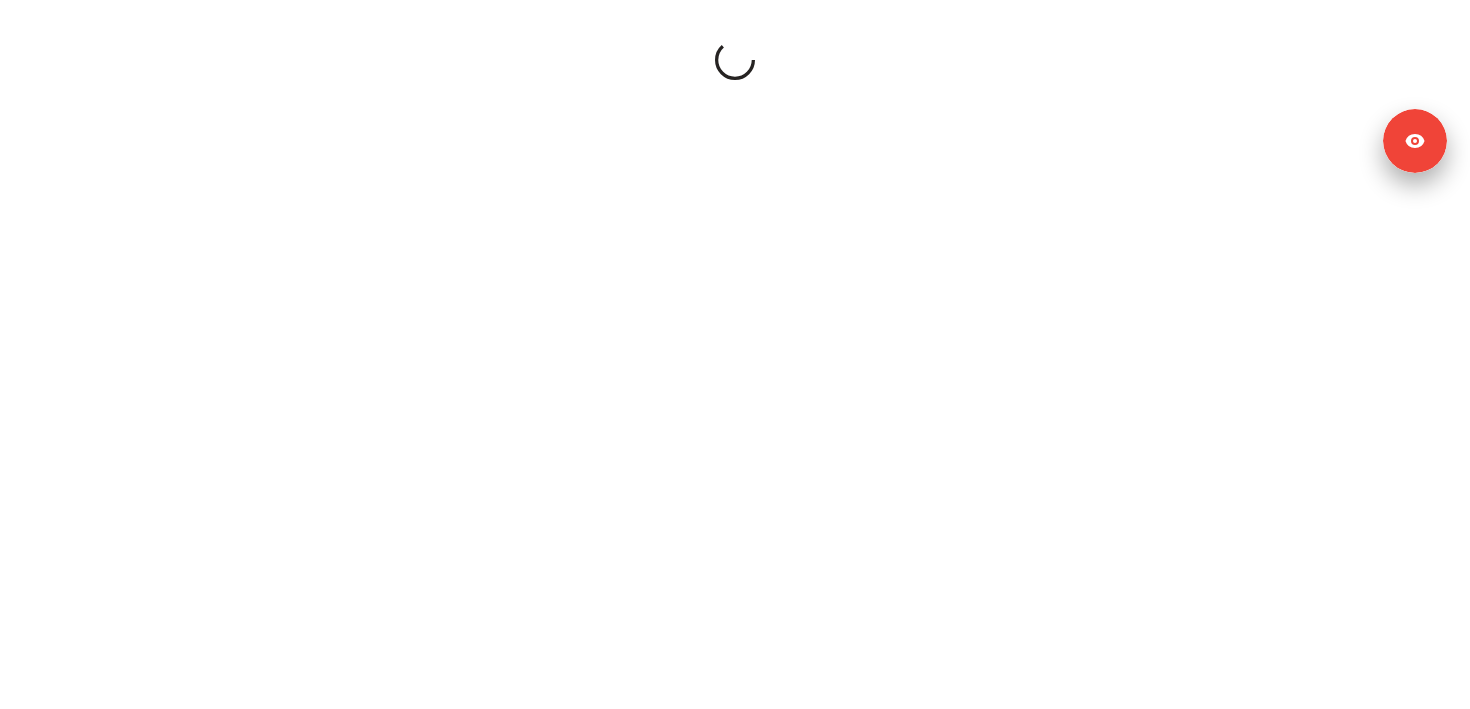 scroll, scrollTop: 0, scrollLeft: 0, axis: both 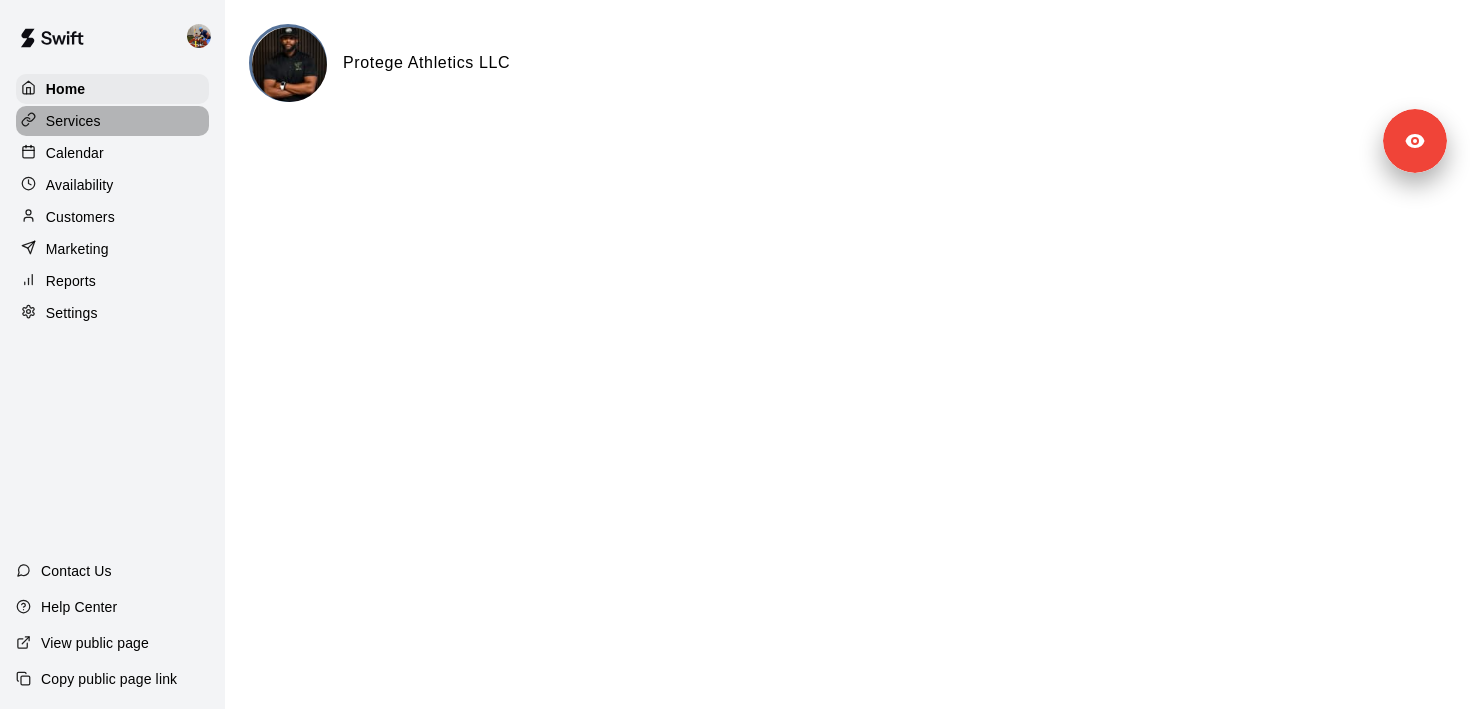 click on "Services" at bounding box center [112, 121] 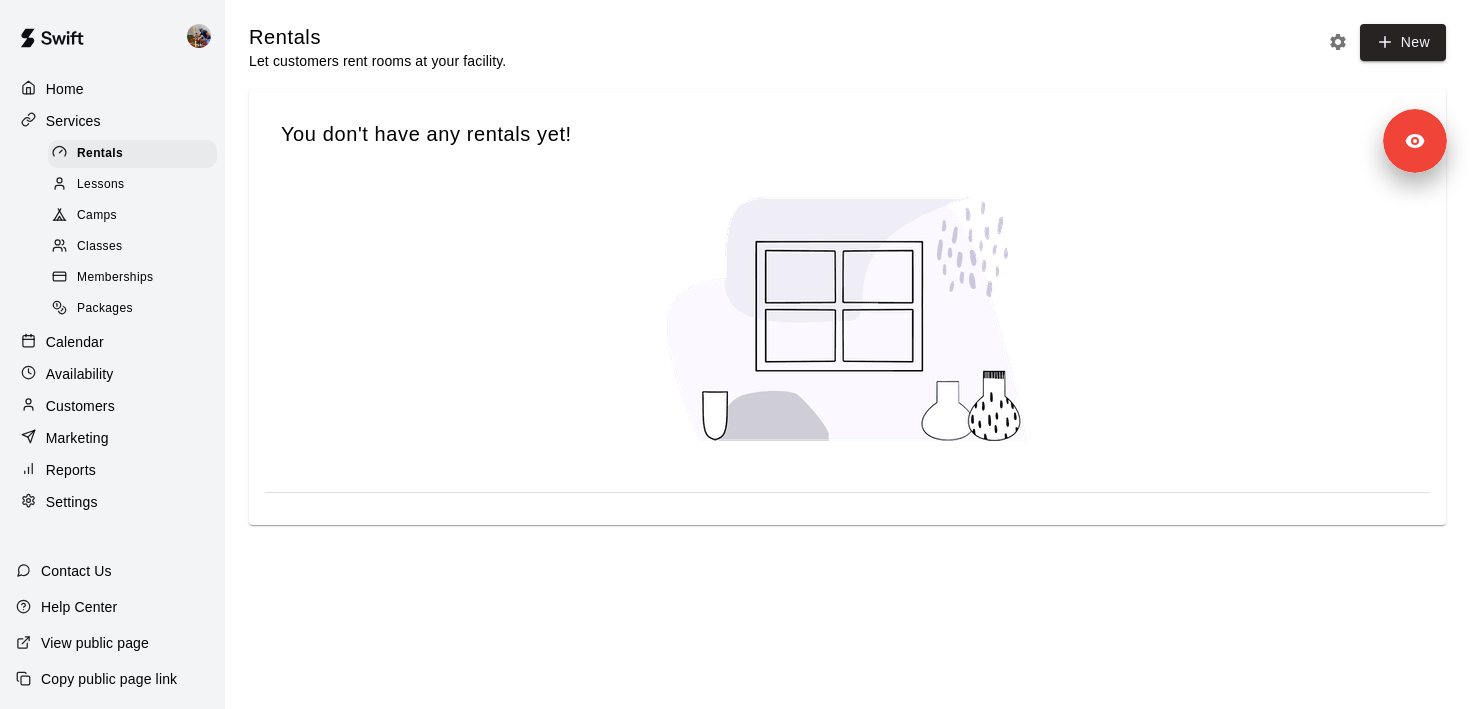 click on "Calendar" at bounding box center (75, 342) 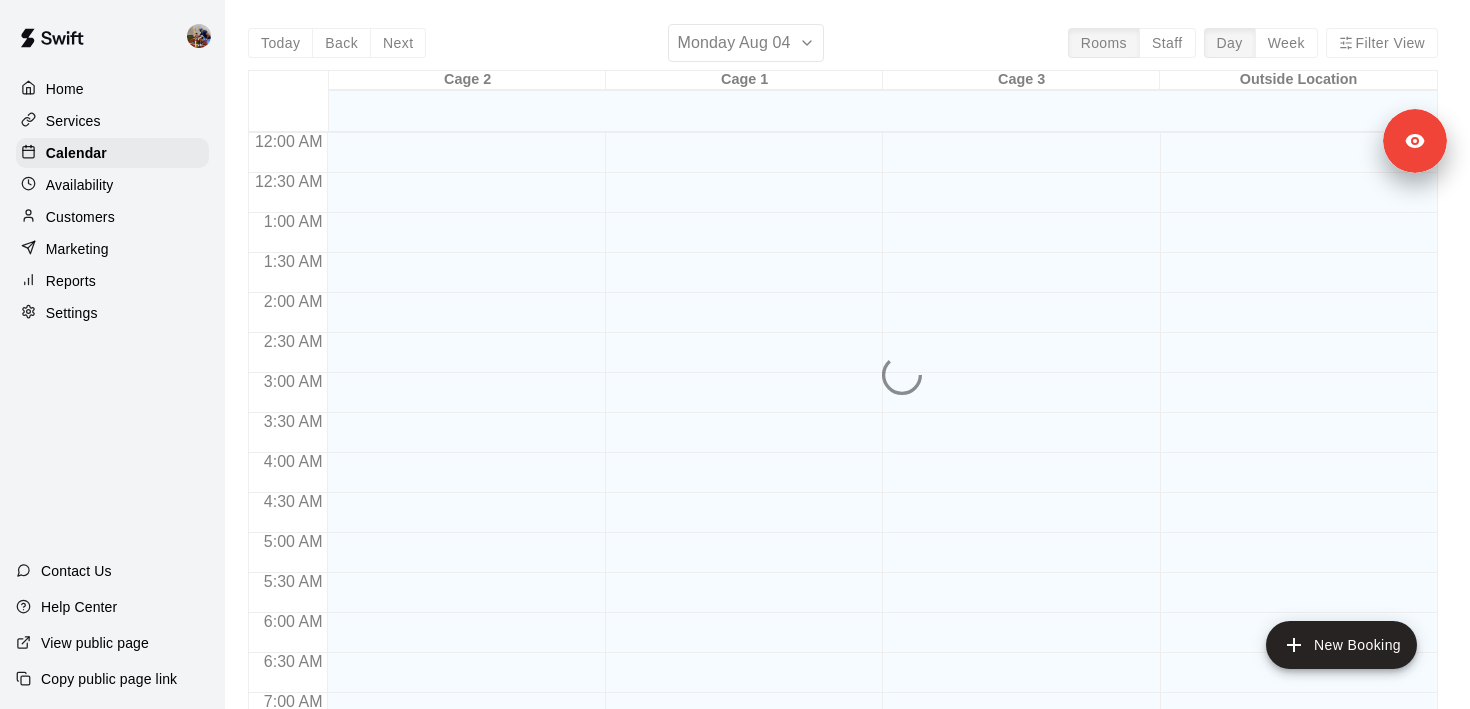 scroll, scrollTop: 696, scrollLeft: 0, axis: vertical 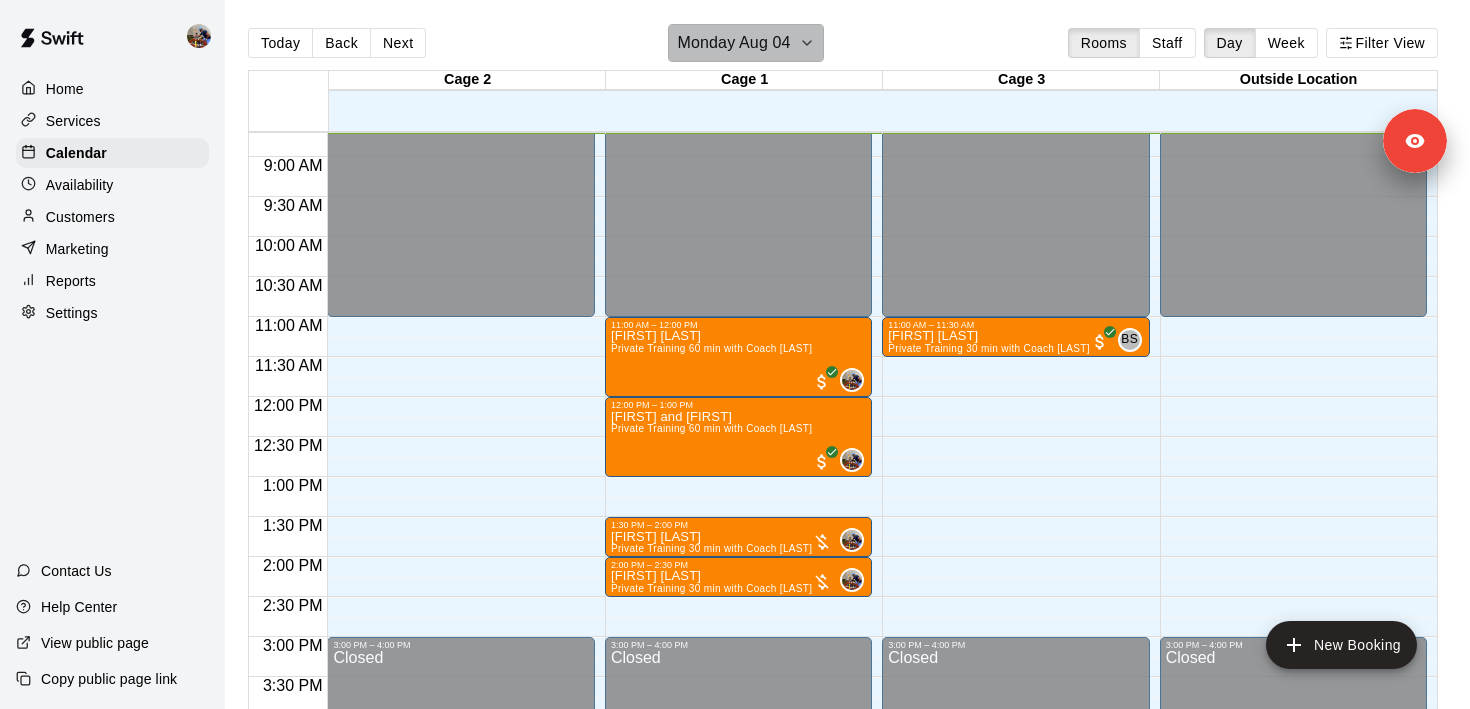 click on "Monday Aug 04" at bounding box center (745, 43) 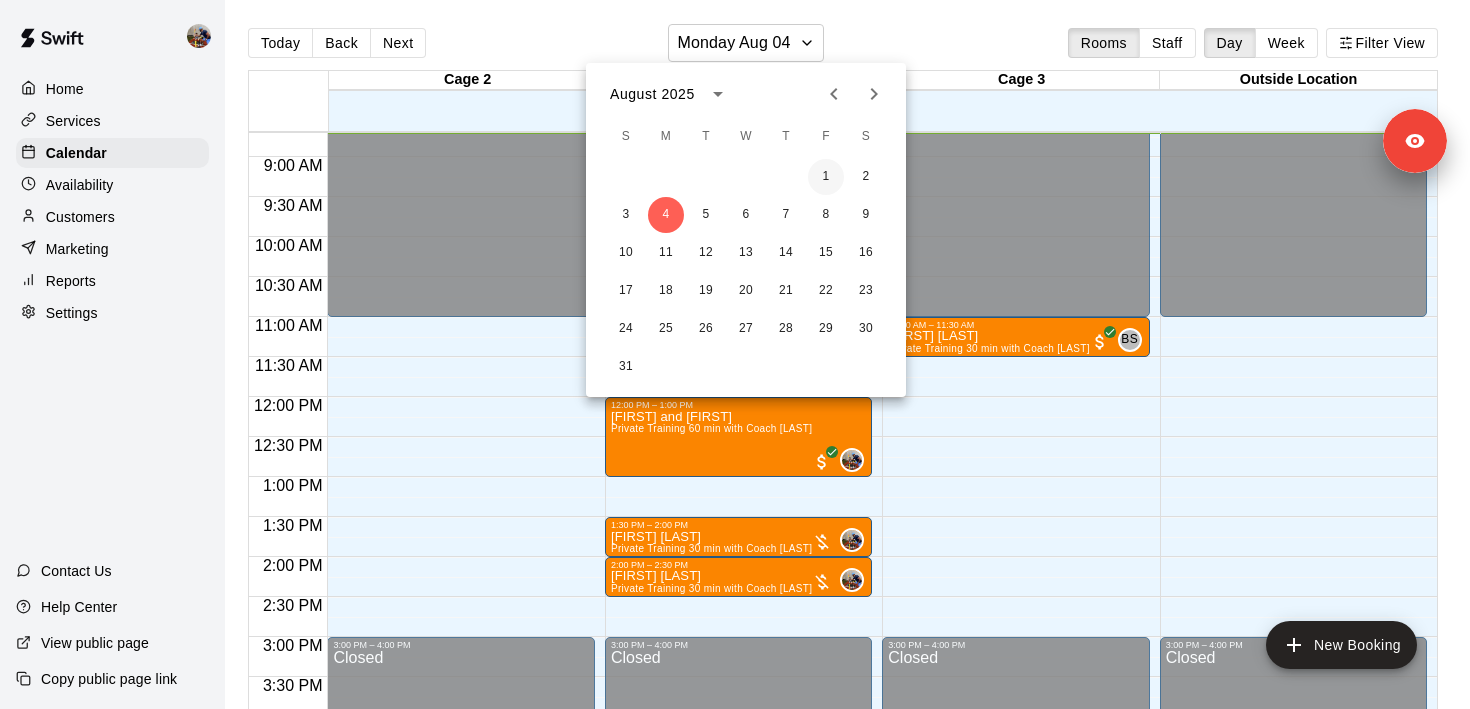 click on "1" at bounding box center [826, 177] 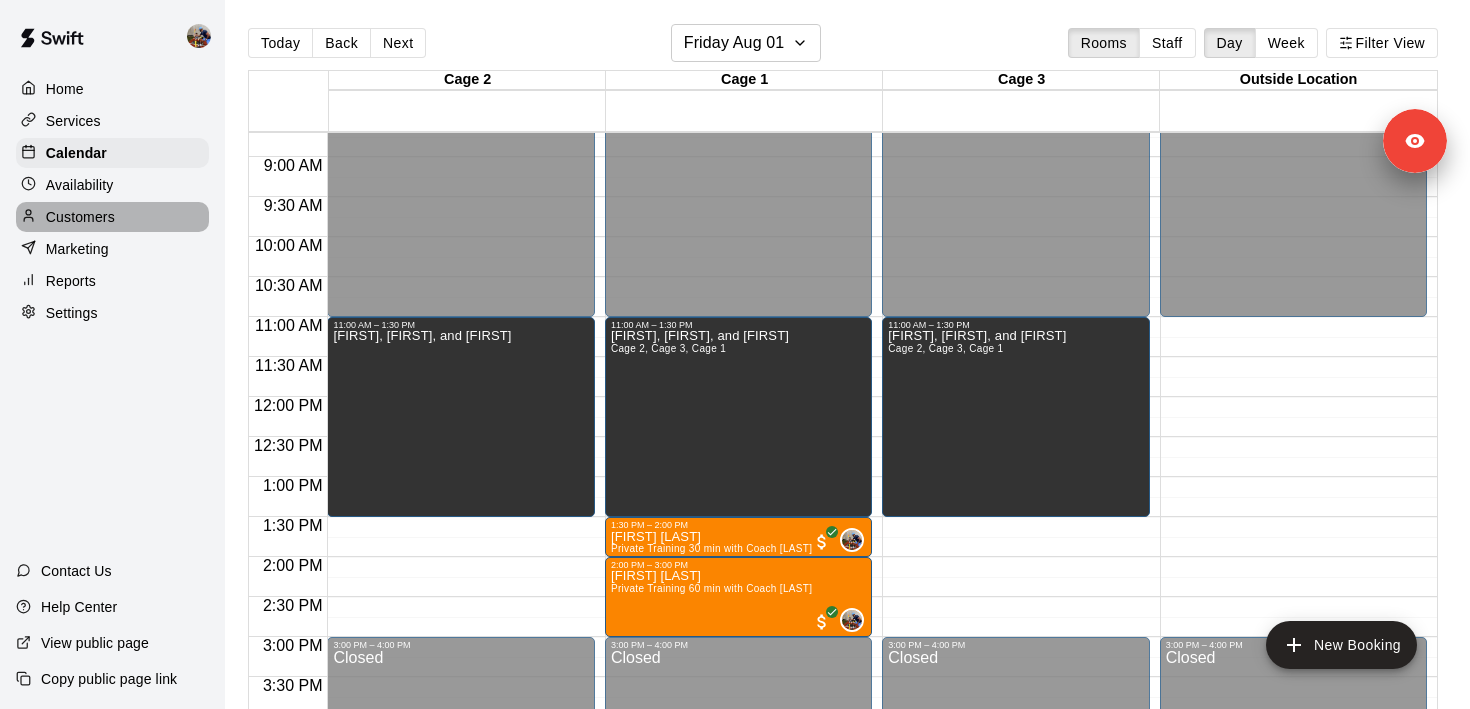 click on "Customers" at bounding box center (80, 217) 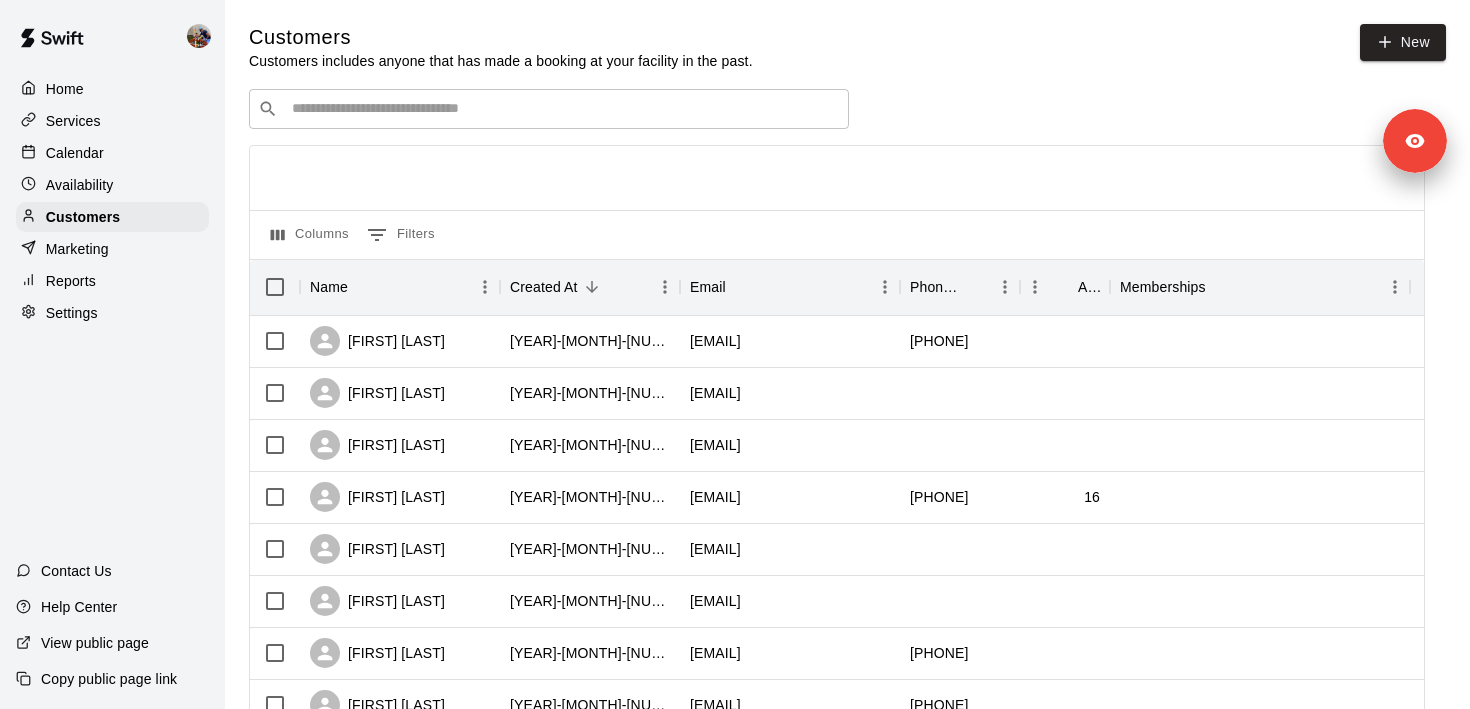 click at bounding box center [563, 109] 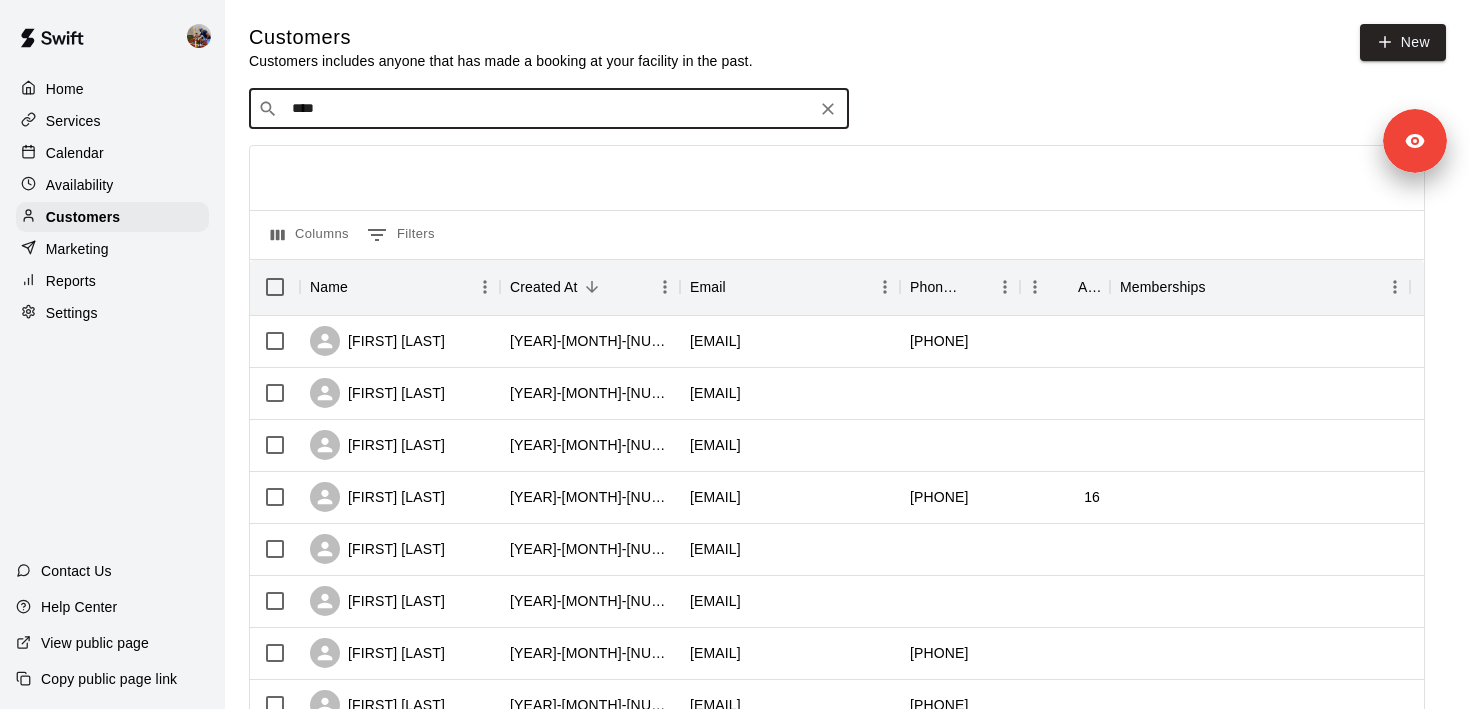 type on "****" 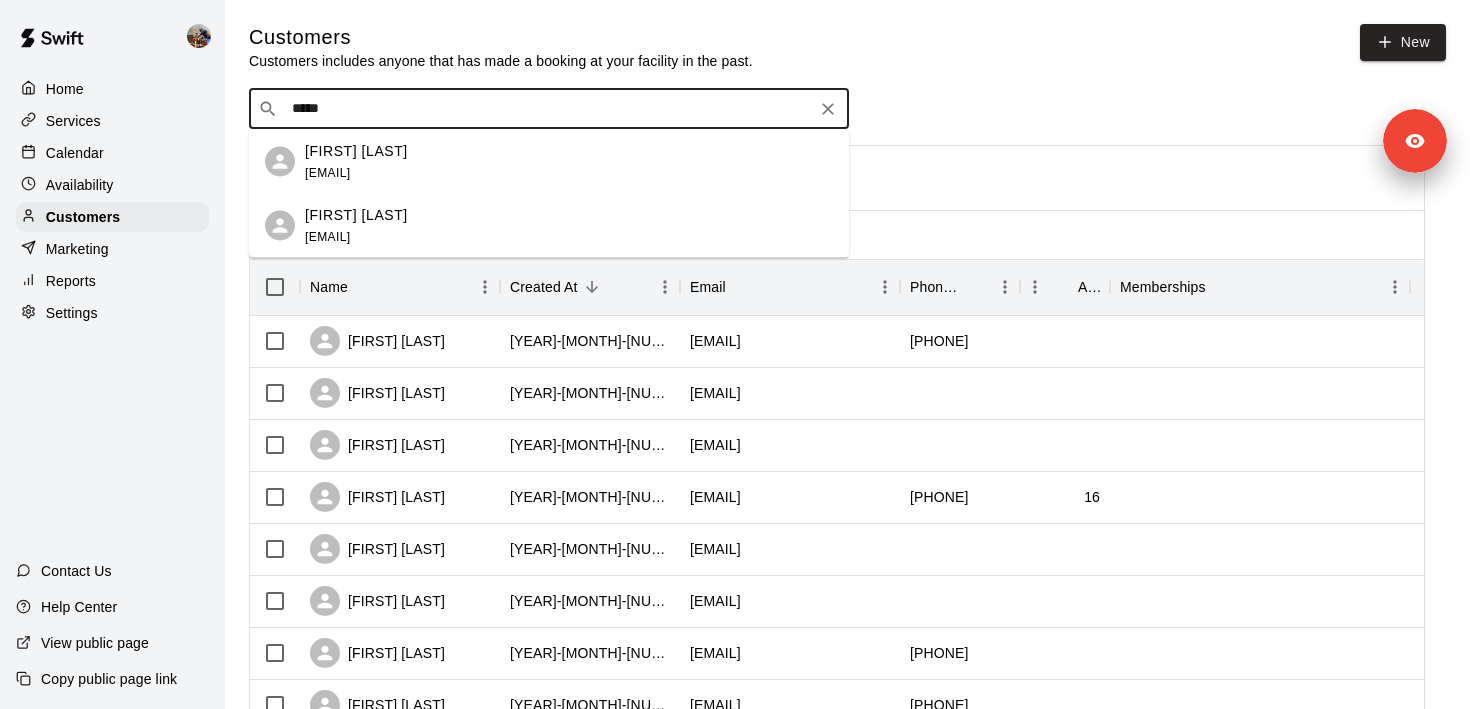 click on "[FIRST] [LAST] [EMAIL]" at bounding box center (569, 225) 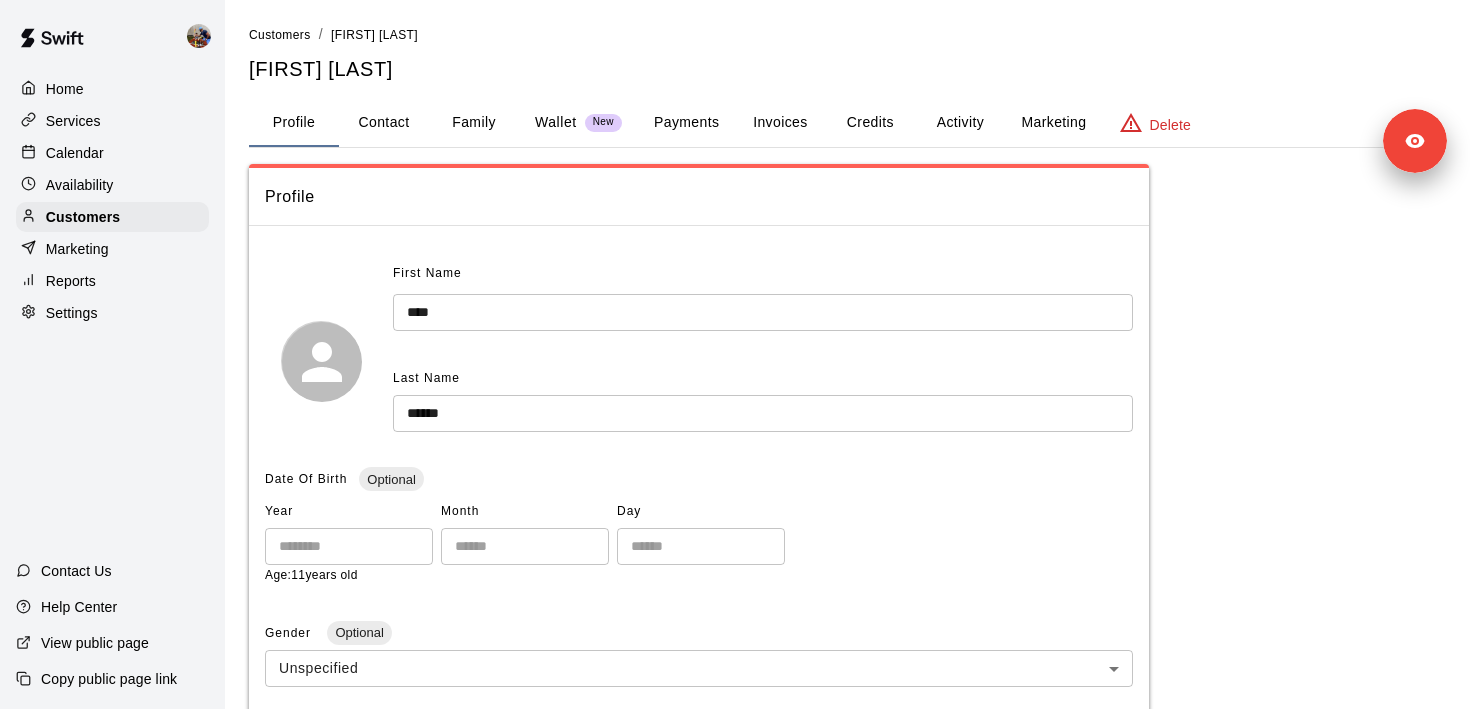 click on "Activity" at bounding box center (960, 123) 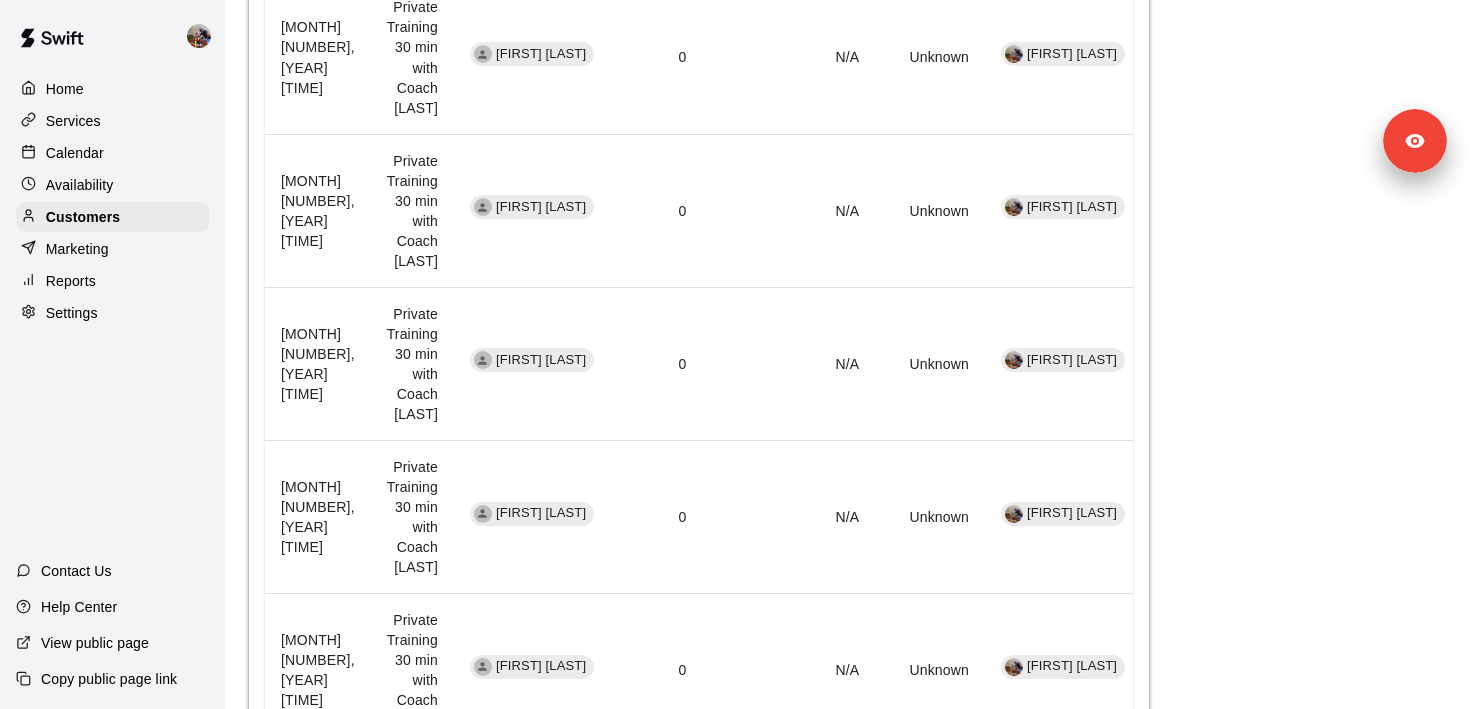 scroll, scrollTop: 1485, scrollLeft: 0, axis: vertical 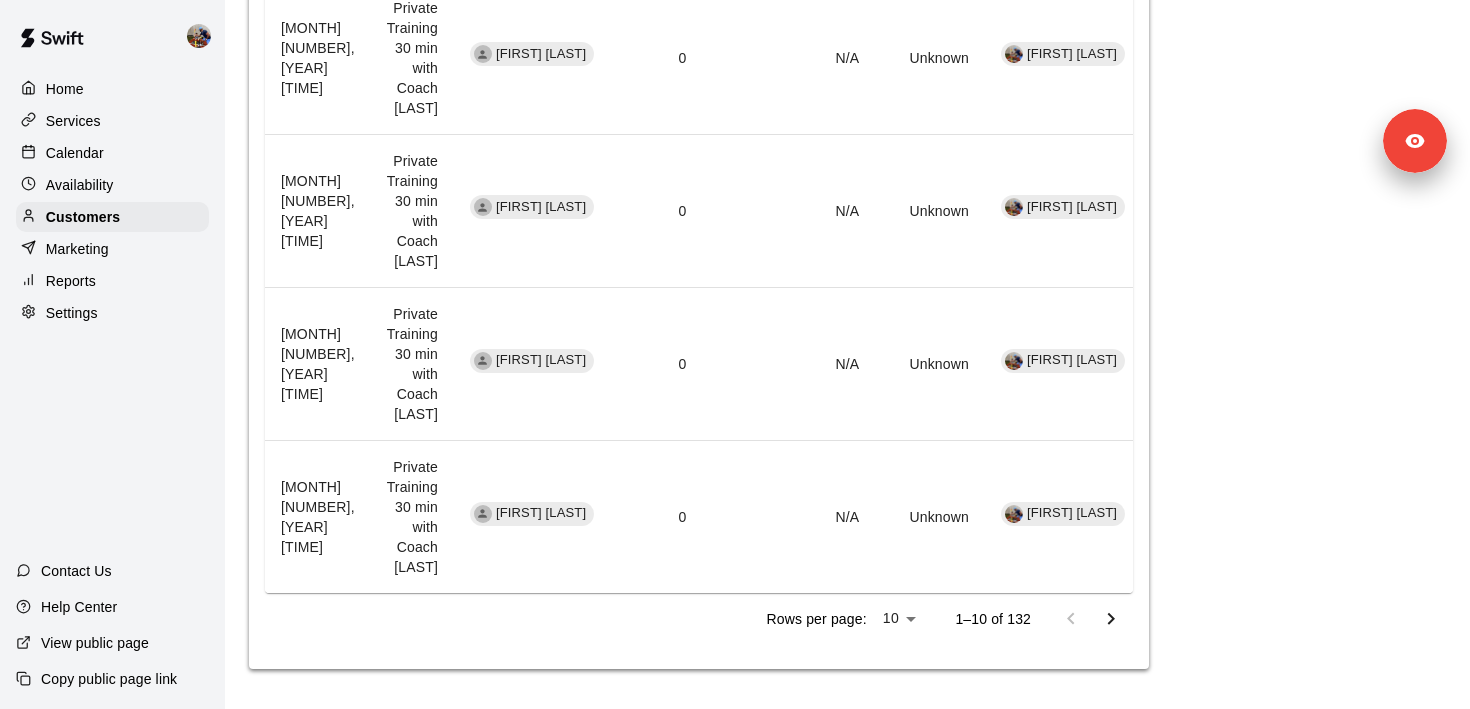 click 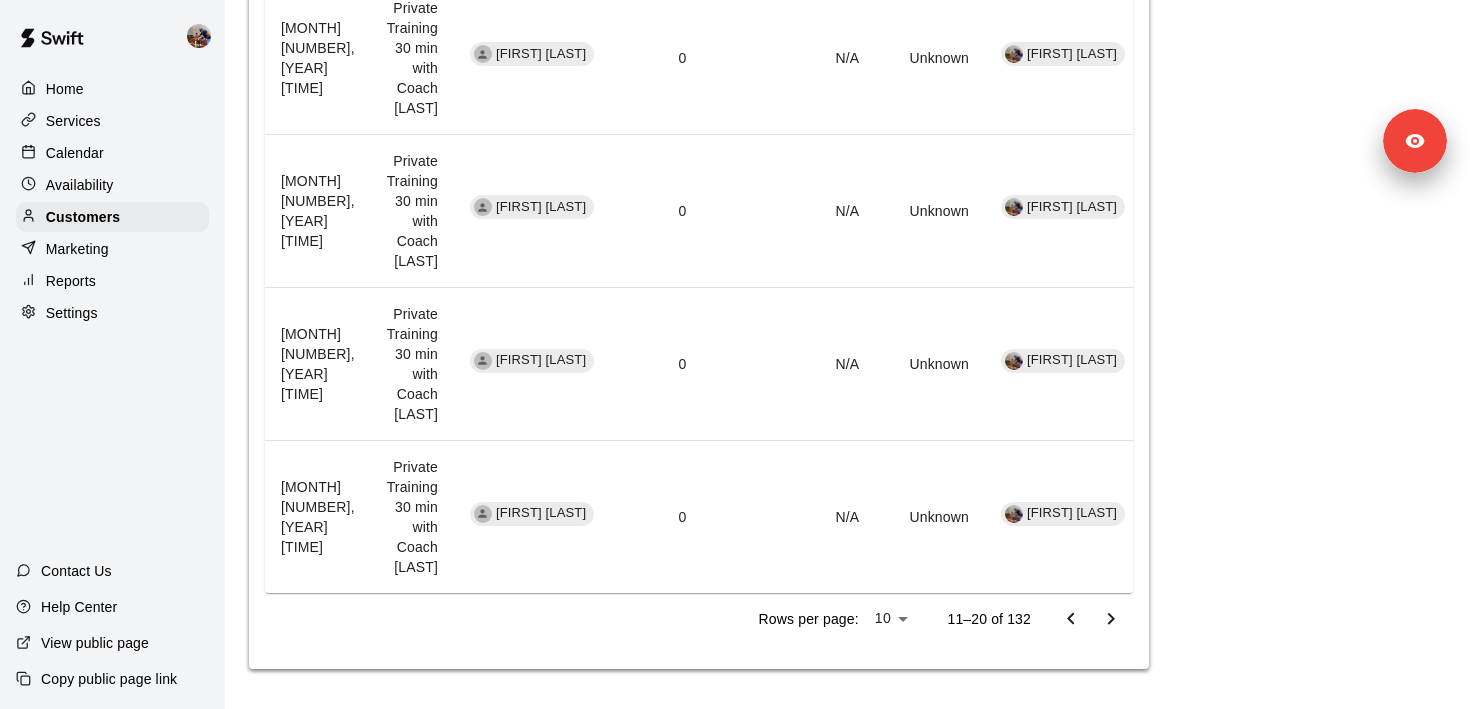 click 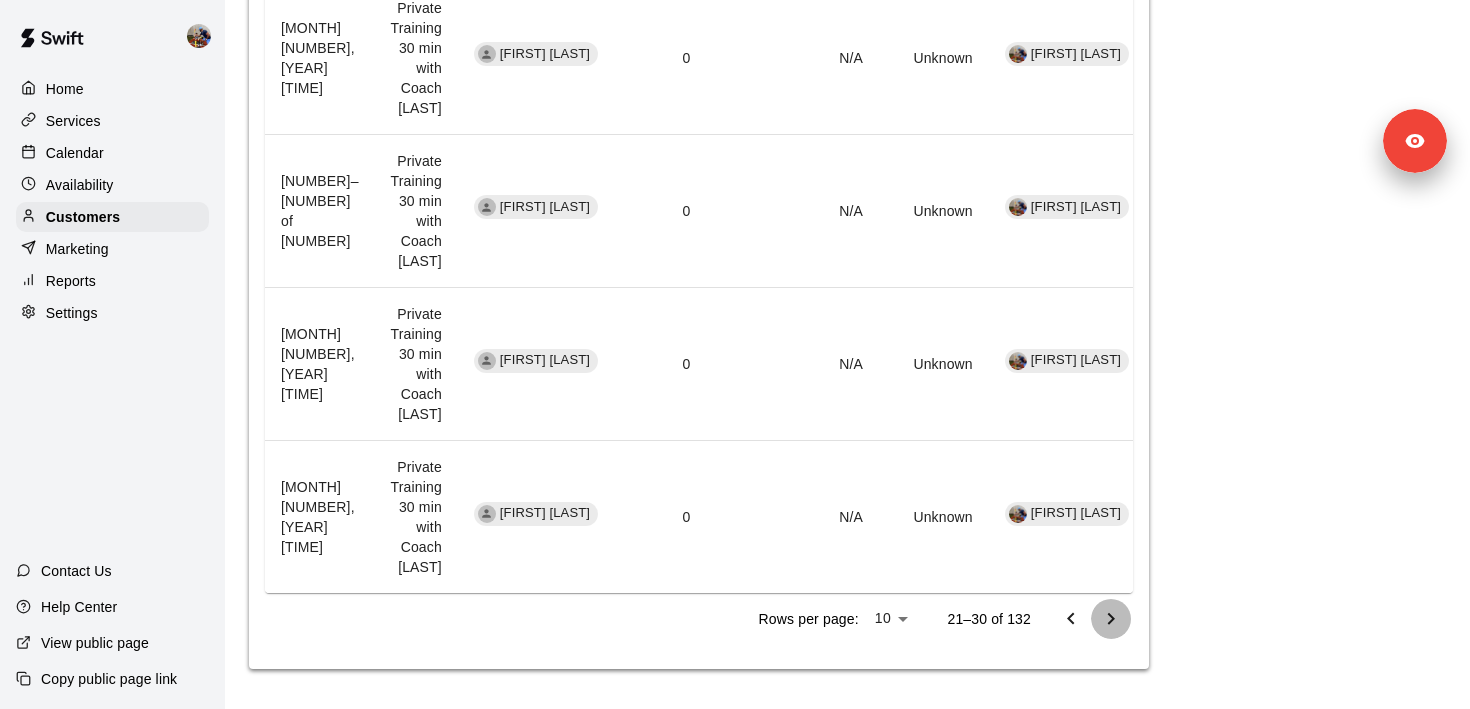 click 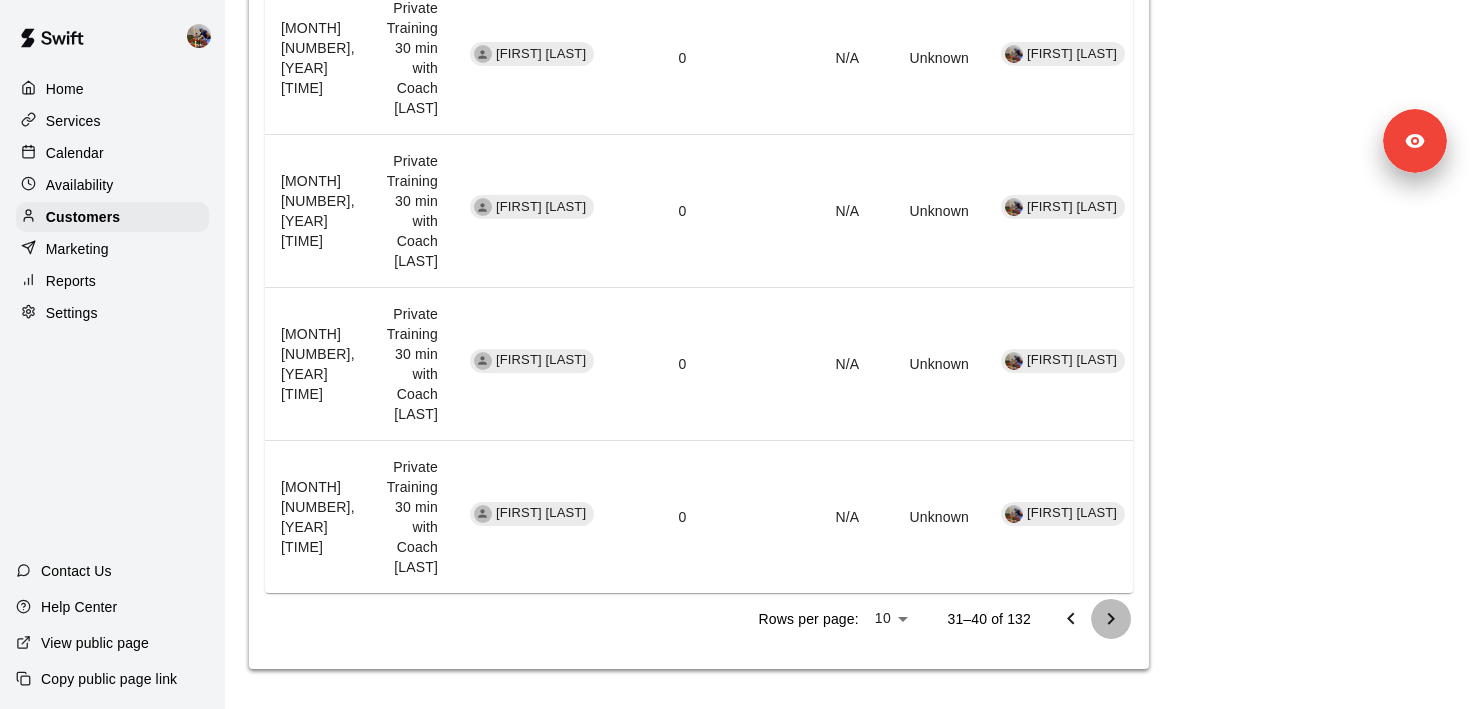 click 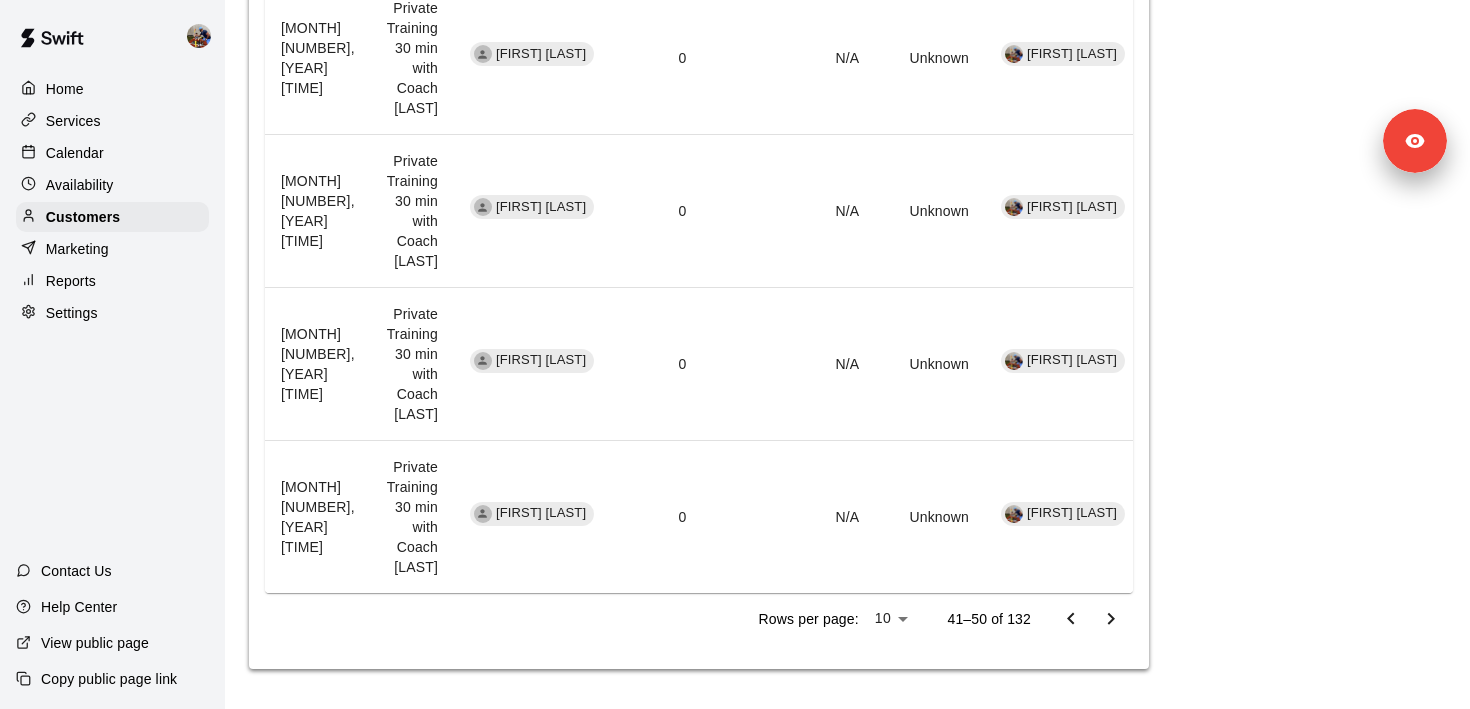 click 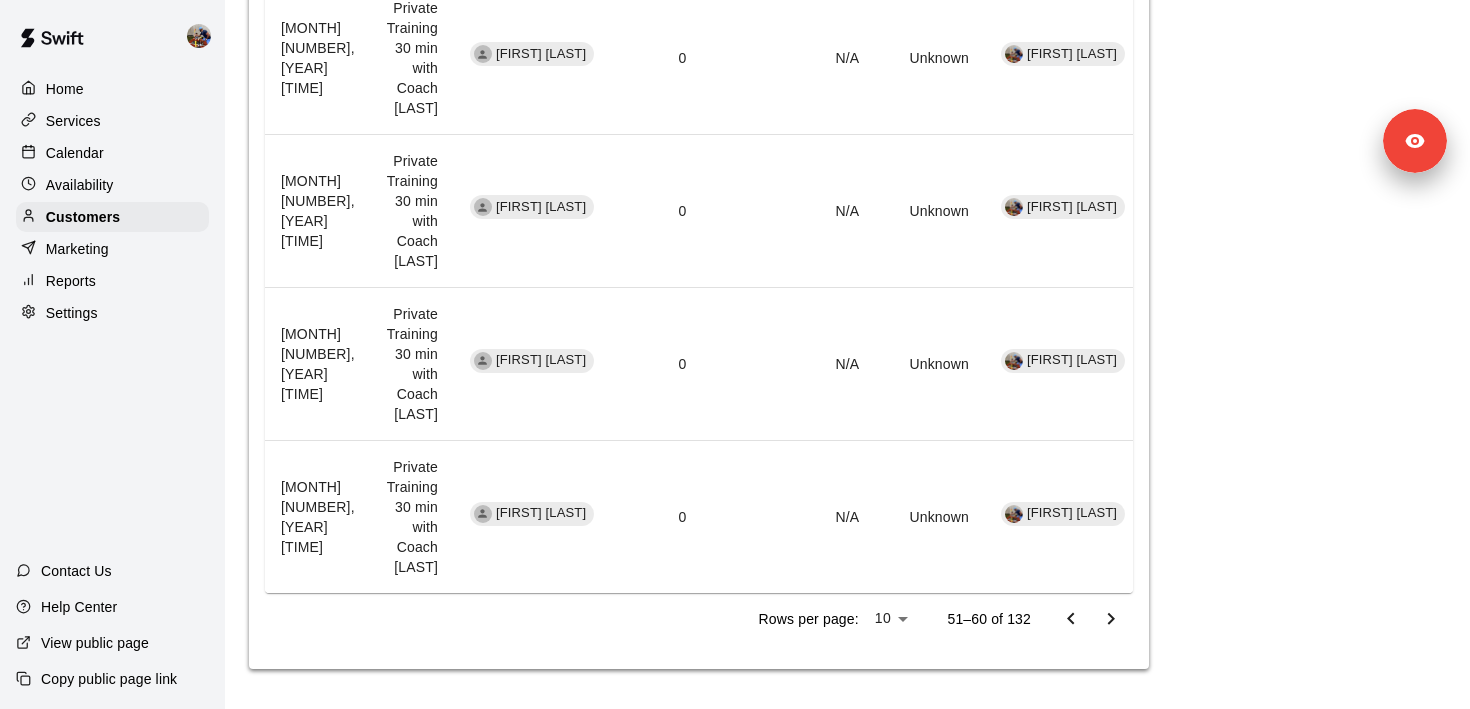 click 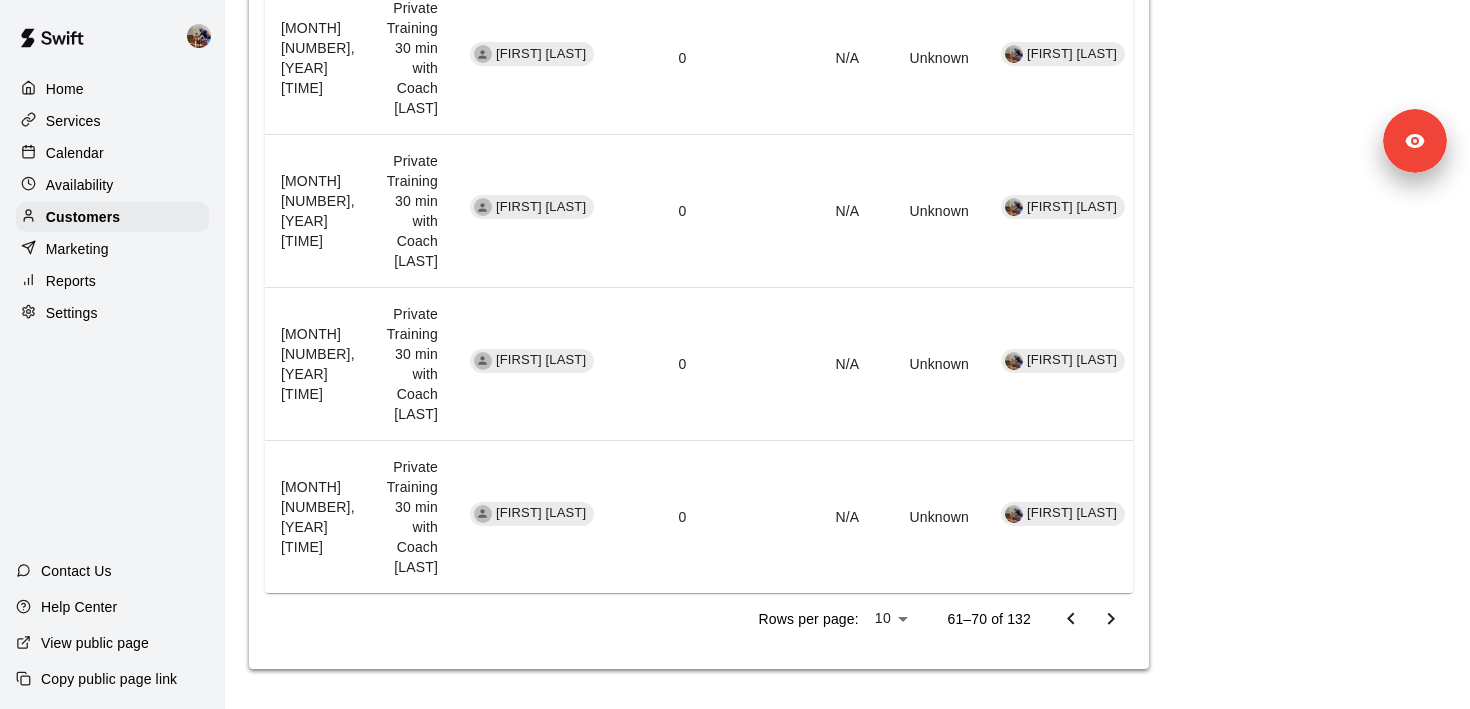 click 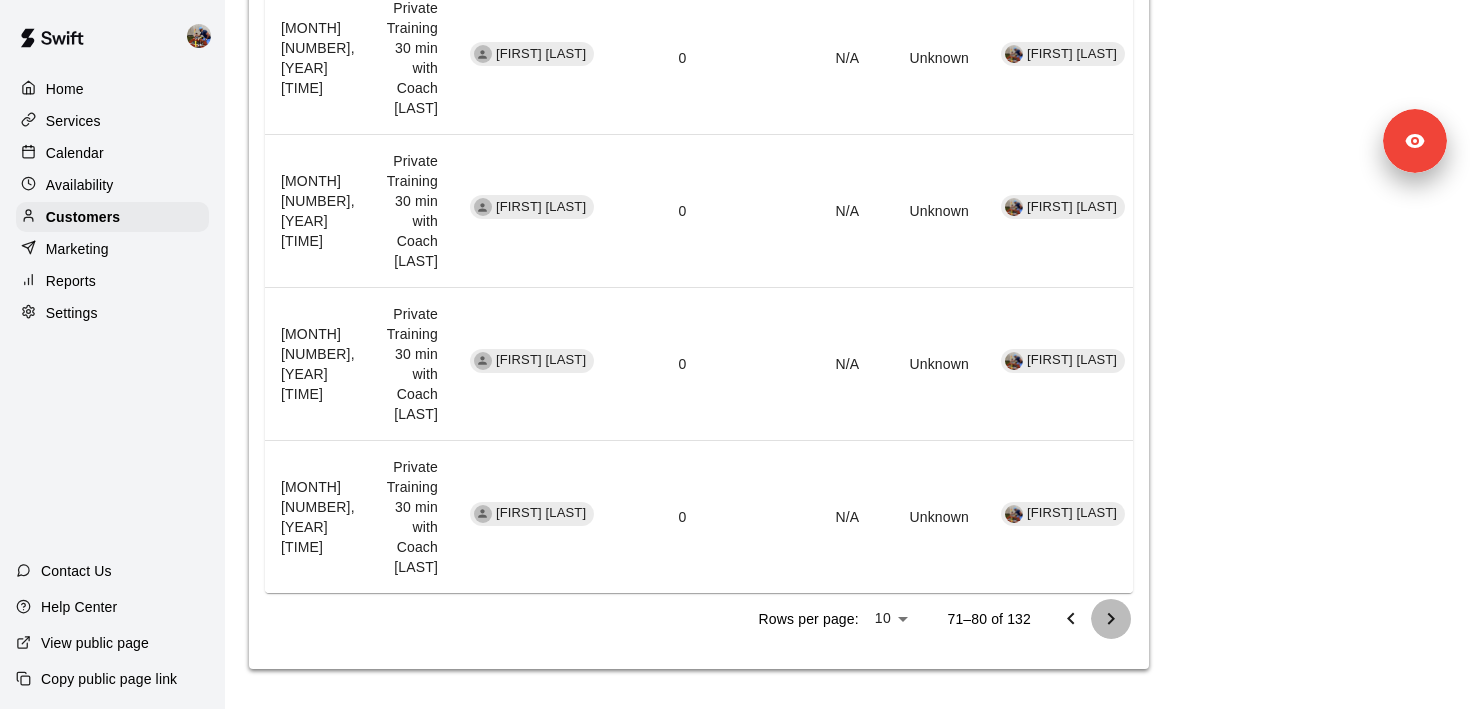 click 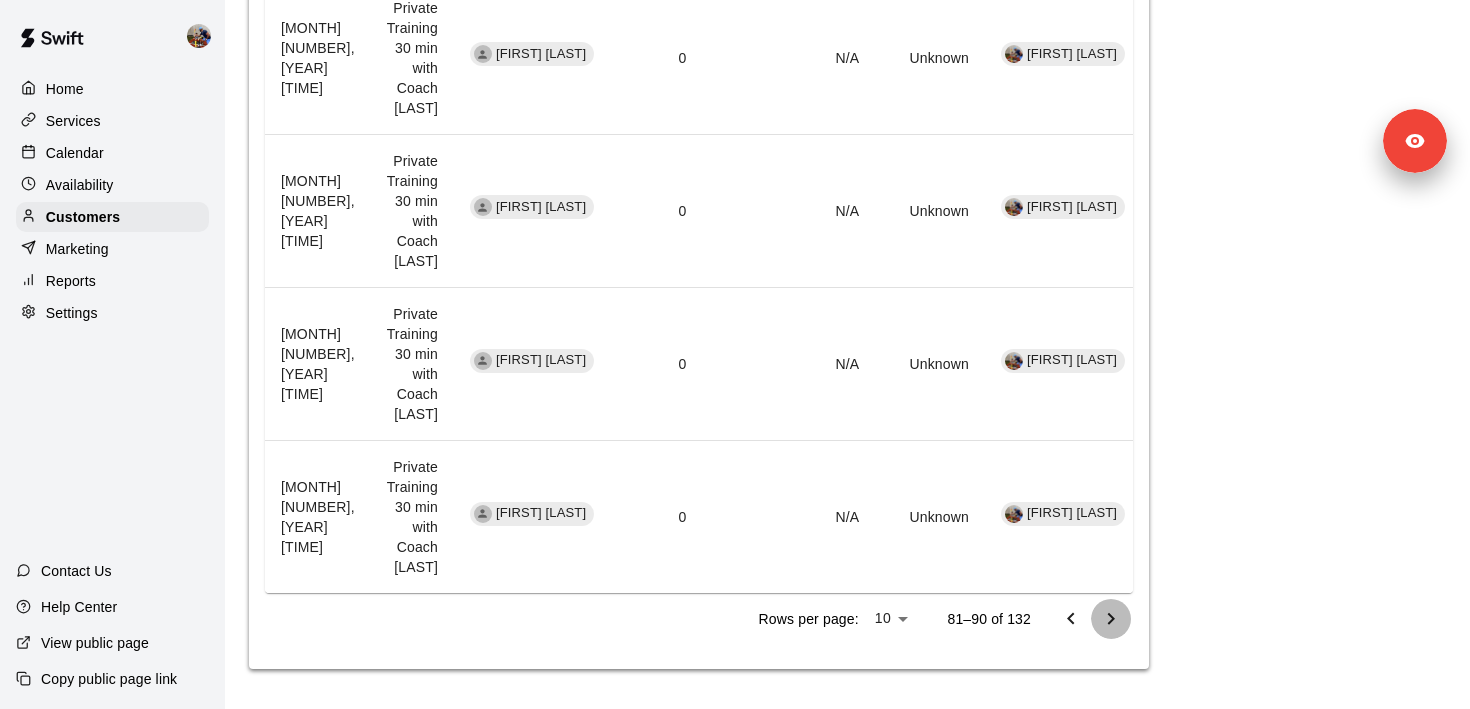 click 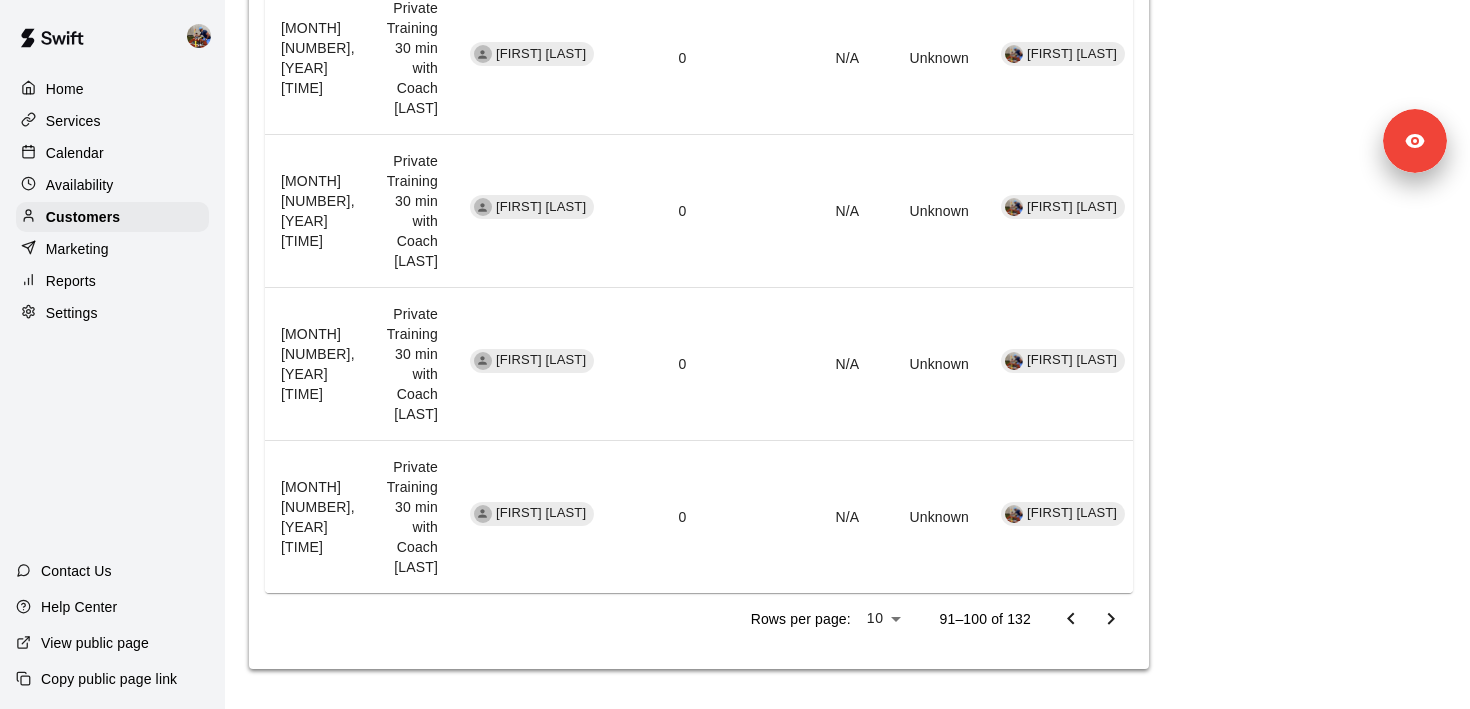 click 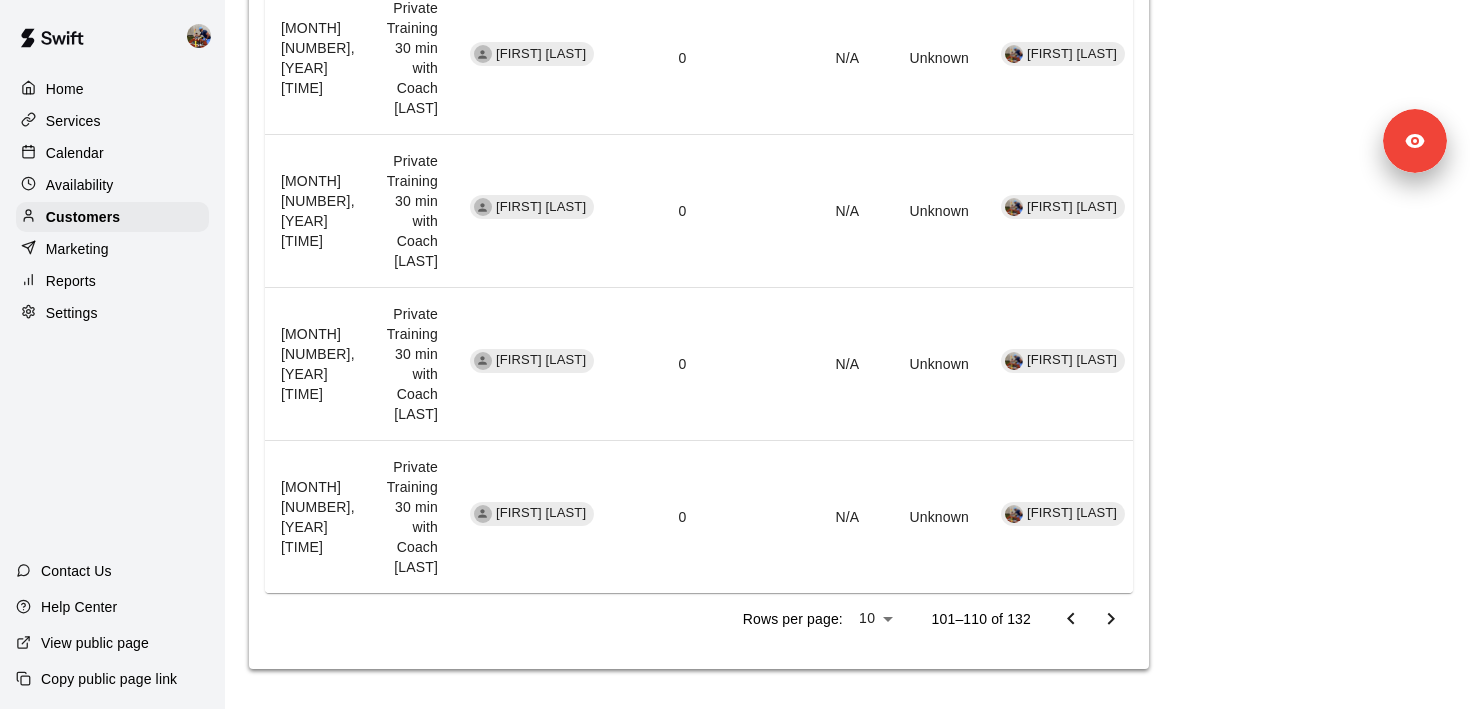click 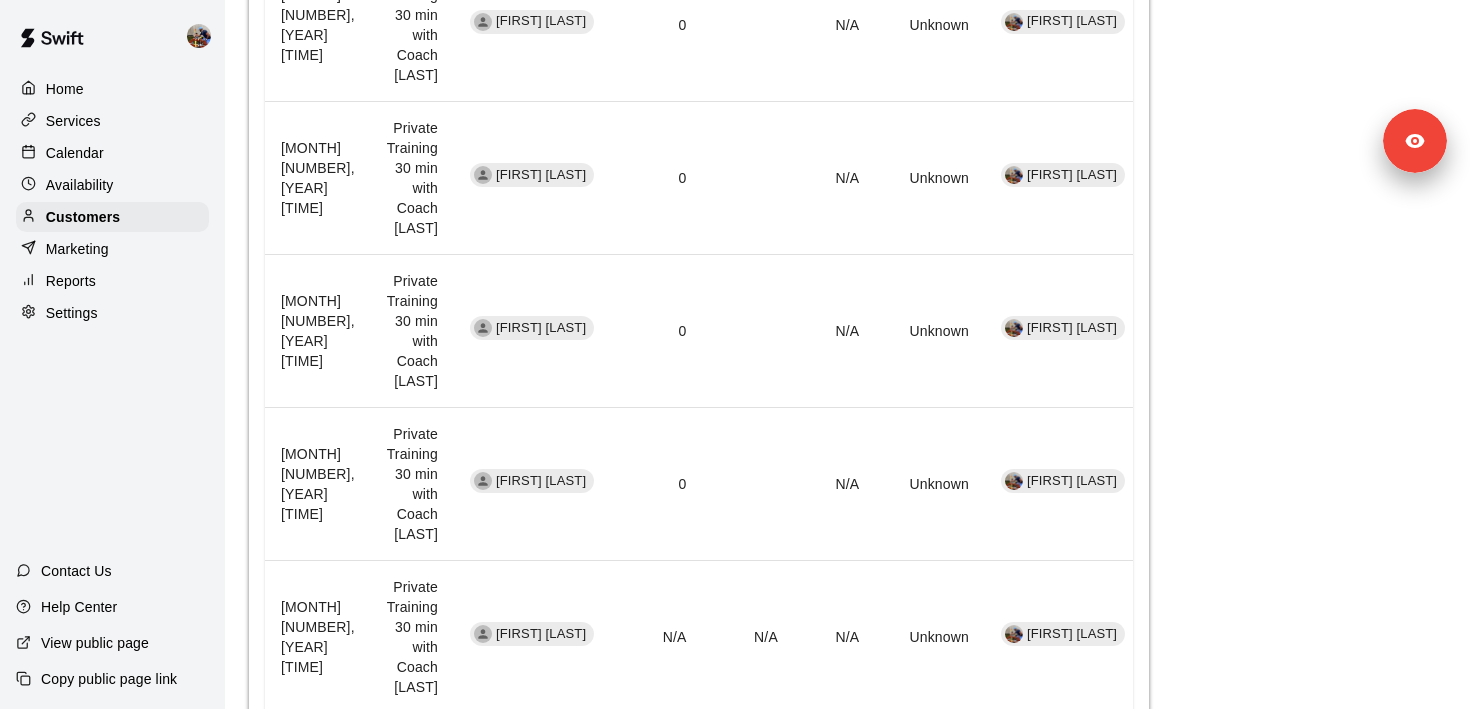 scroll, scrollTop: 598, scrollLeft: 0, axis: vertical 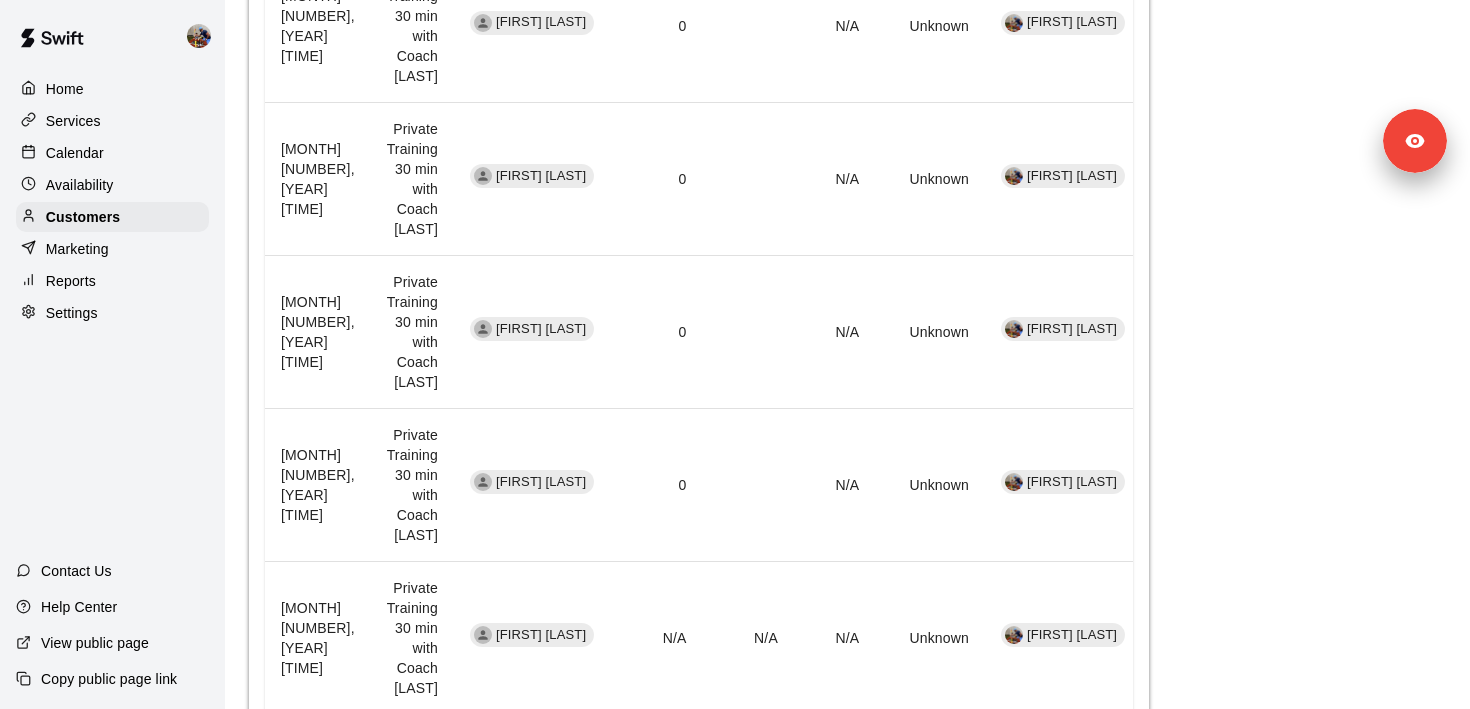 click on "Calendar" at bounding box center [75, 153] 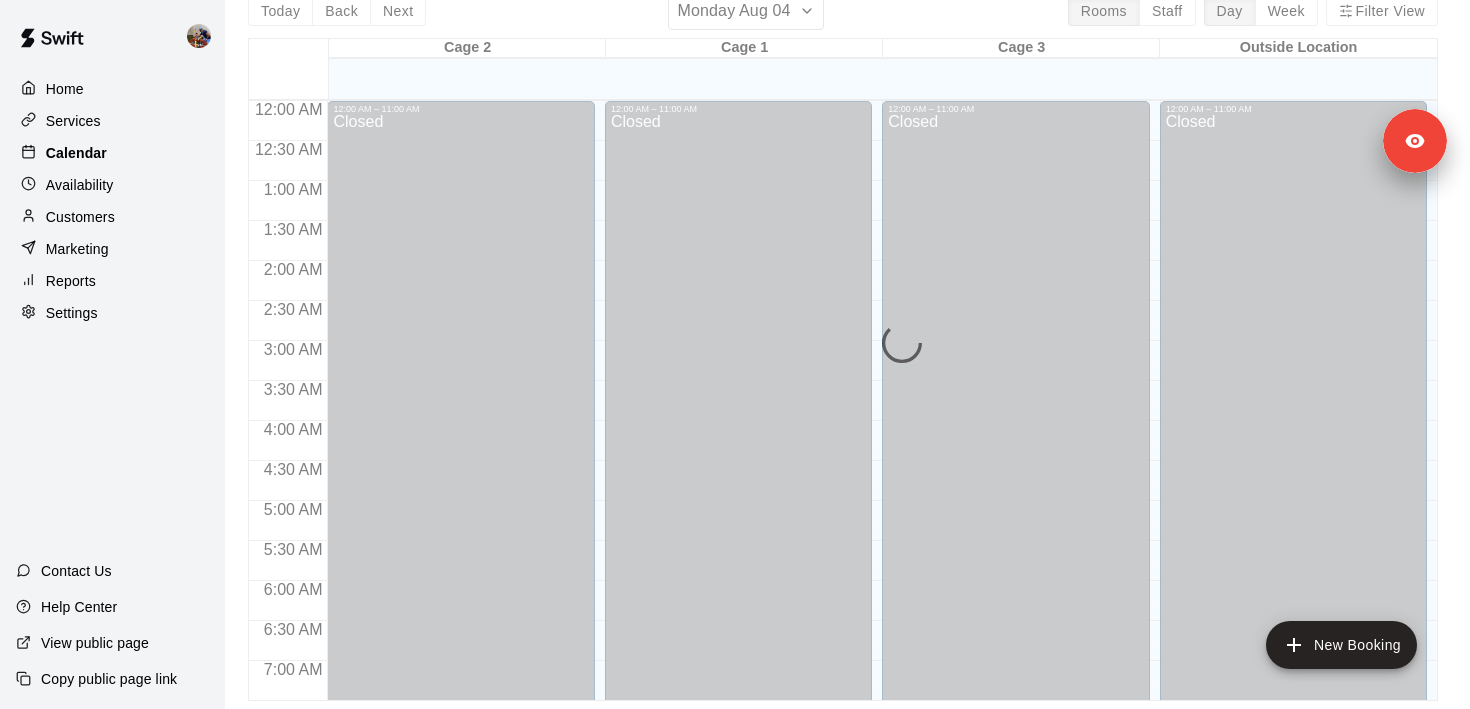 scroll, scrollTop: 0, scrollLeft: 0, axis: both 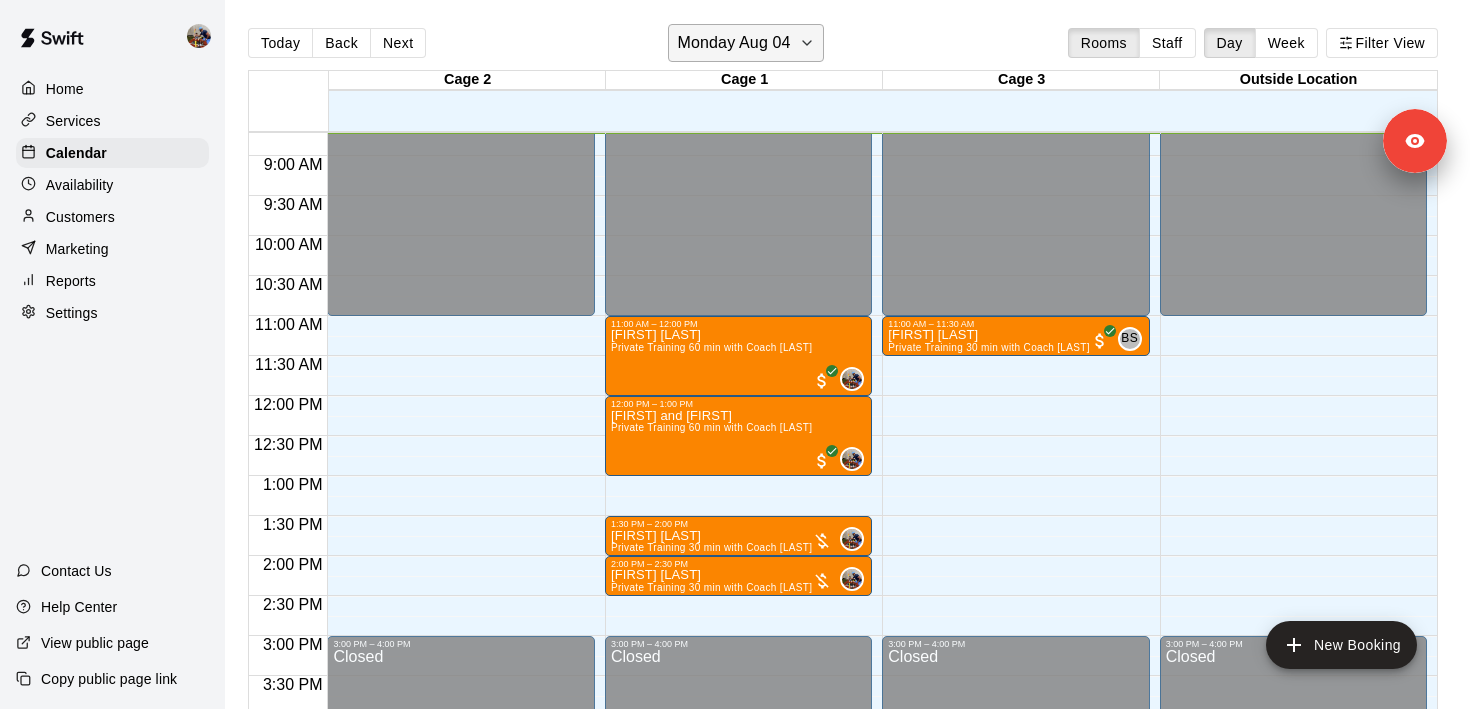click on "Monday Aug 04" at bounding box center (733, 43) 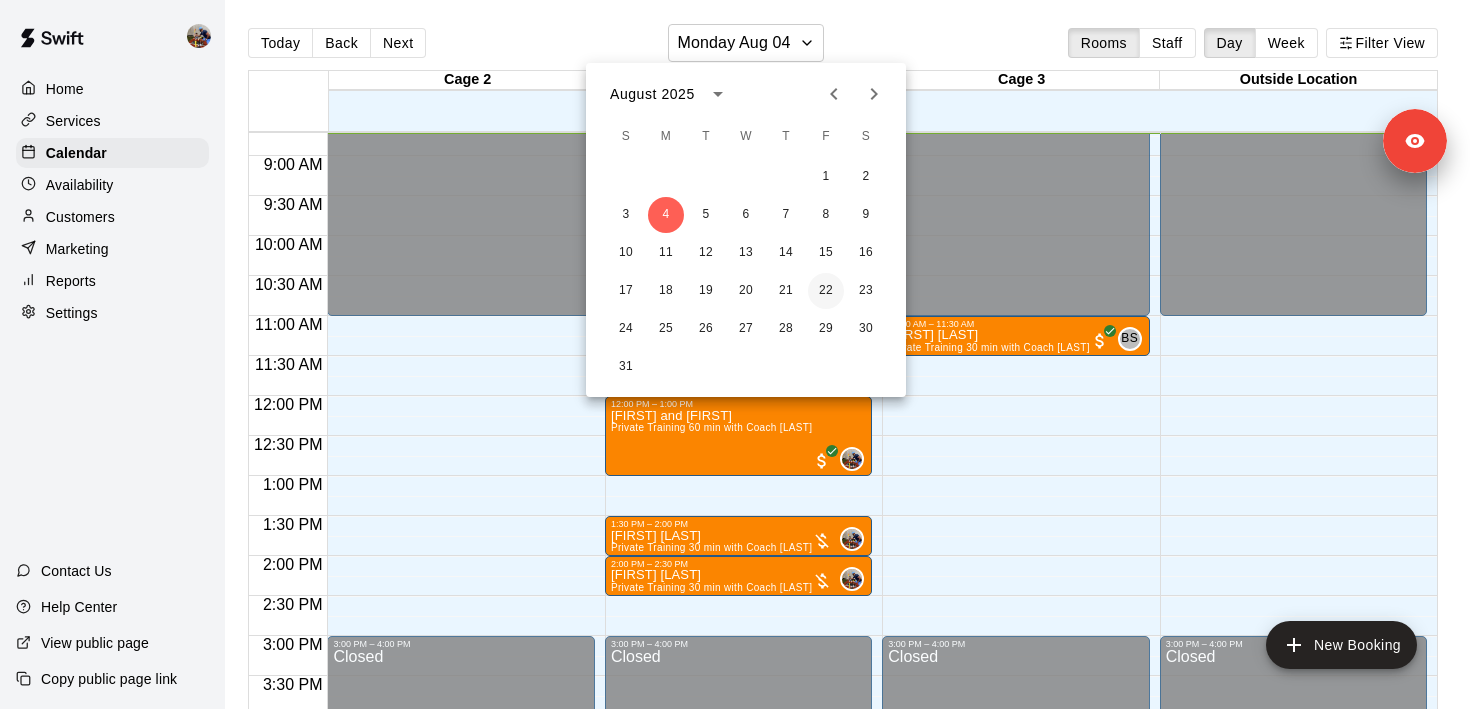 click on "22" at bounding box center [826, 291] 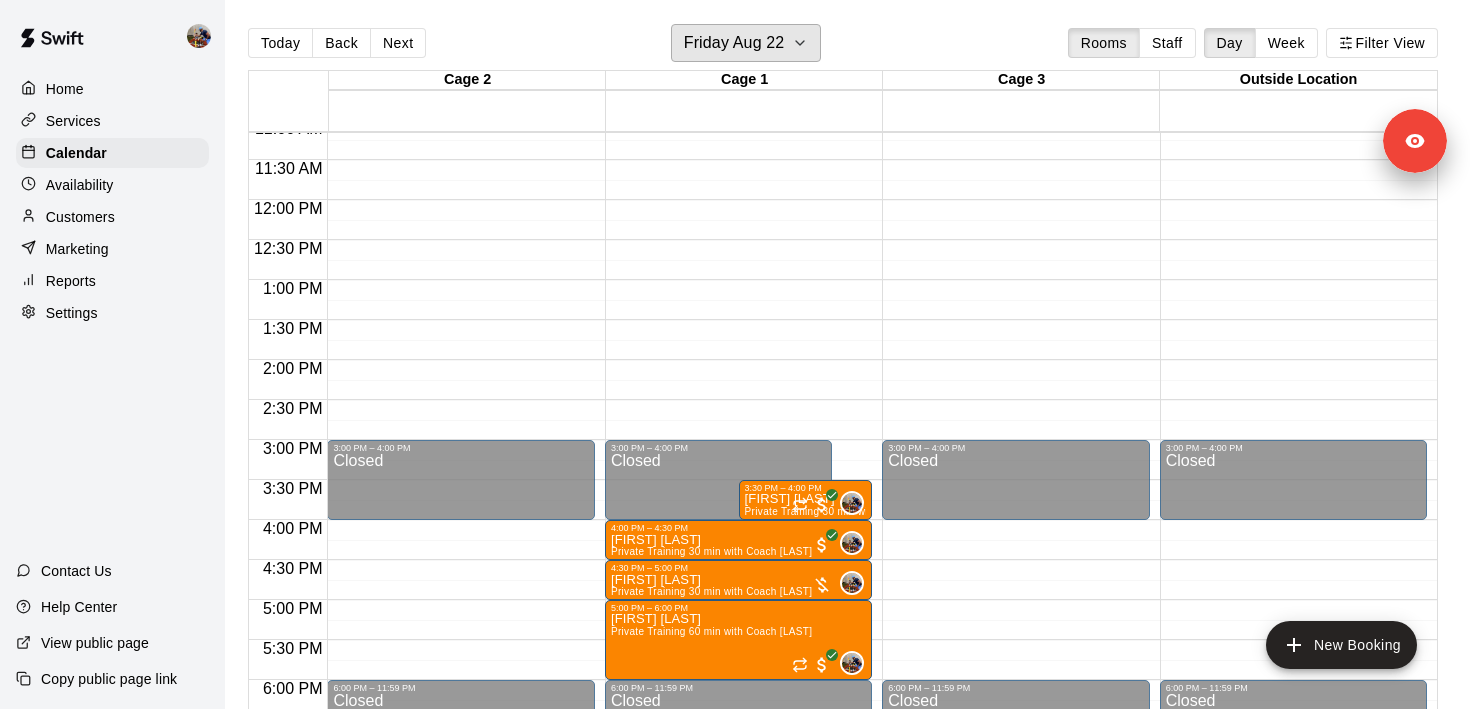 scroll, scrollTop: 948, scrollLeft: 0, axis: vertical 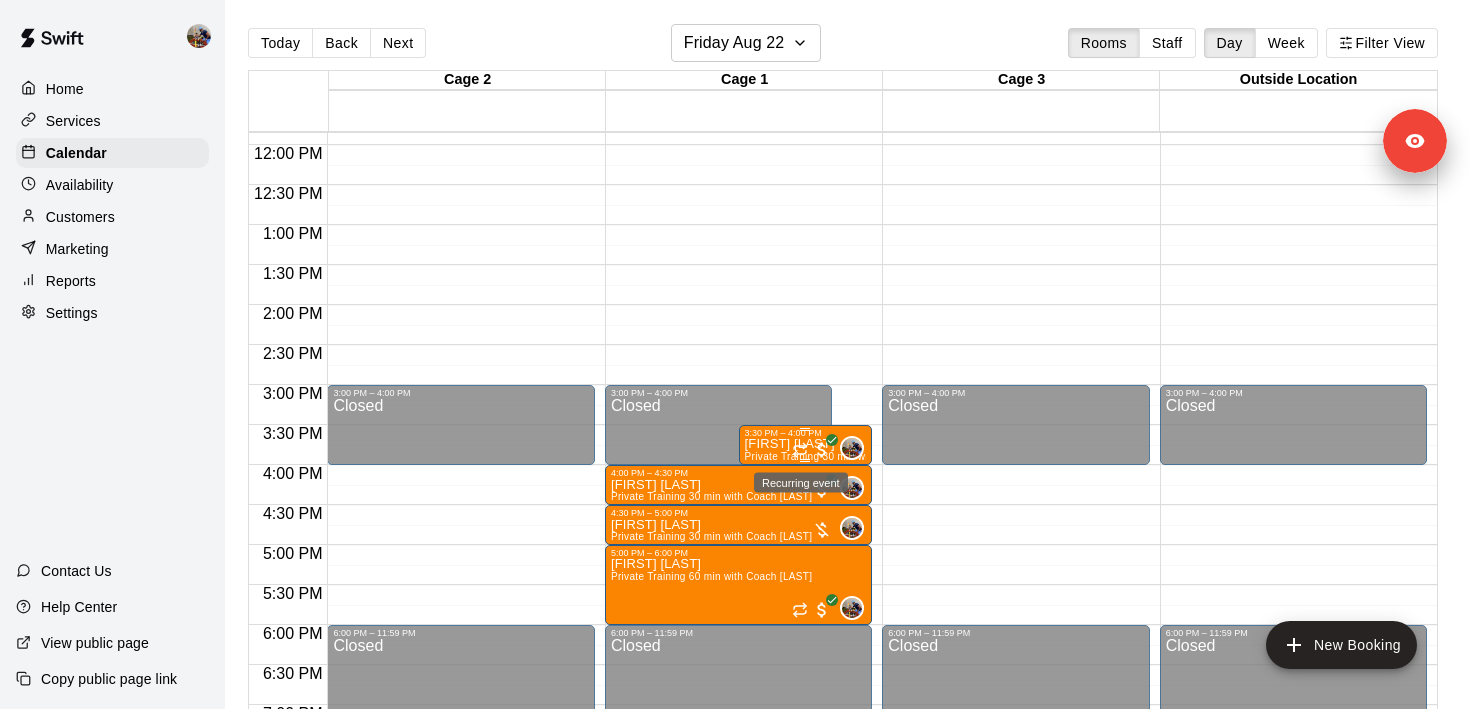 click 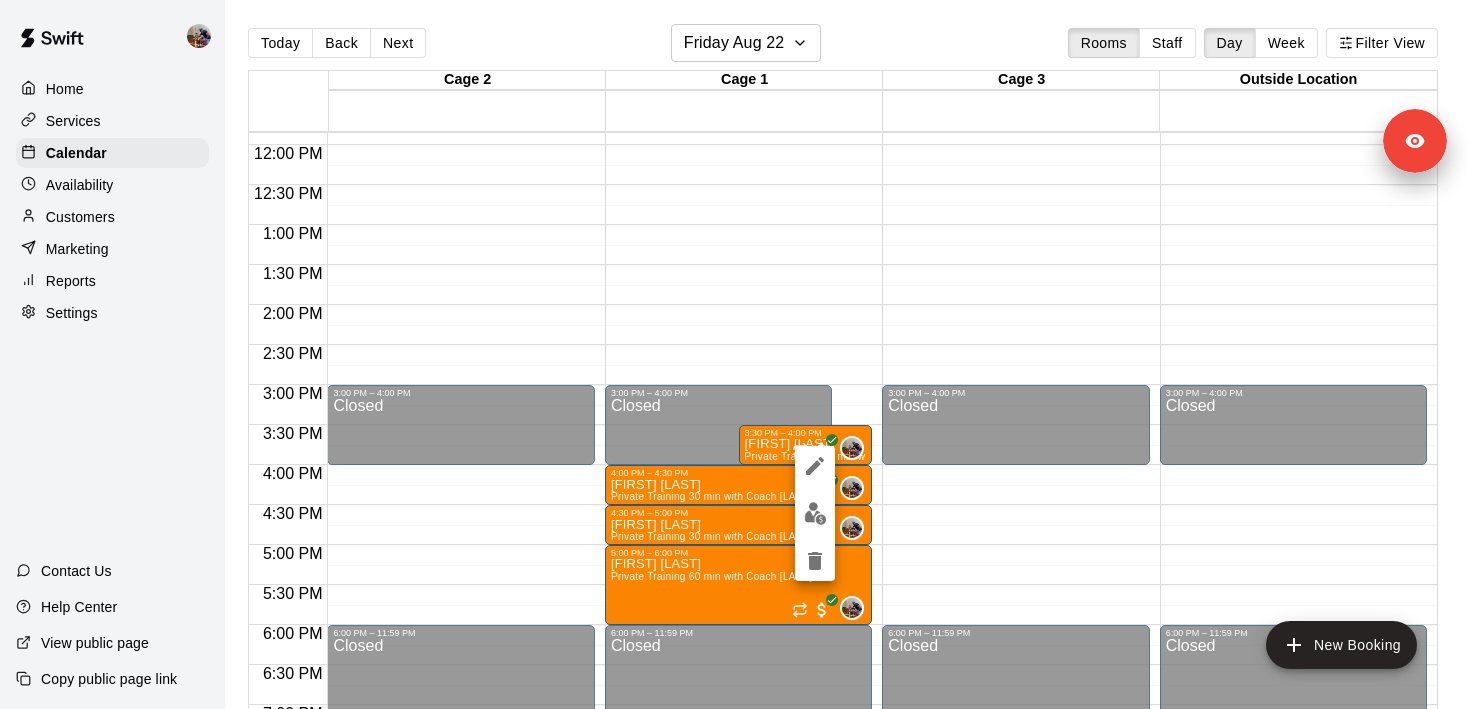 click at bounding box center (735, 354) 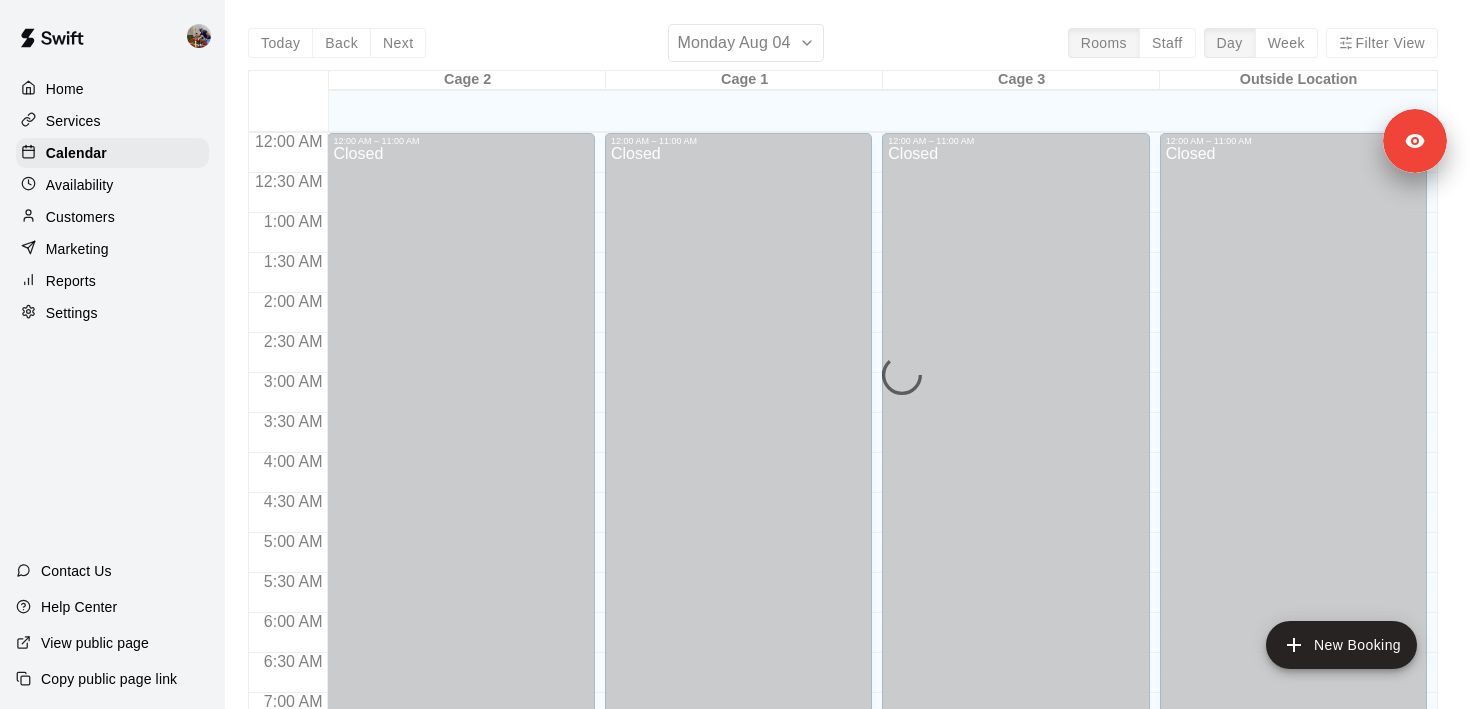 scroll, scrollTop: 698, scrollLeft: 0, axis: vertical 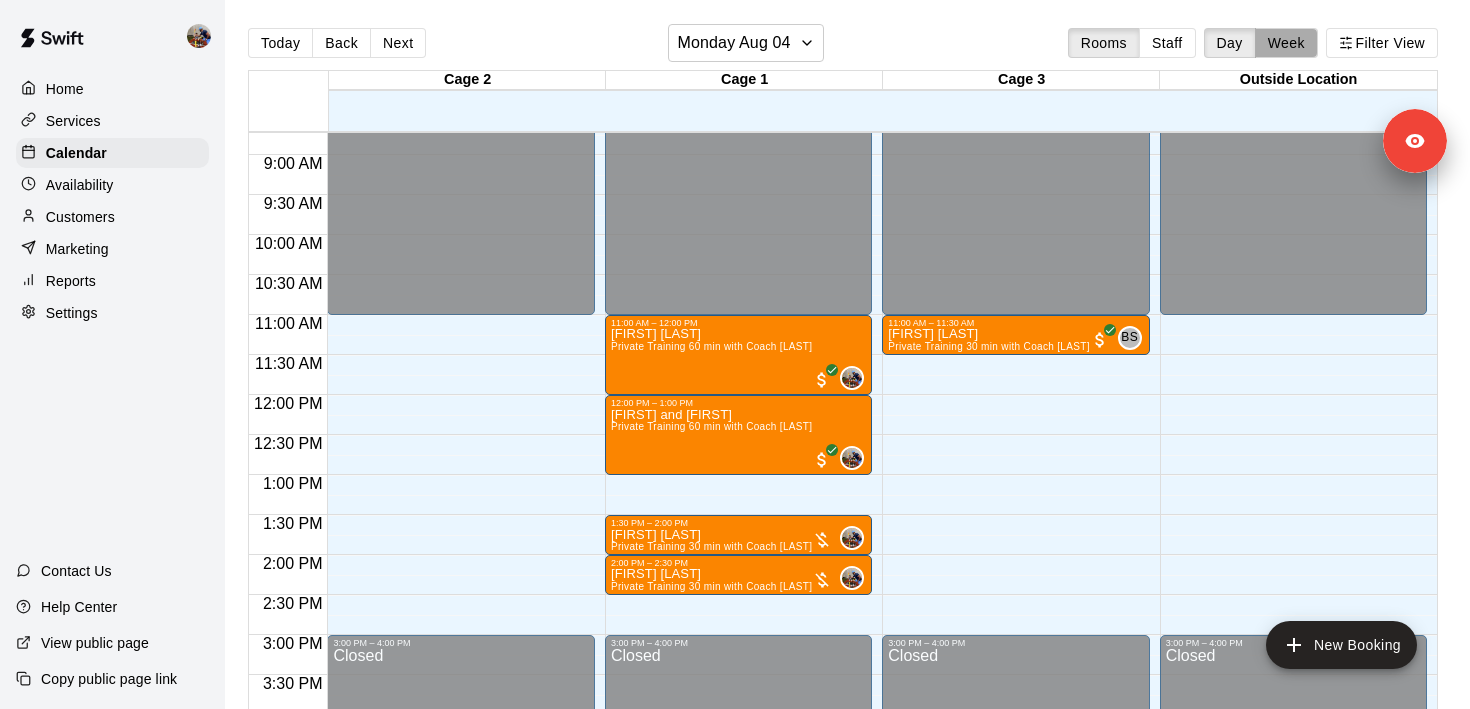 click on "Week" at bounding box center [1286, 43] 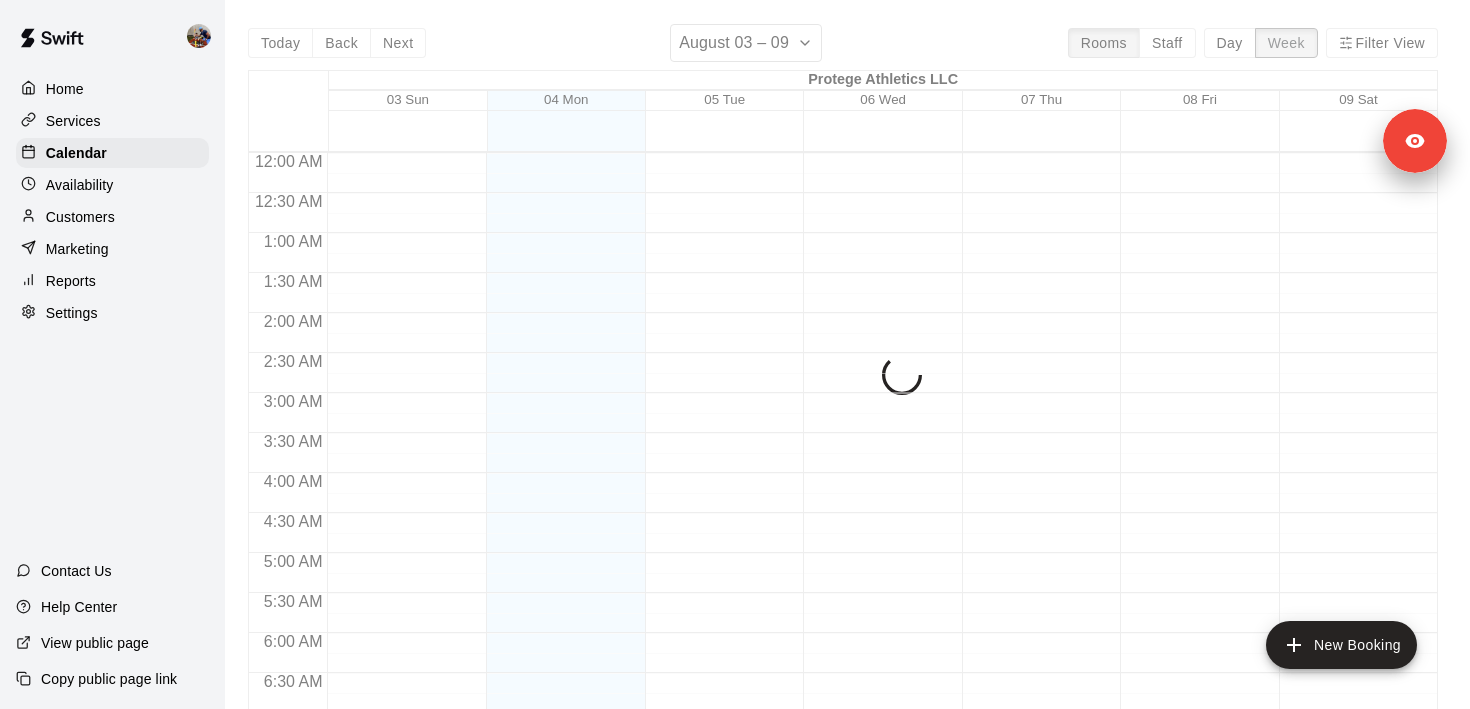scroll, scrollTop: 698, scrollLeft: 0, axis: vertical 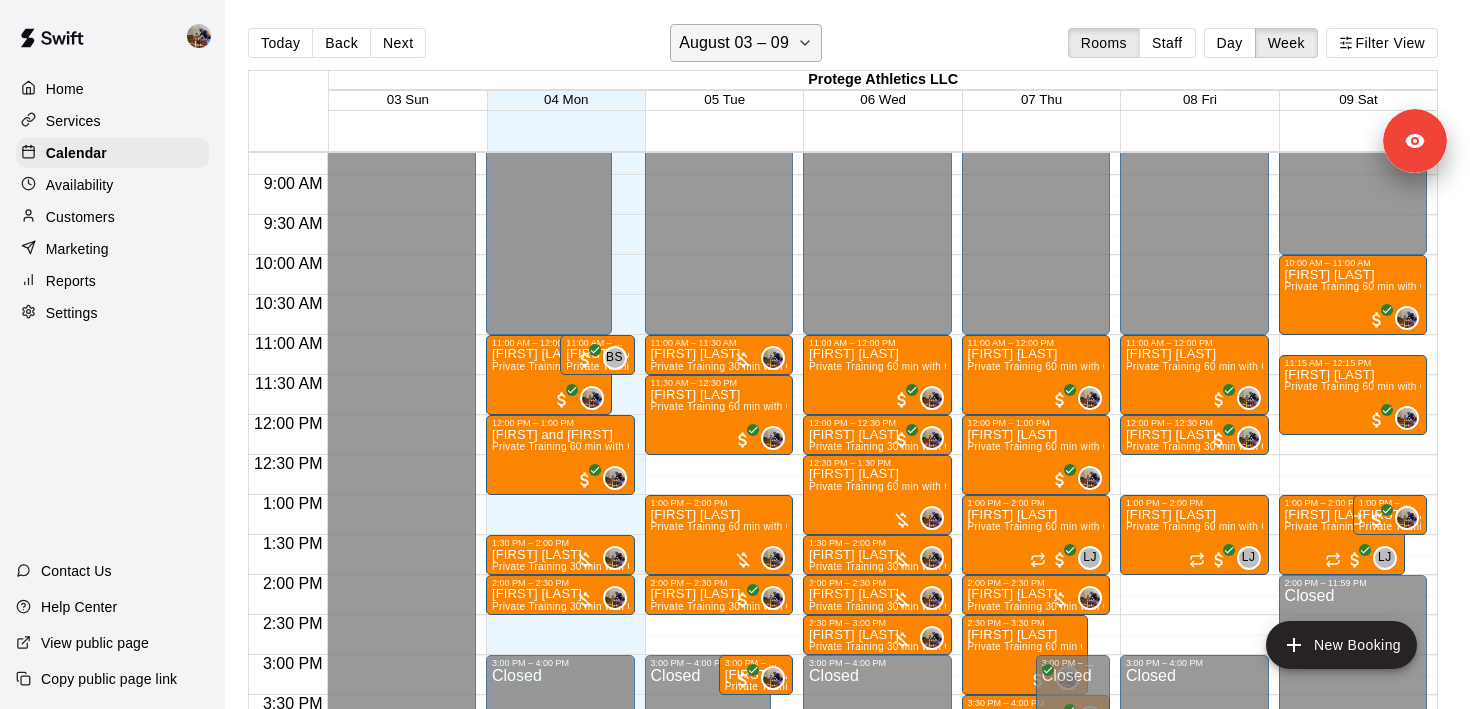 click on "August 03 – 09" at bounding box center (734, 43) 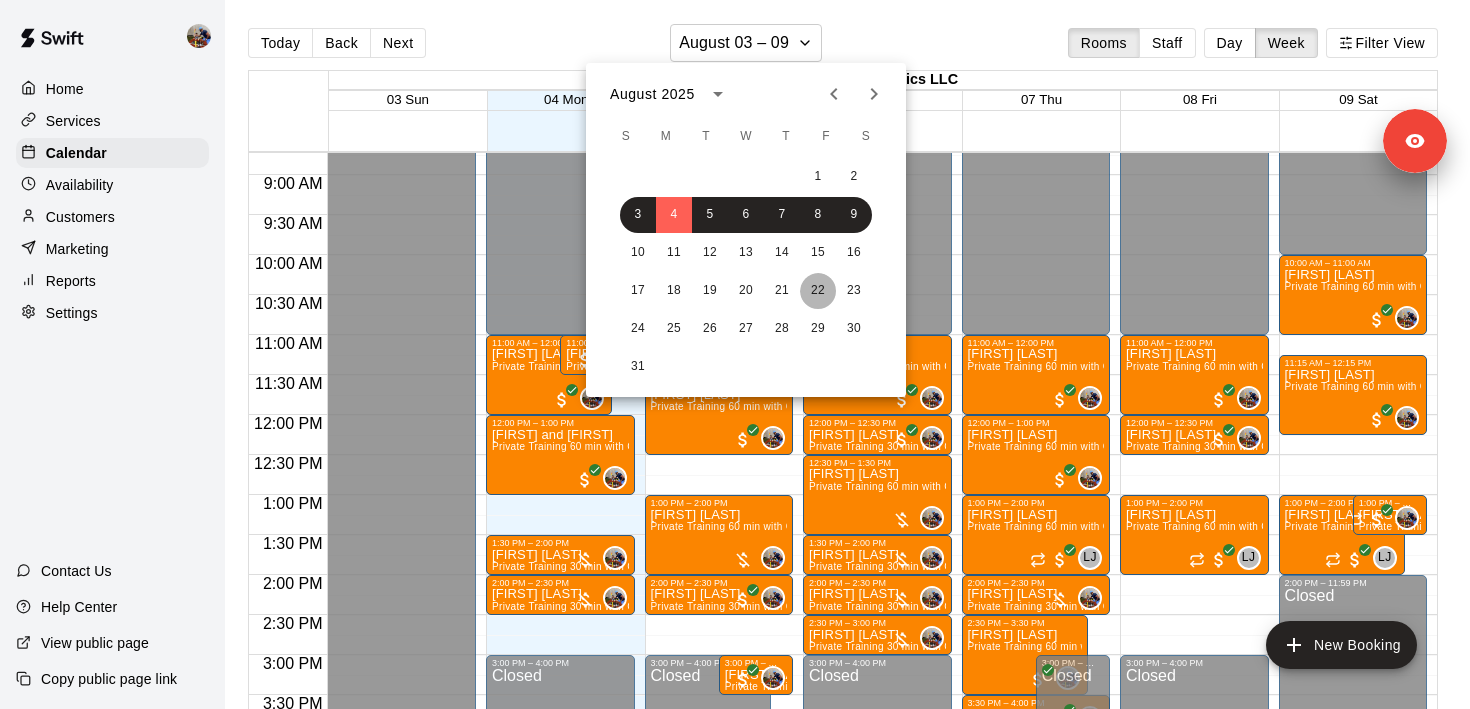 click on "22" at bounding box center (818, 291) 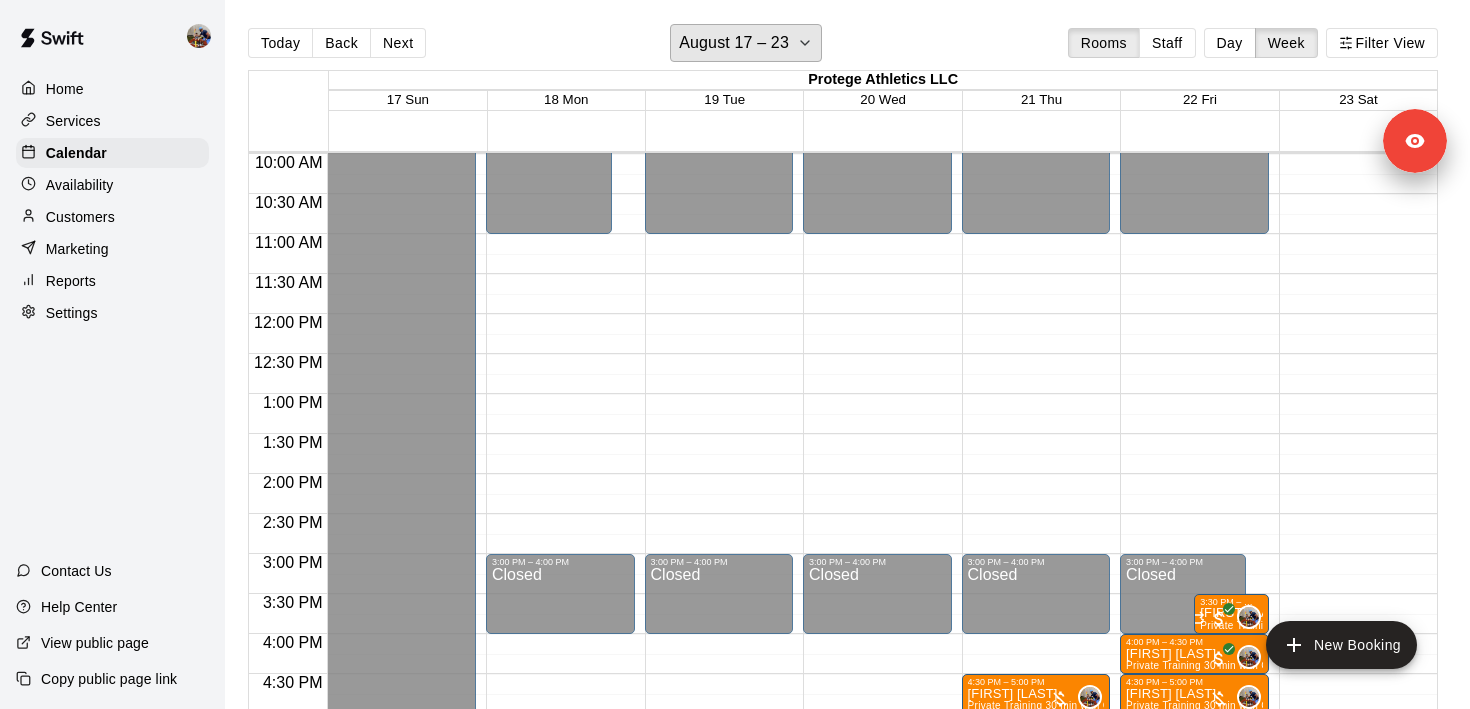 scroll, scrollTop: 1082, scrollLeft: 0, axis: vertical 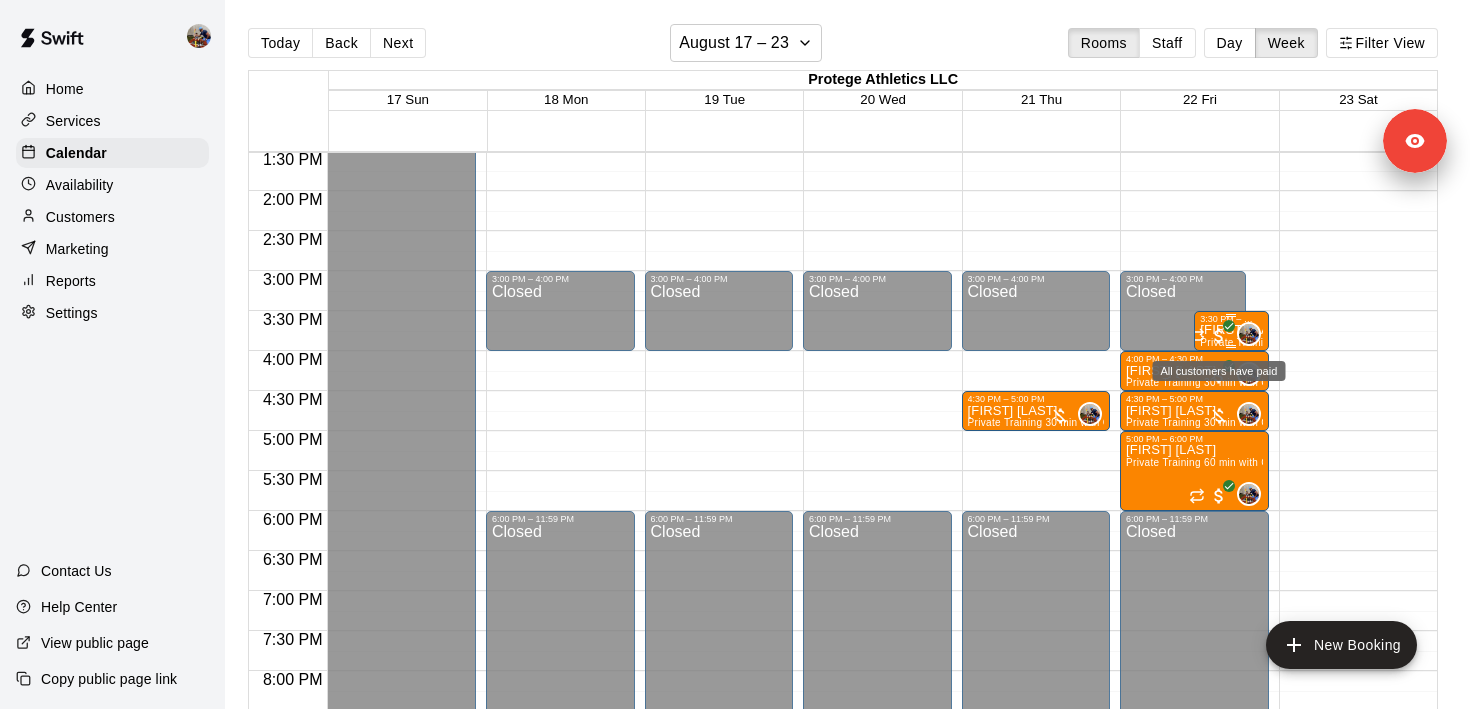 click 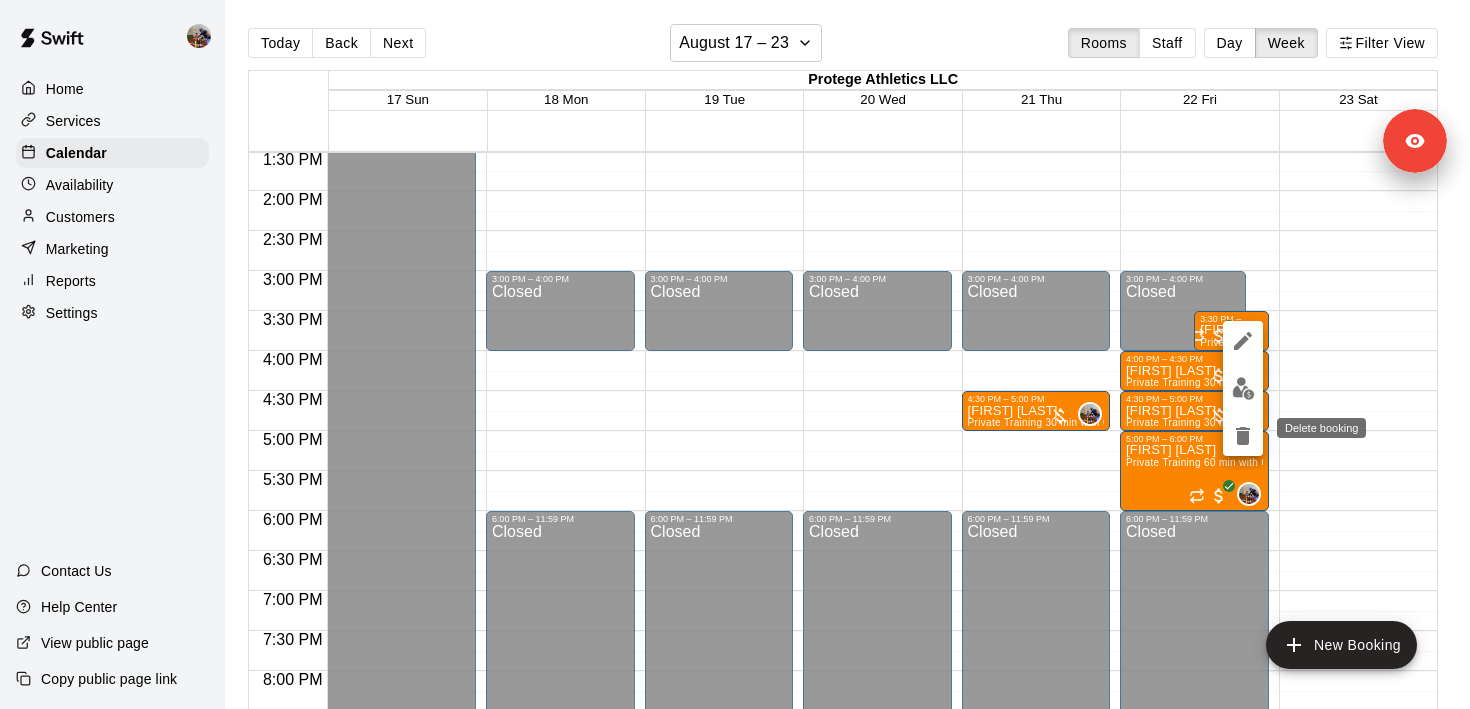 click 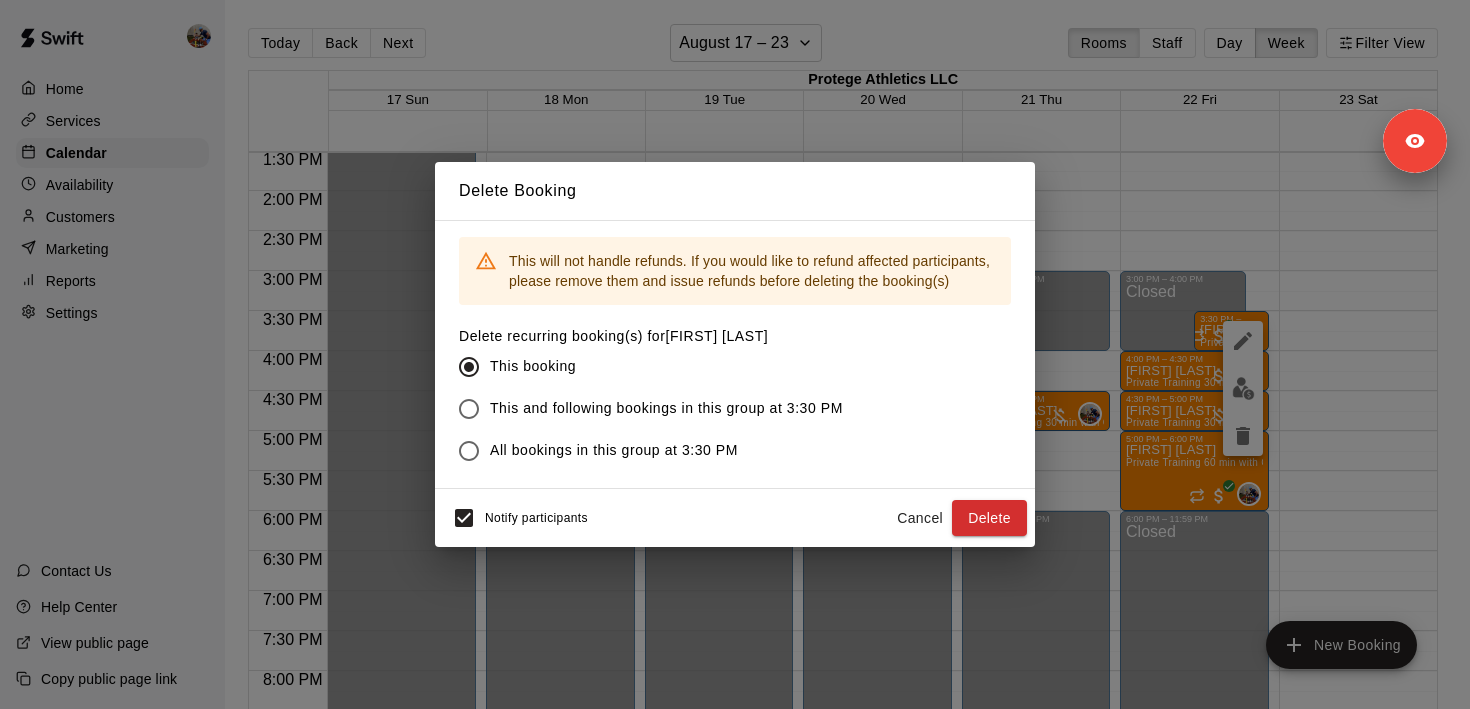 click on "Delete Booking This will not handle refunds. If you would like to refund affected participants, please remove them and issue refunds before deleting the booking(s) Delete recurring booking(s) for [FIRST] [LAST] This booking This and following bookings in this group at [TIME] All bookings in this group  at [TIME] Notify participants Cancel Delete" at bounding box center (735, 354) 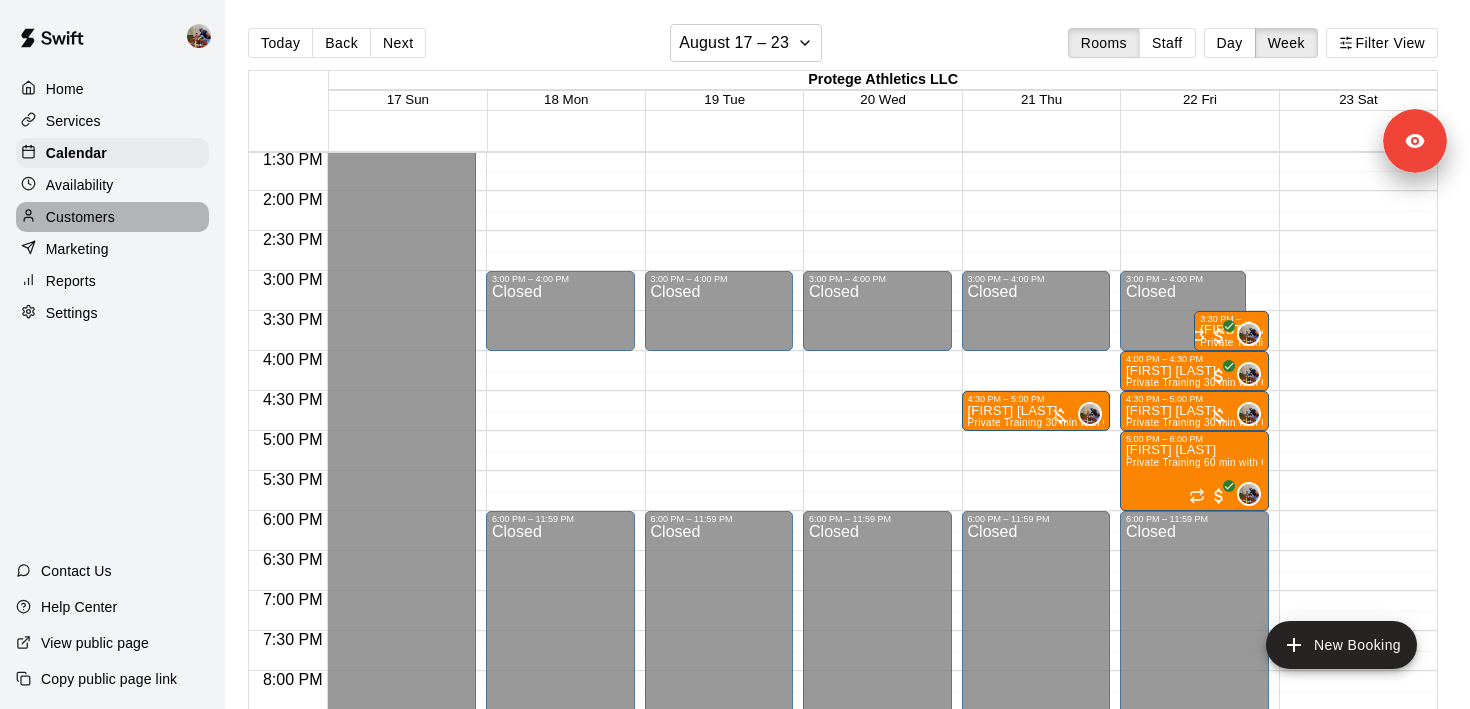 click on "Customers" at bounding box center [112, 217] 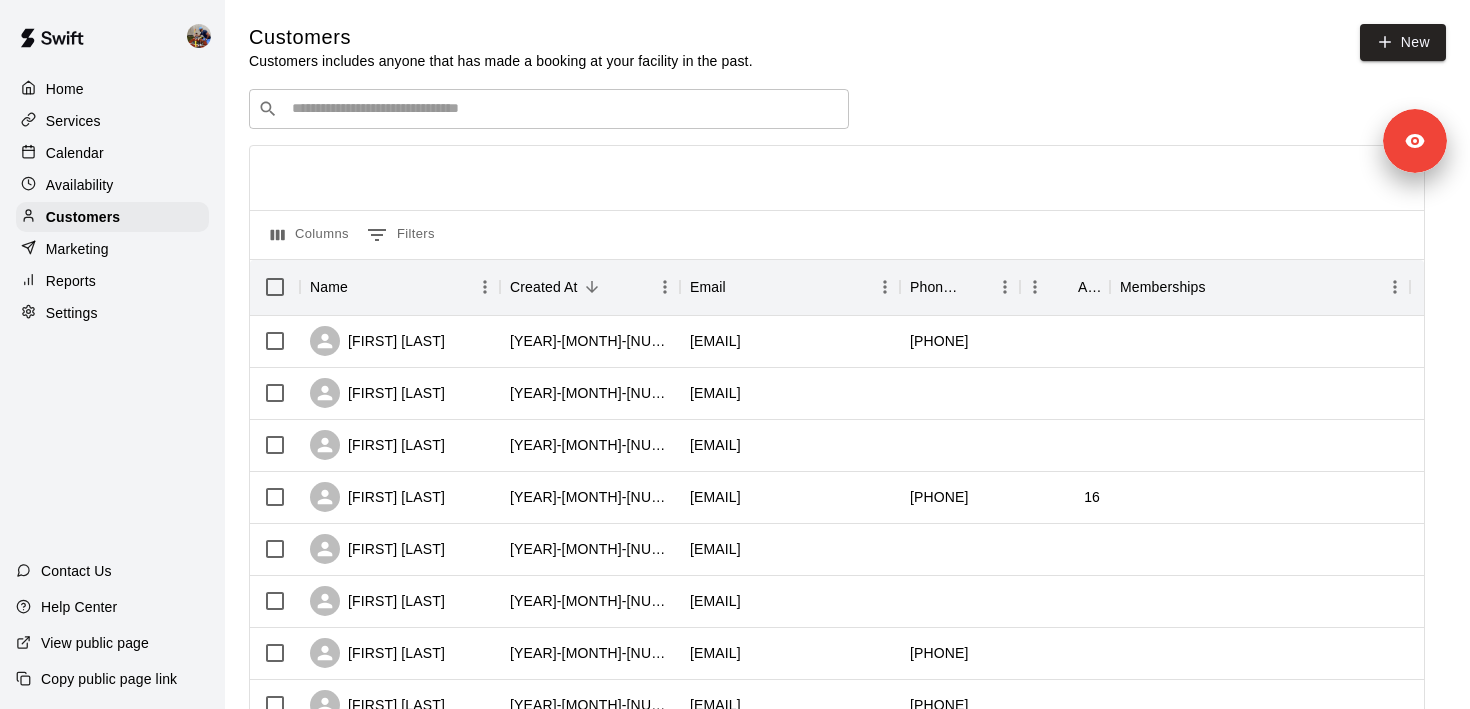 click at bounding box center [563, 109] 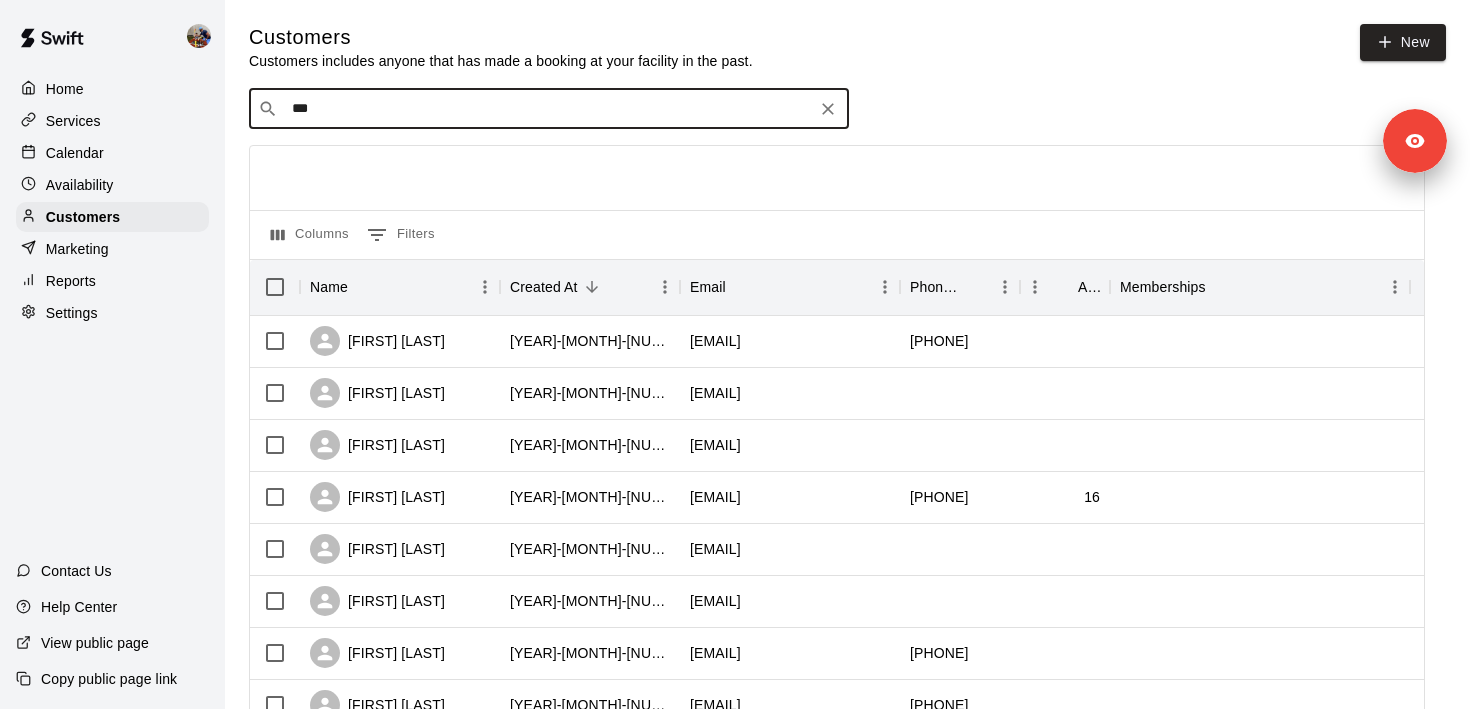 type on "****" 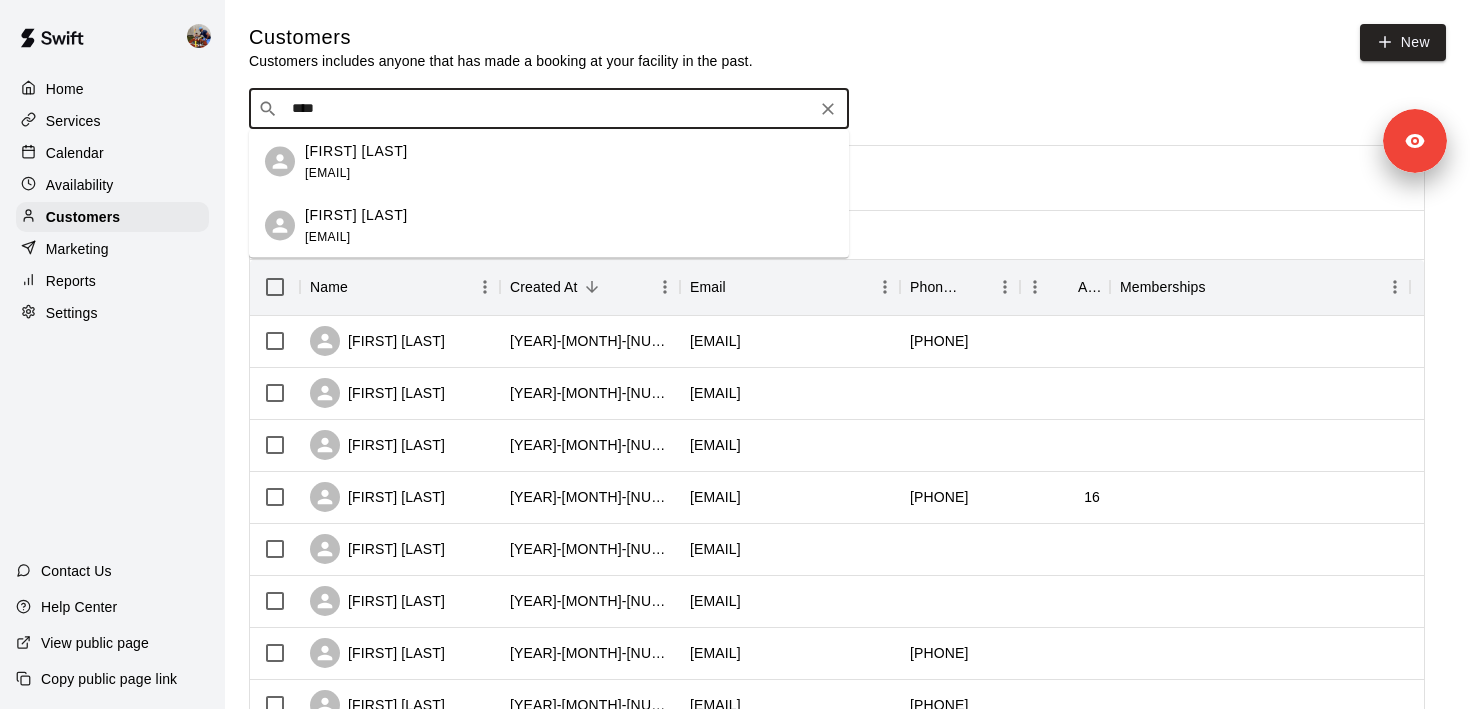 click on "[FIRST] [LAST] [EMAIL]" at bounding box center [356, 225] 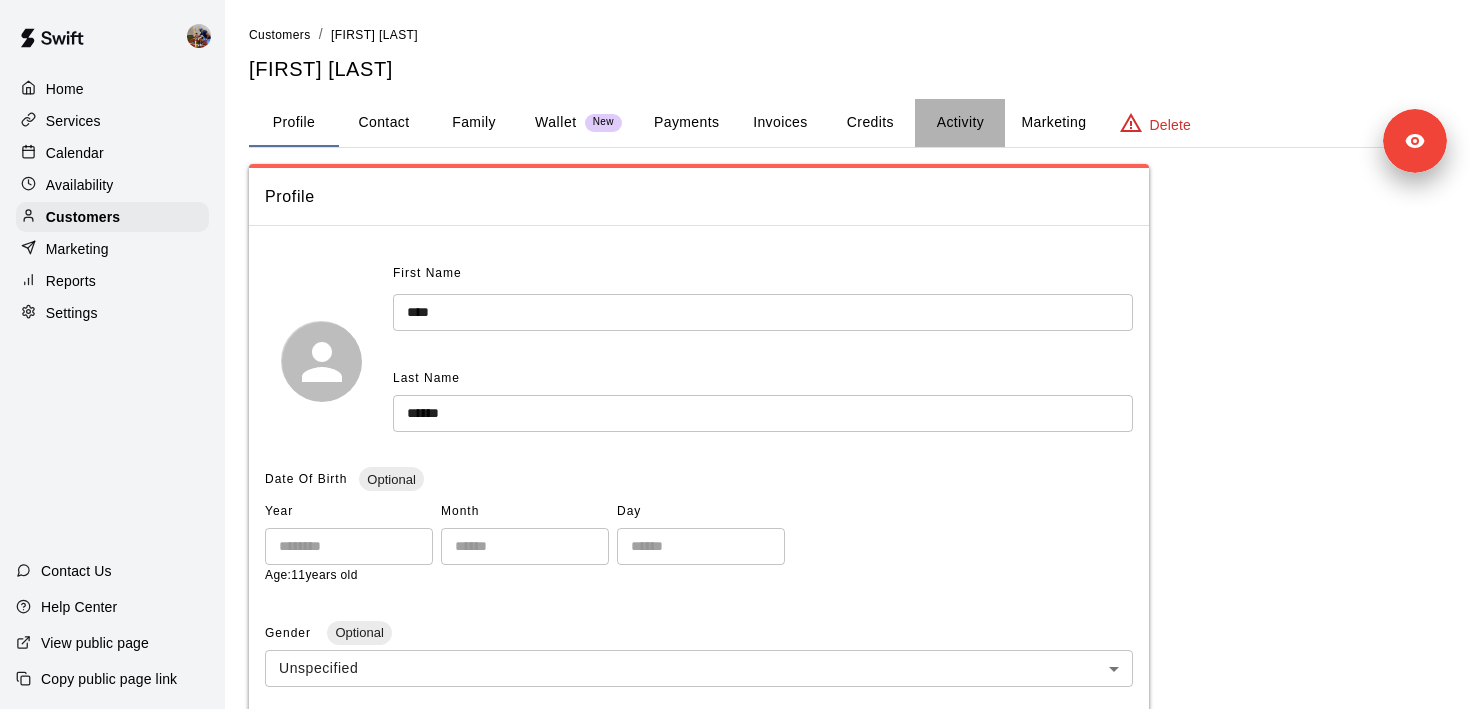 click on "Activity" at bounding box center (960, 123) 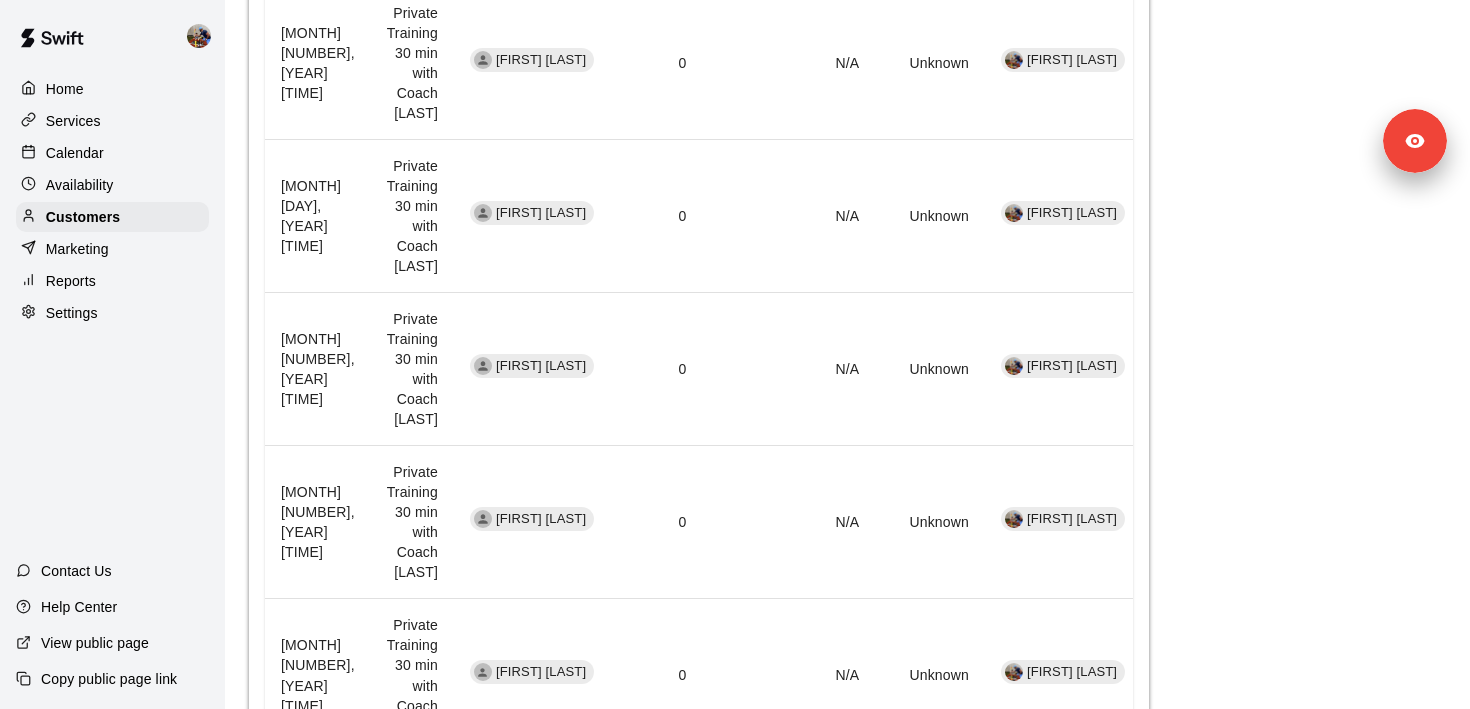scroll, scrollTop: 1473, scrollLeft: 0, axis: vertical 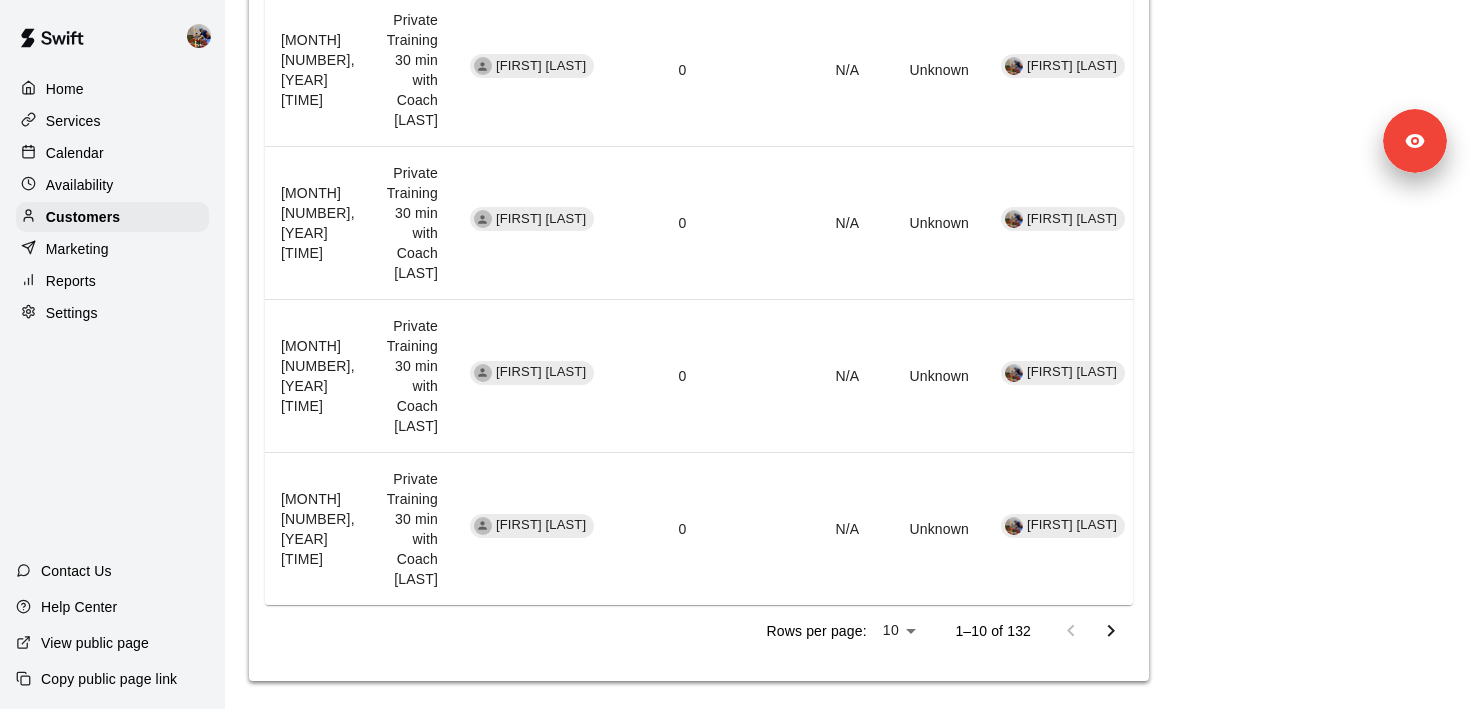 click at bounding box center (1111, 631) 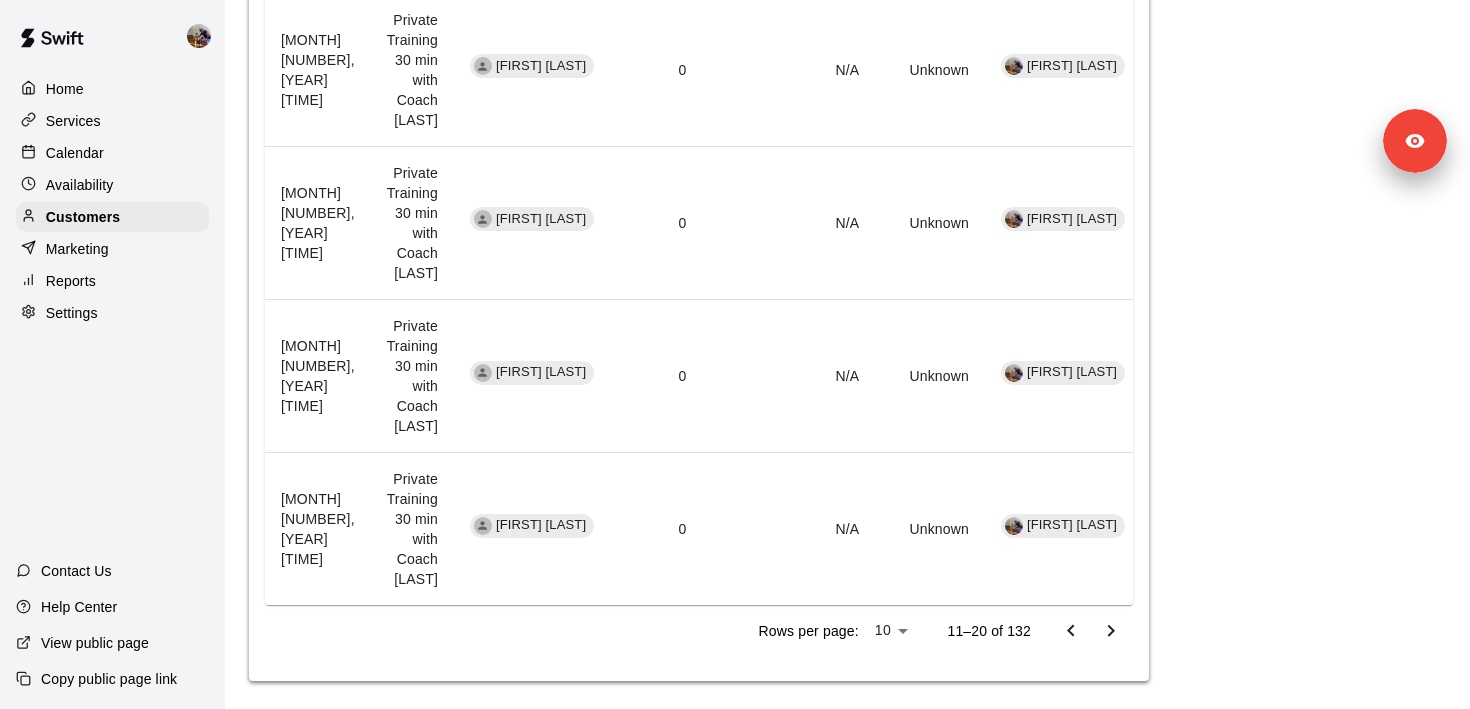 click 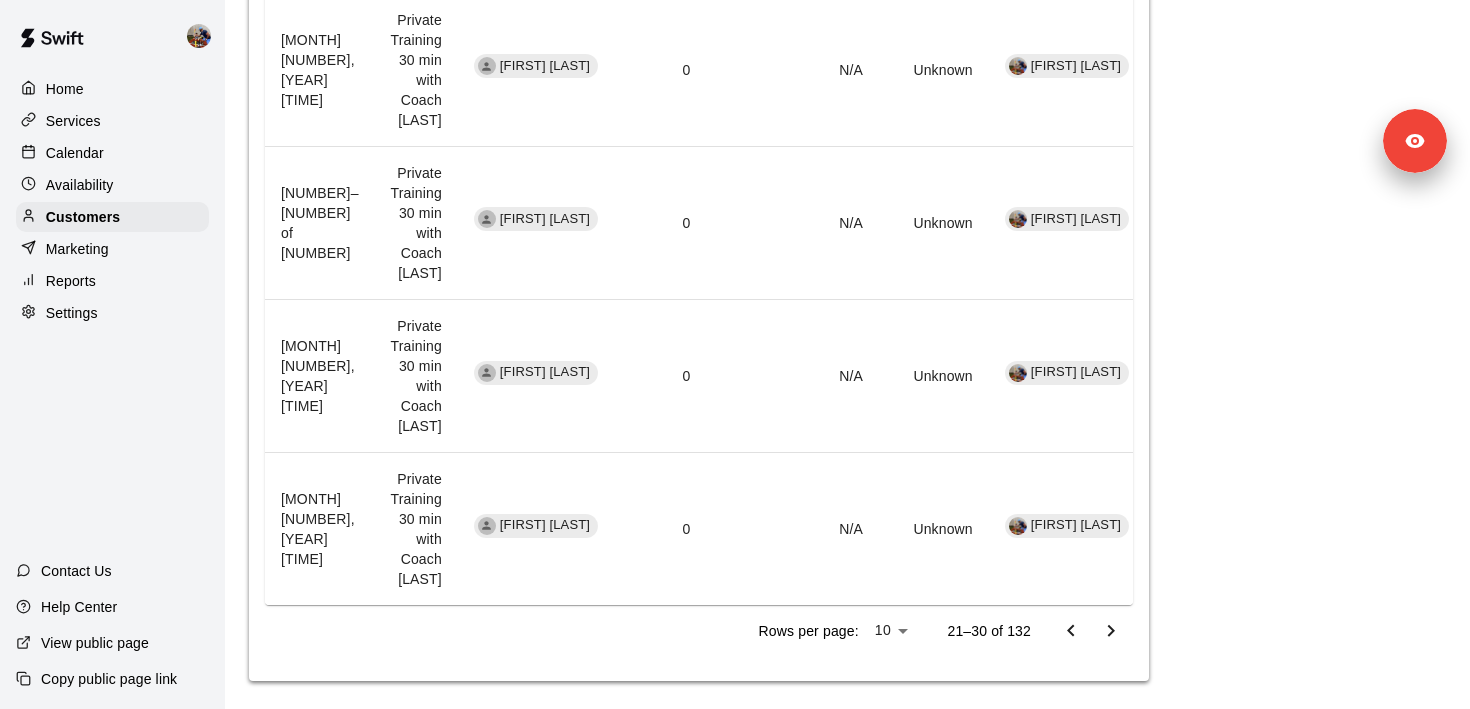 click 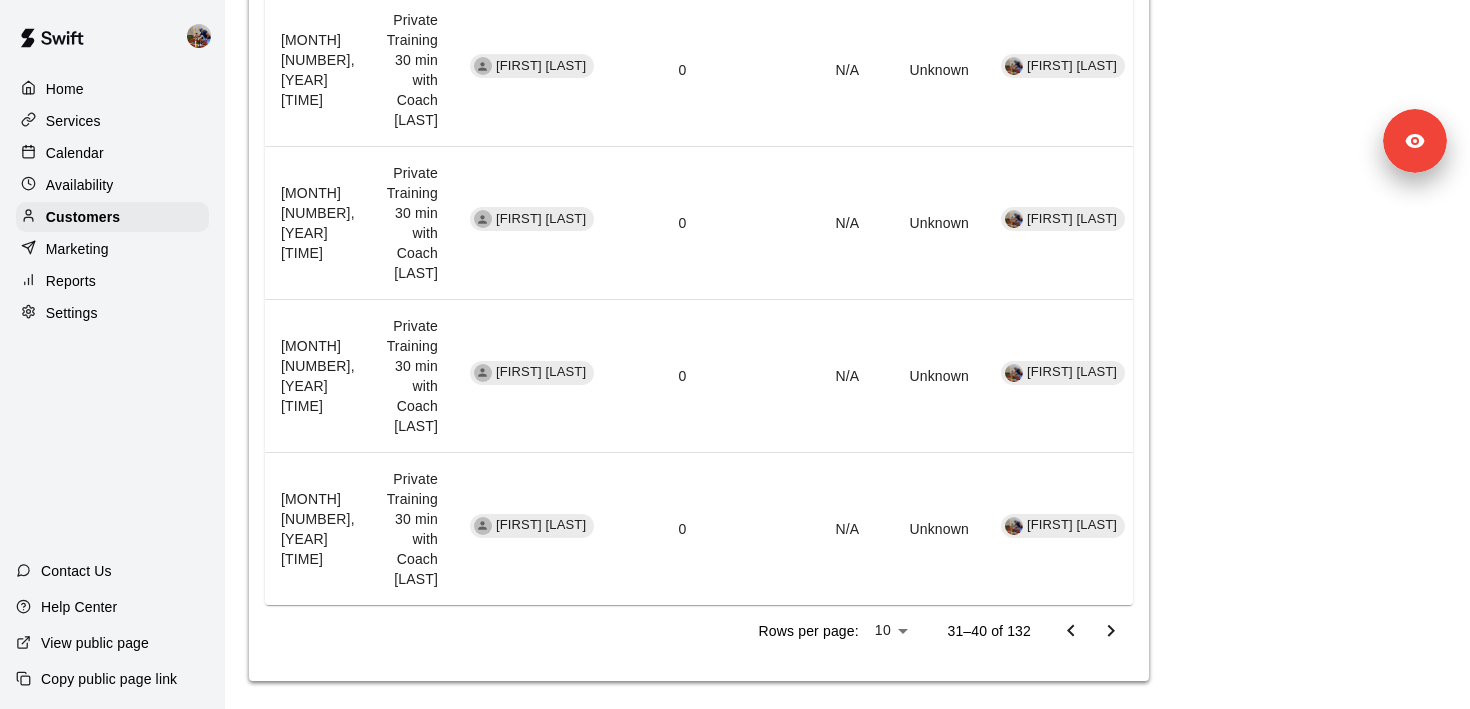 click 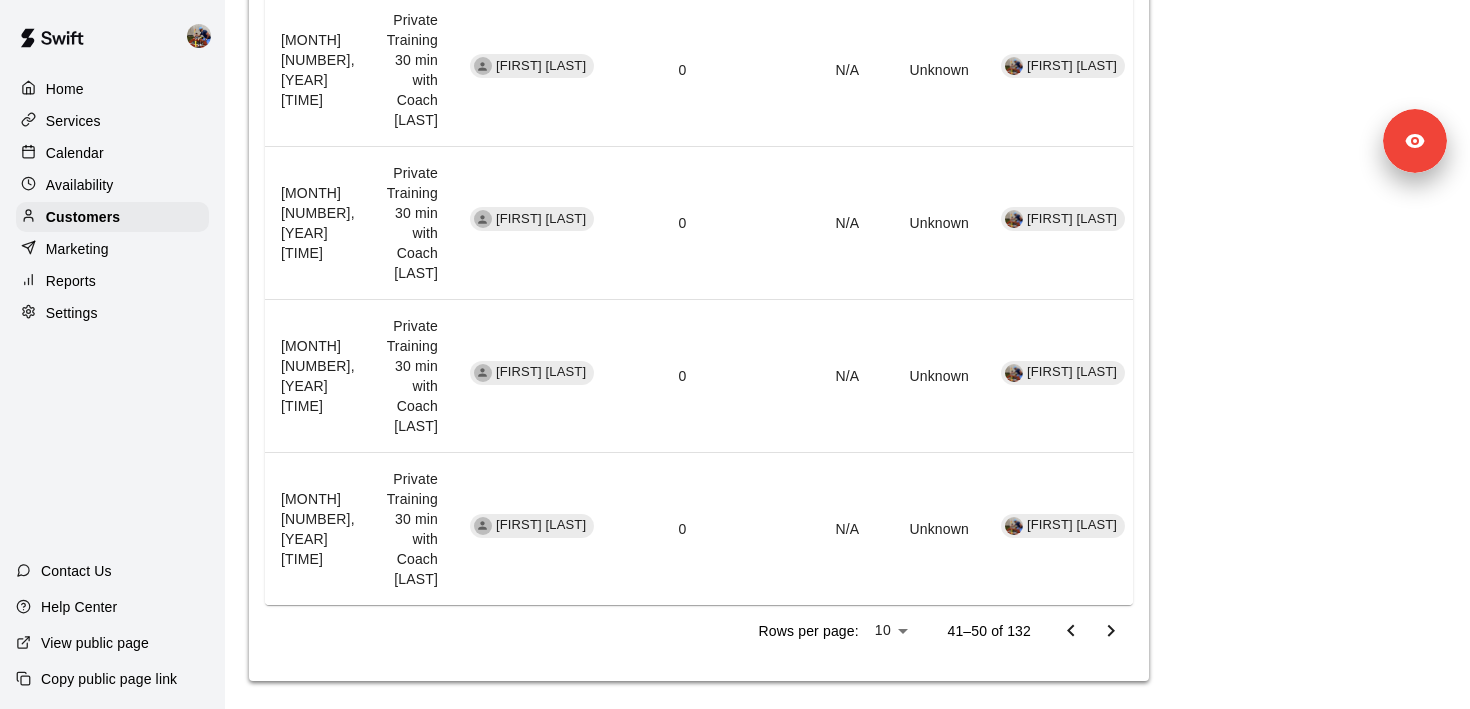 click 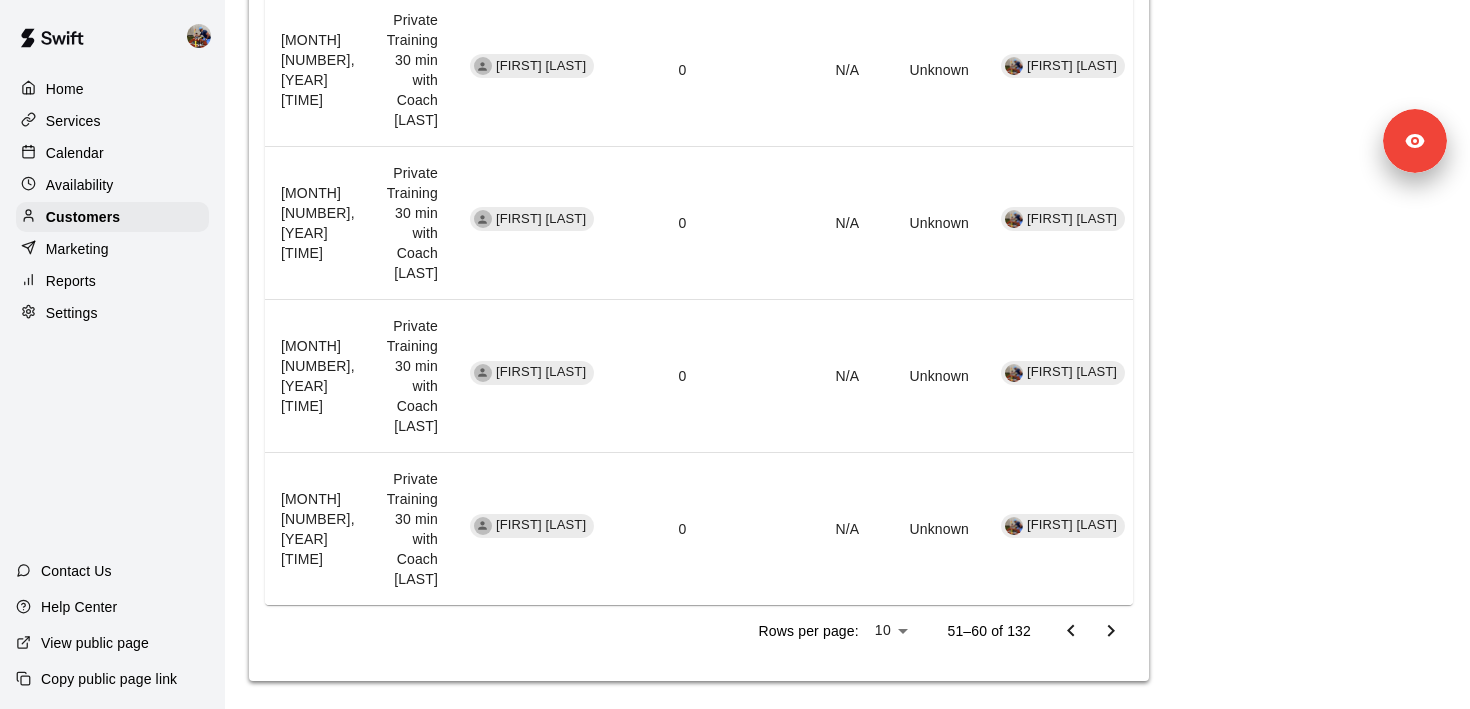 click 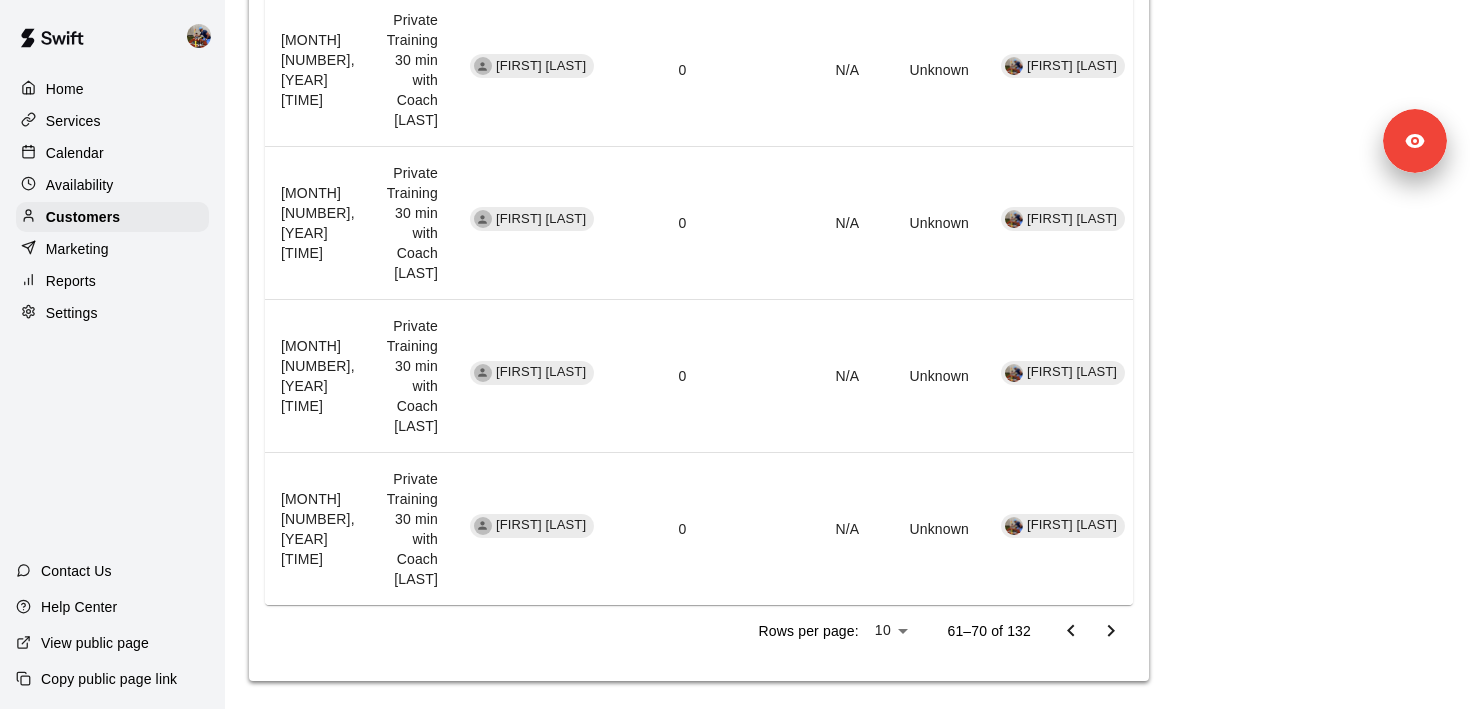 click 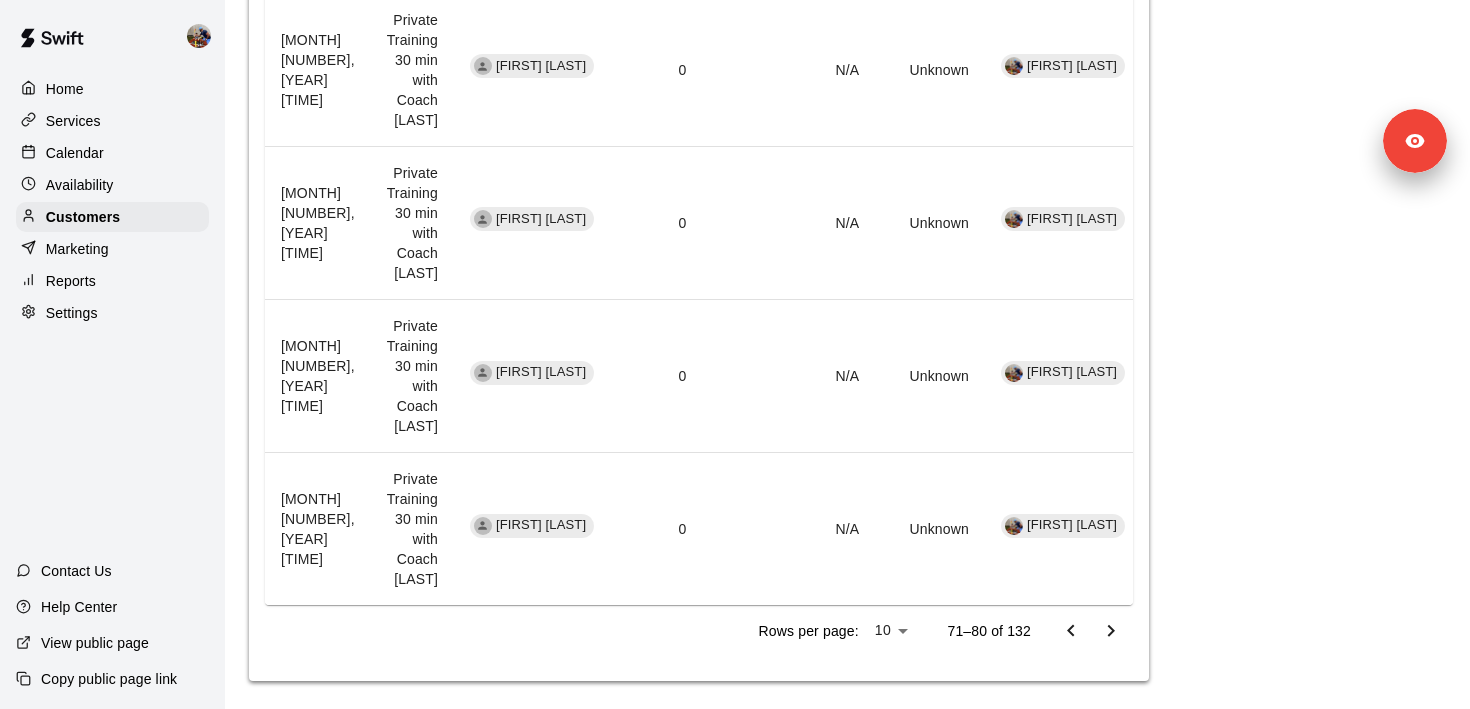 click 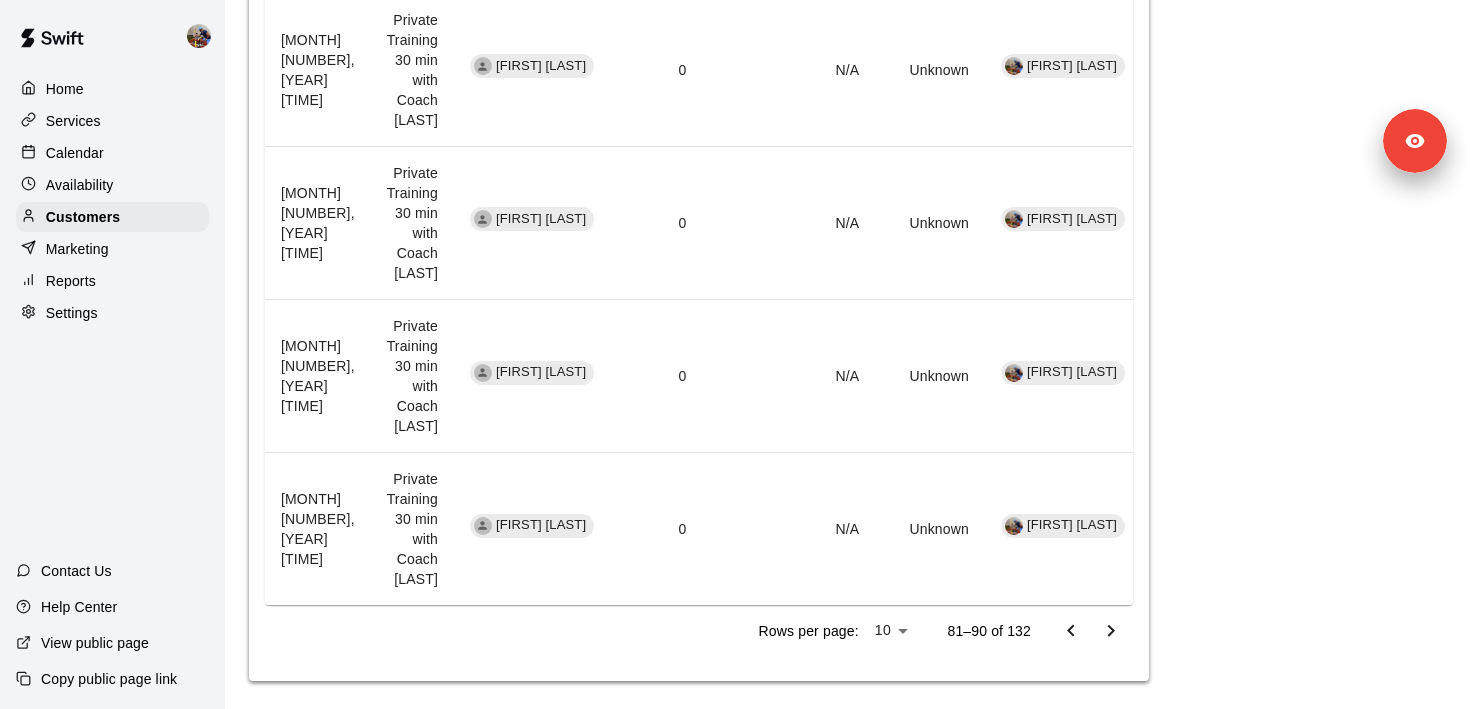 click 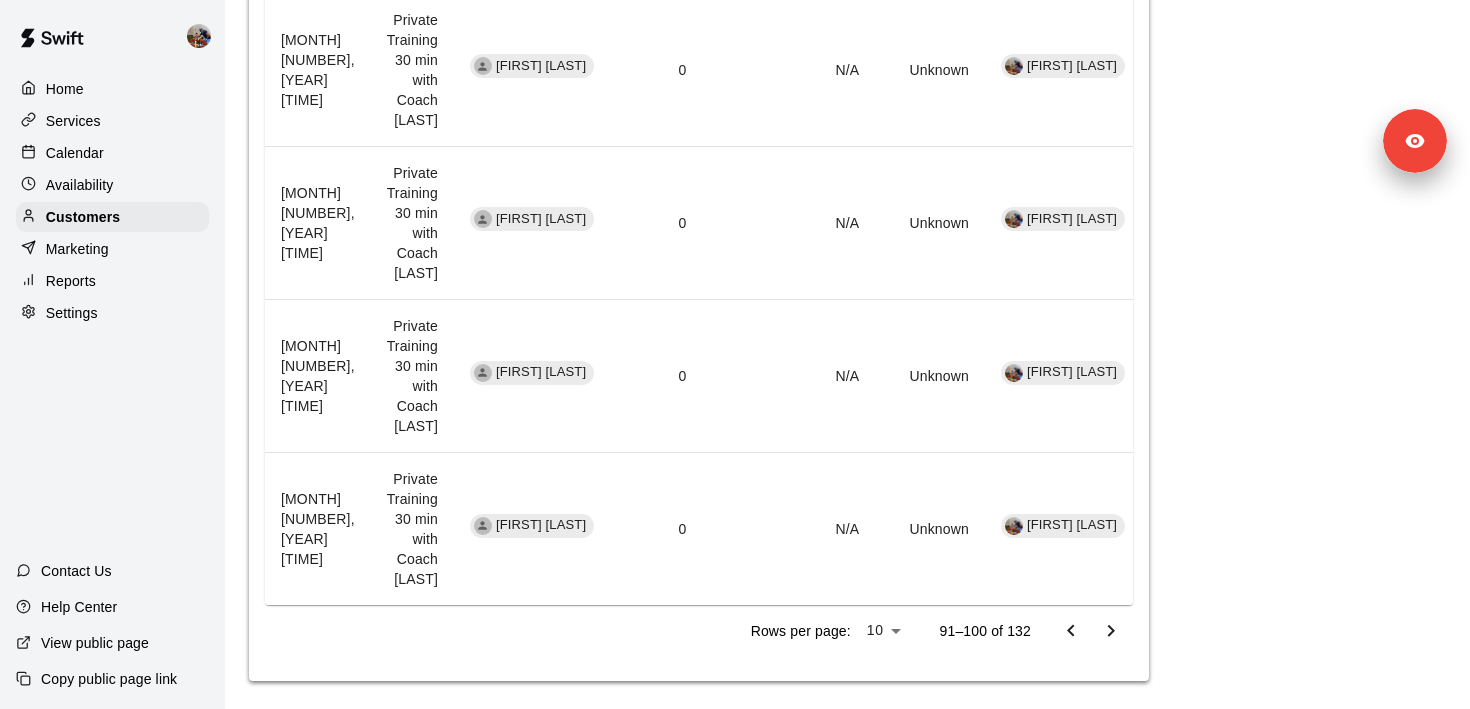 click 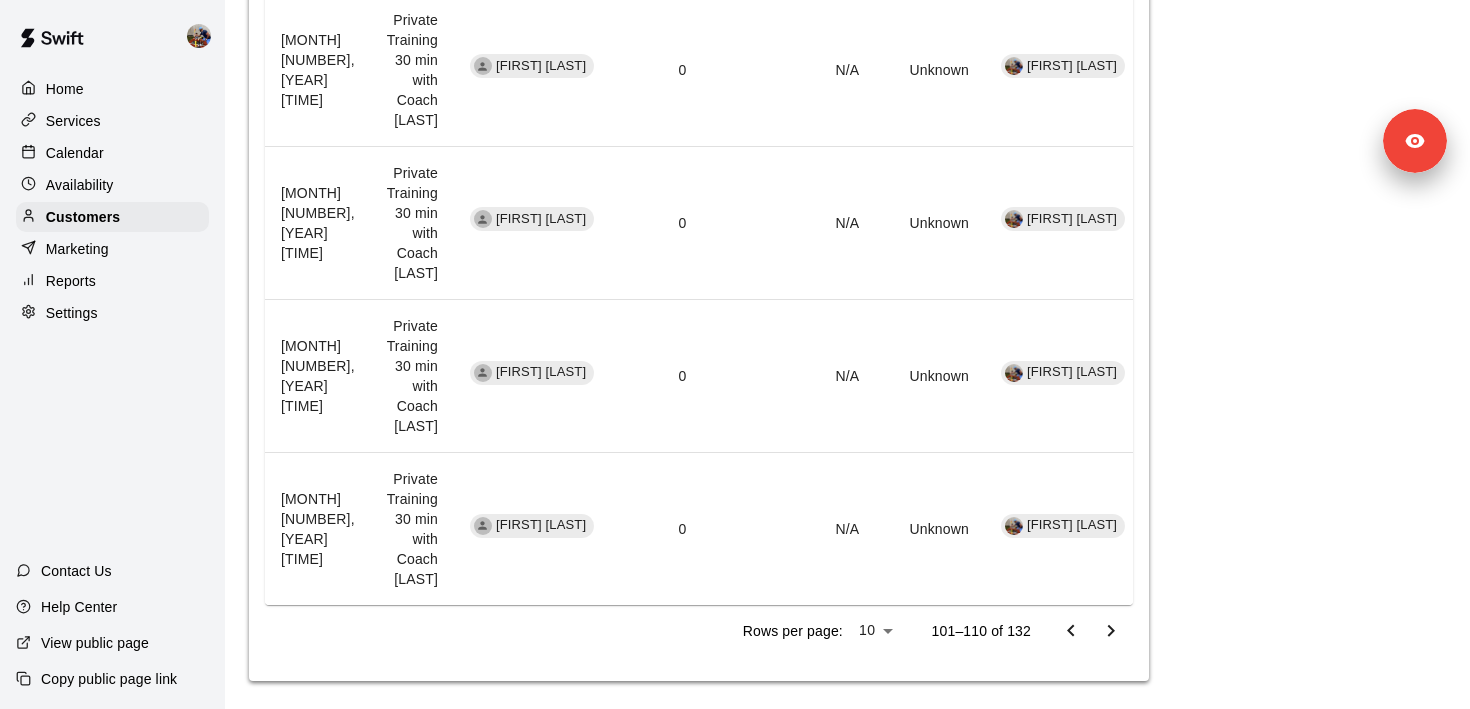 click 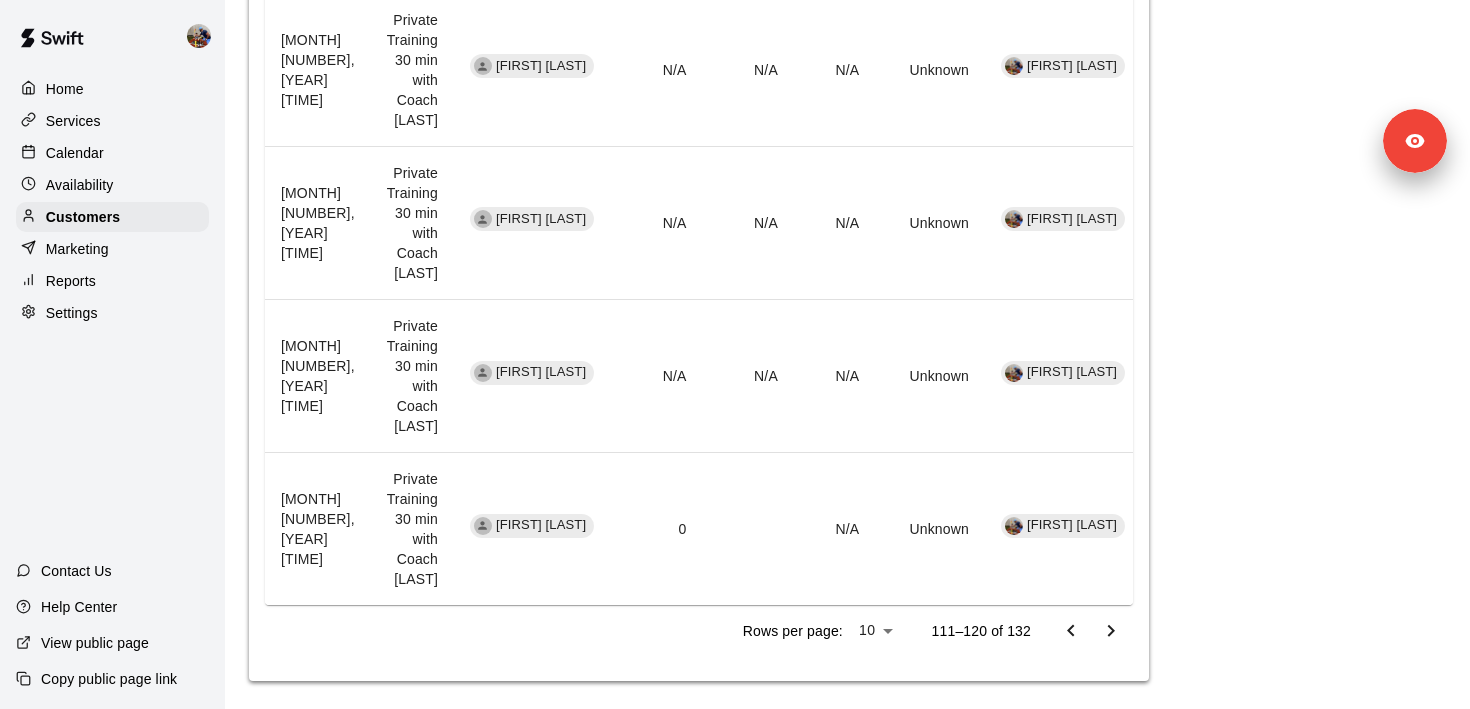 click 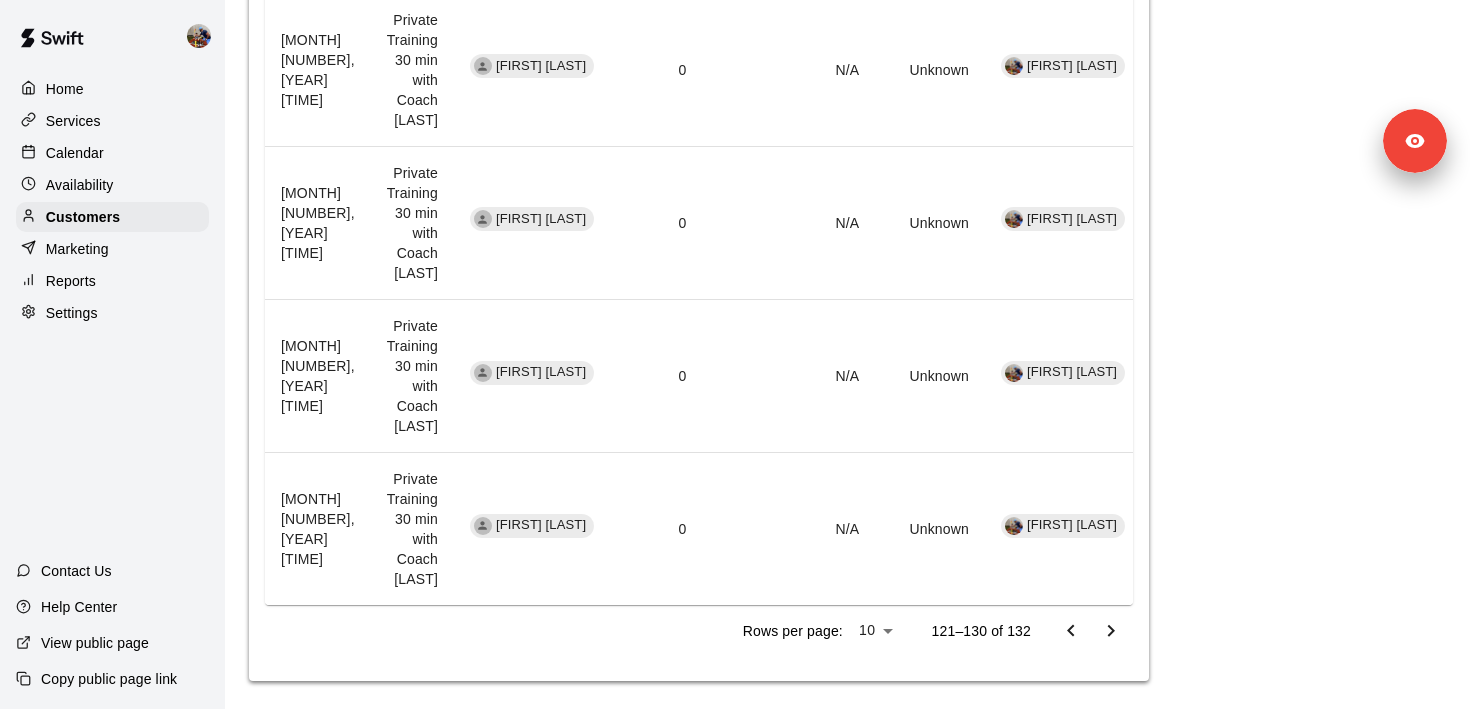 click 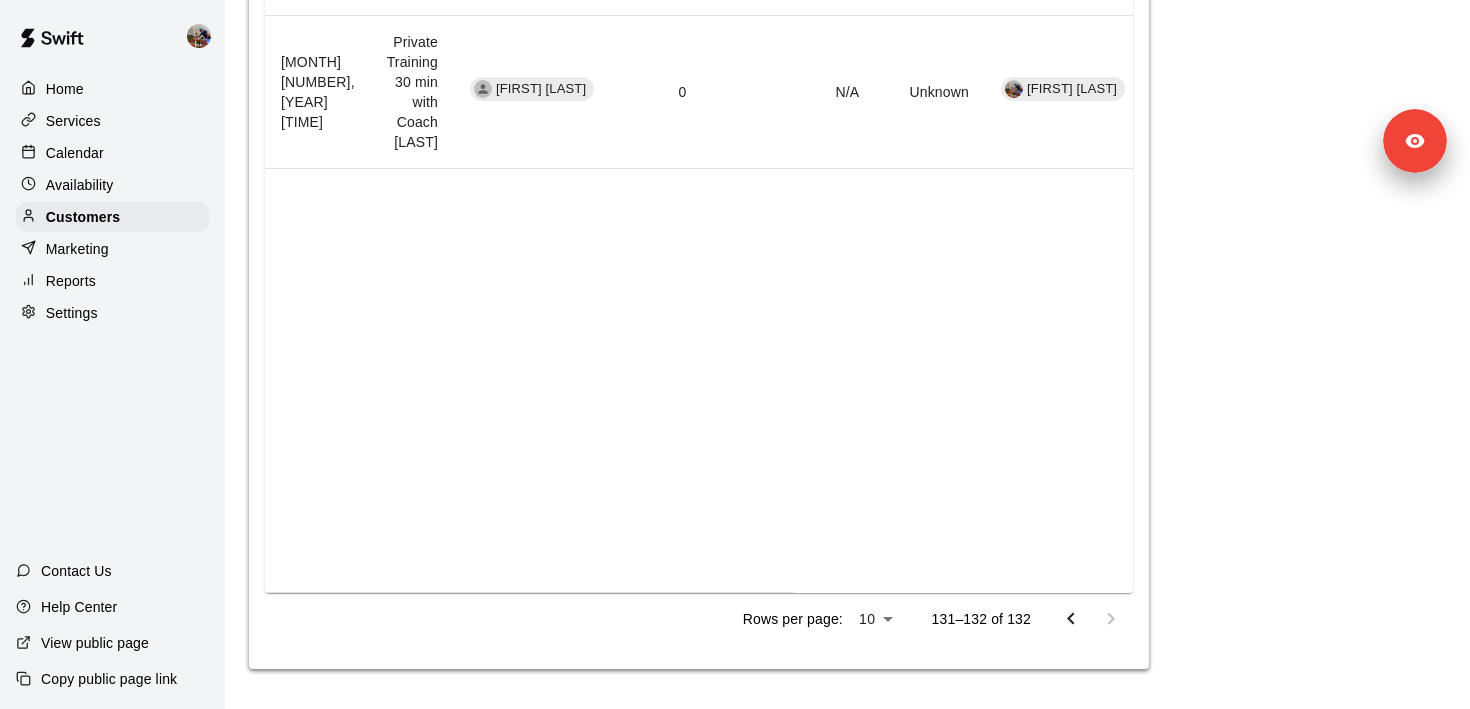 click 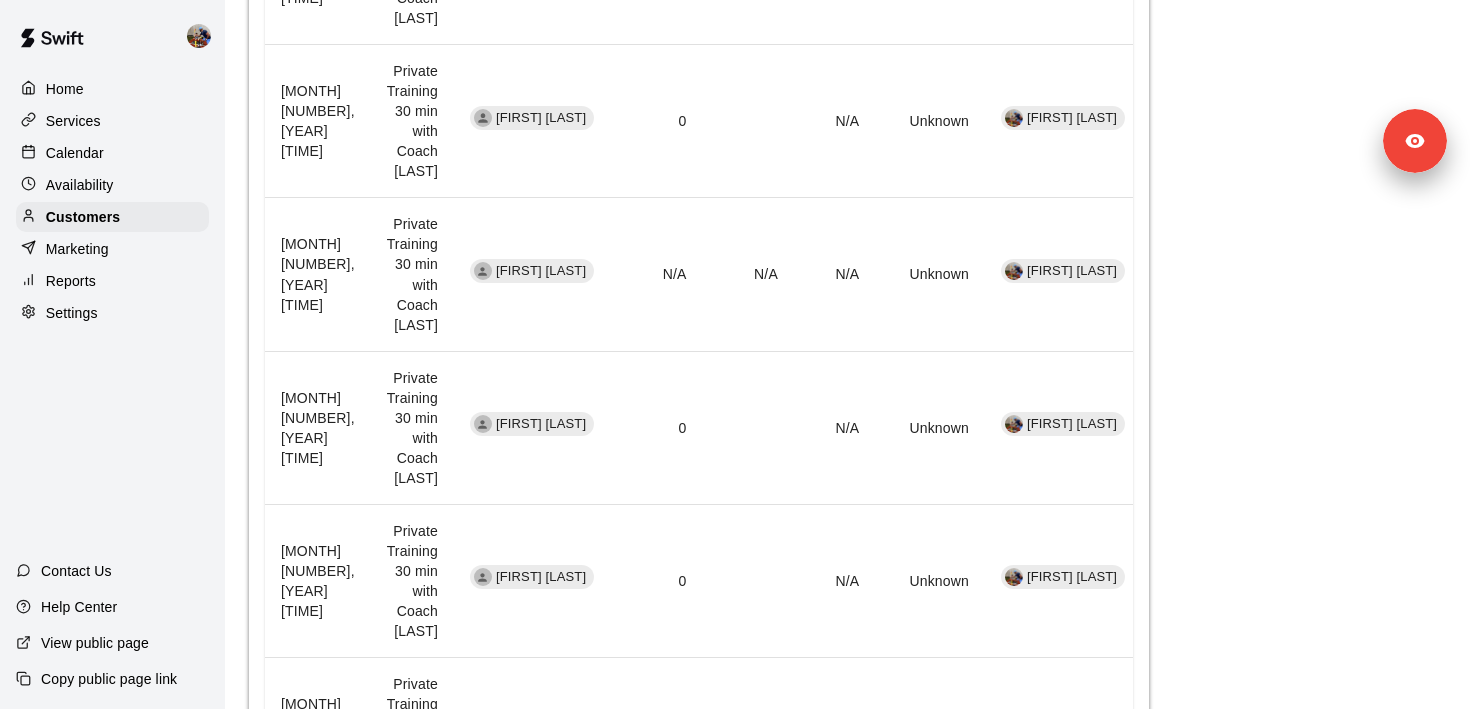 scroll, scrollTop: 1485, scrollLeft: 0, axis: vertical 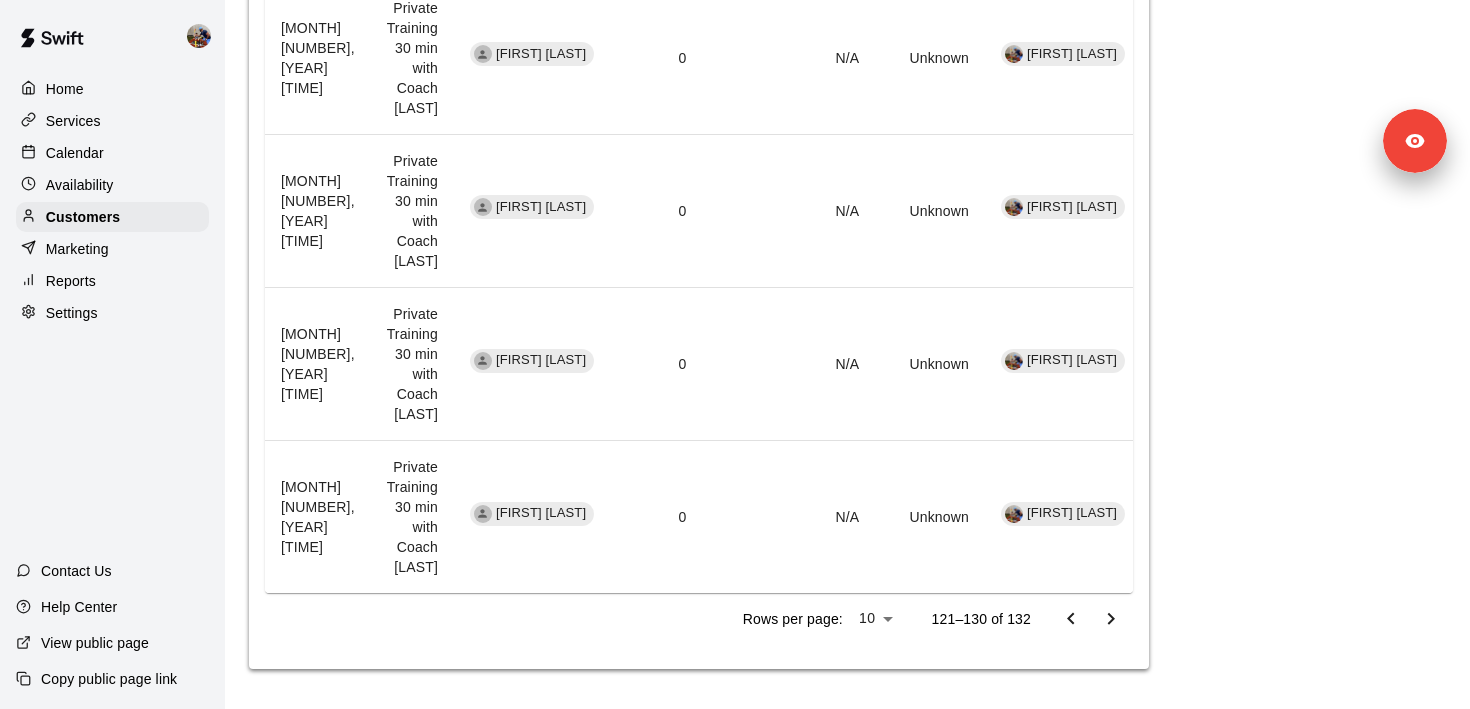 click 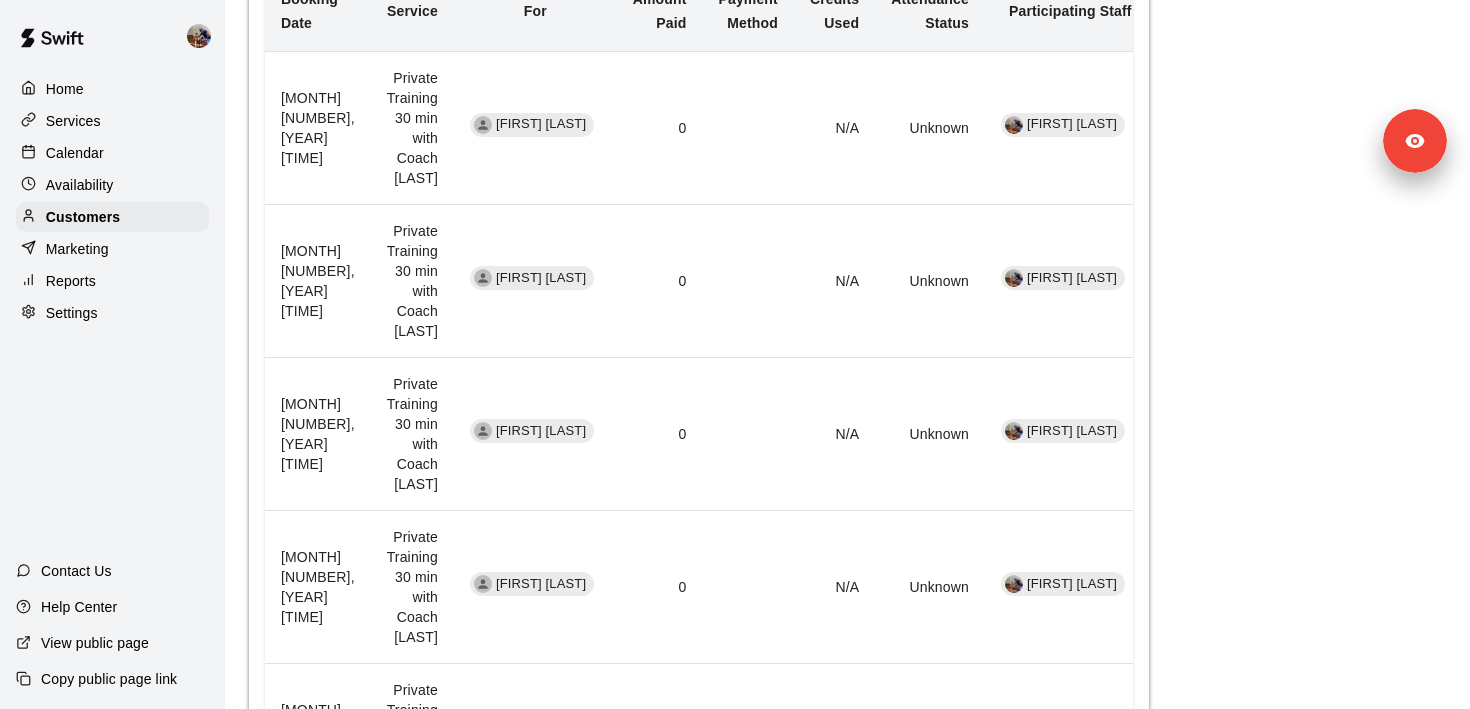scroll, scrollTop: 493, scrollLeft: 0, axis: vertical 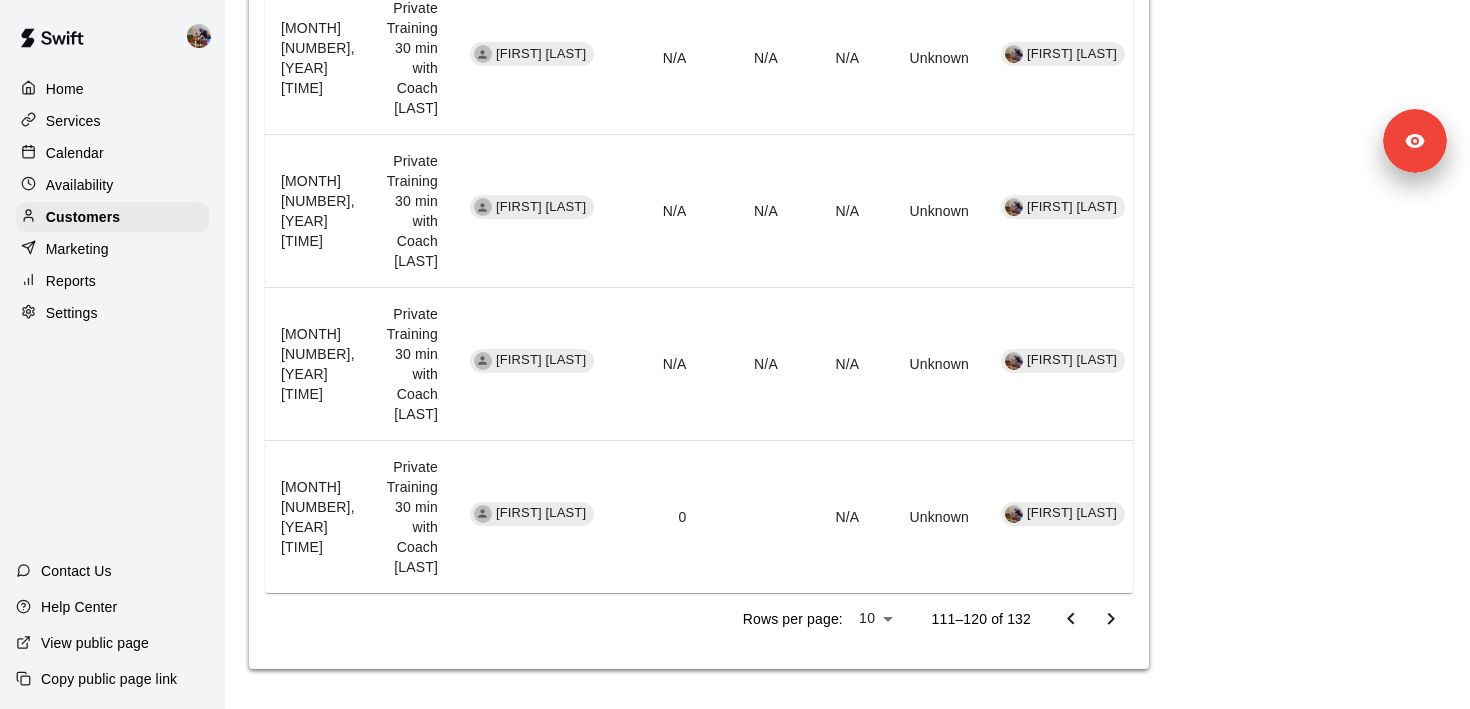 click 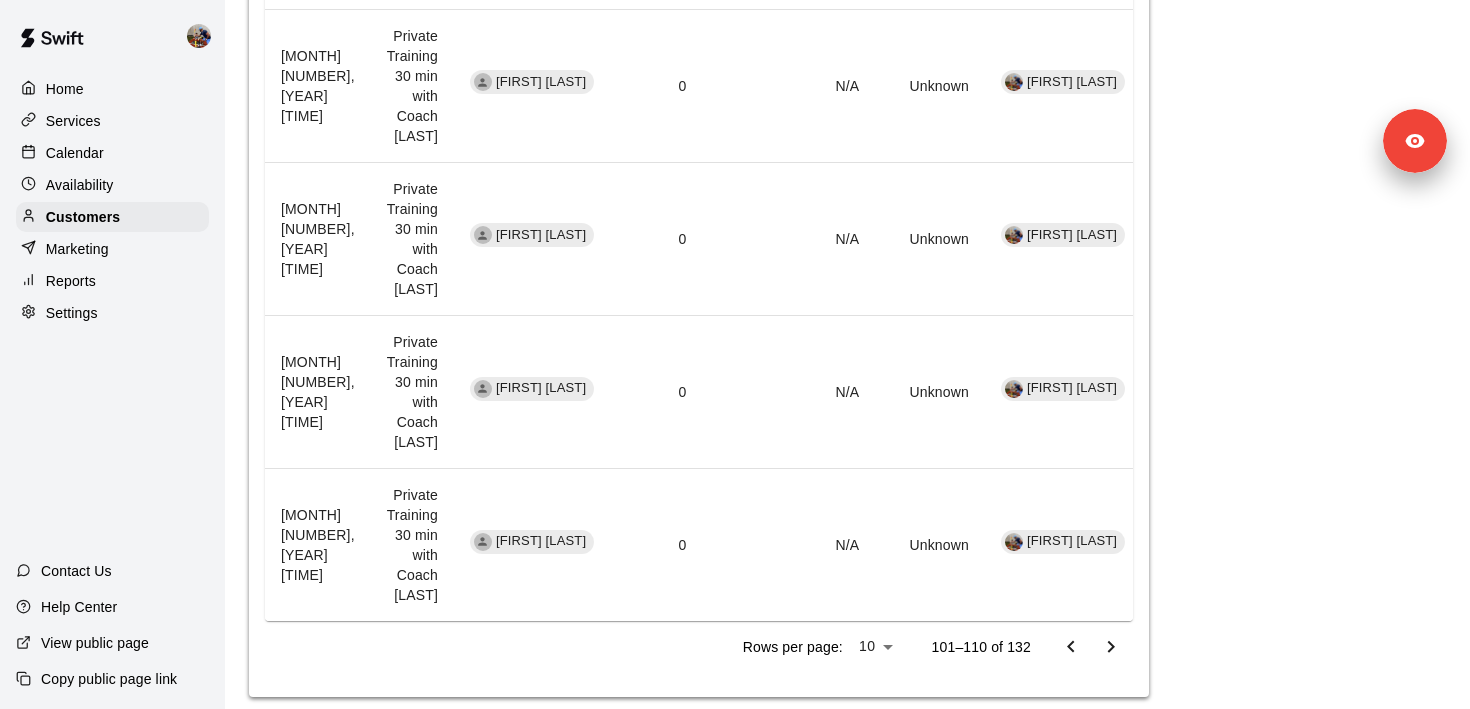 scroll, scrollTop: 1485, scrollLeft: 0, axis: vertical 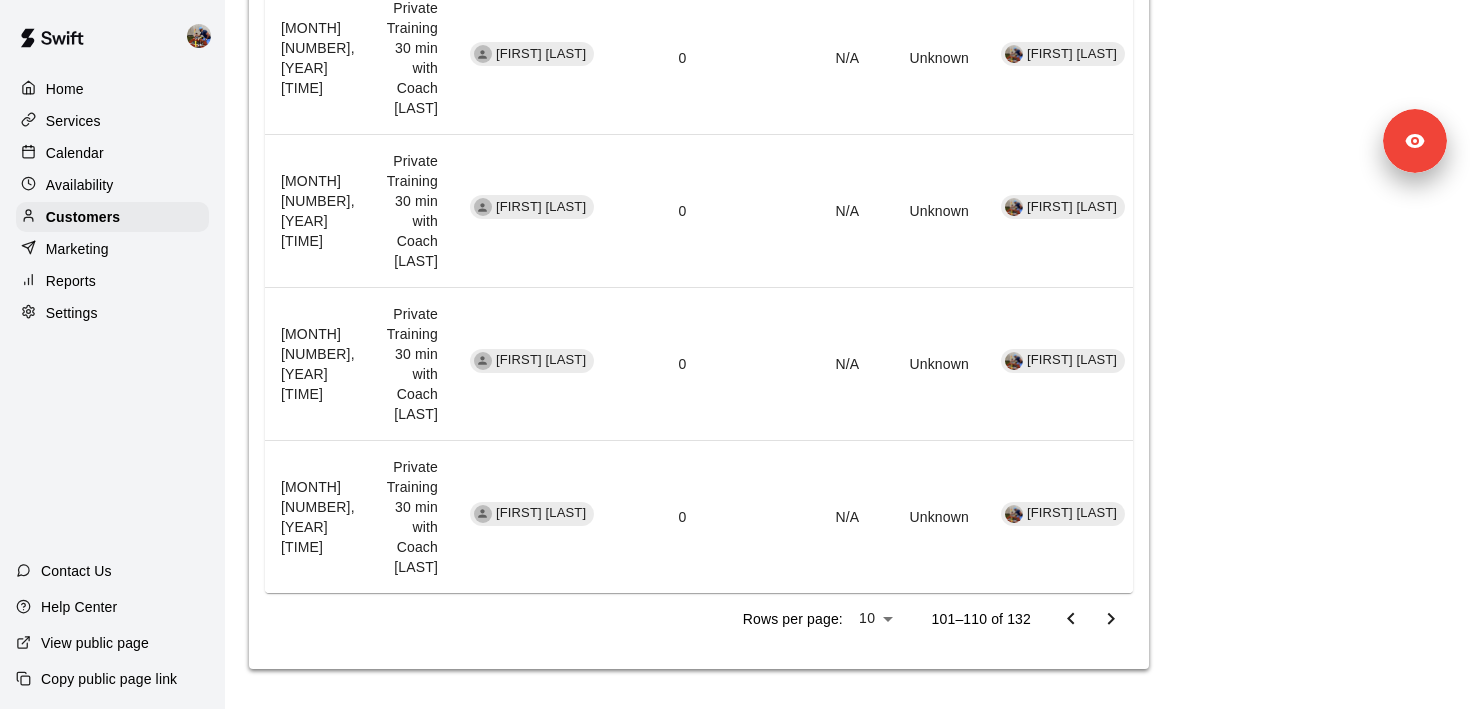 click 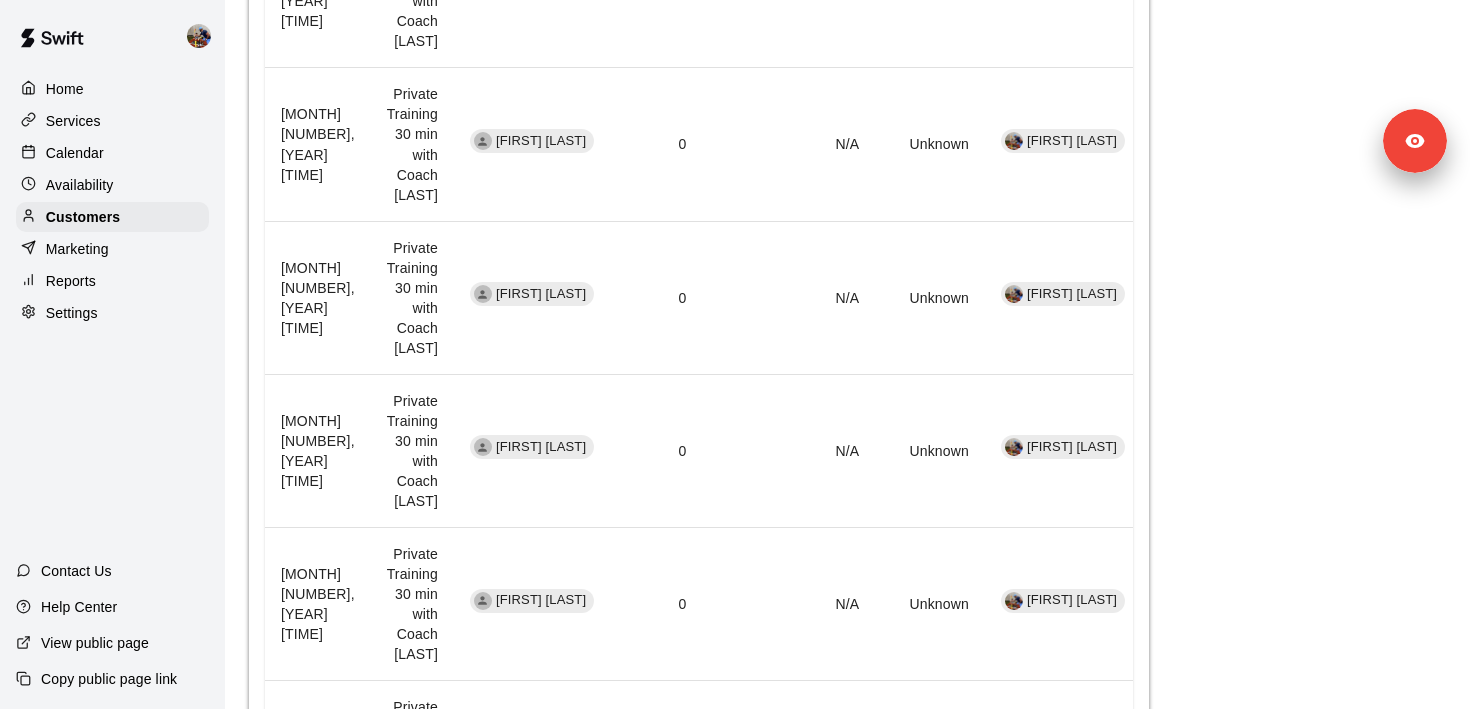 scroll, scrollTop: 1485, scrollLeft: 0, axis: vertical 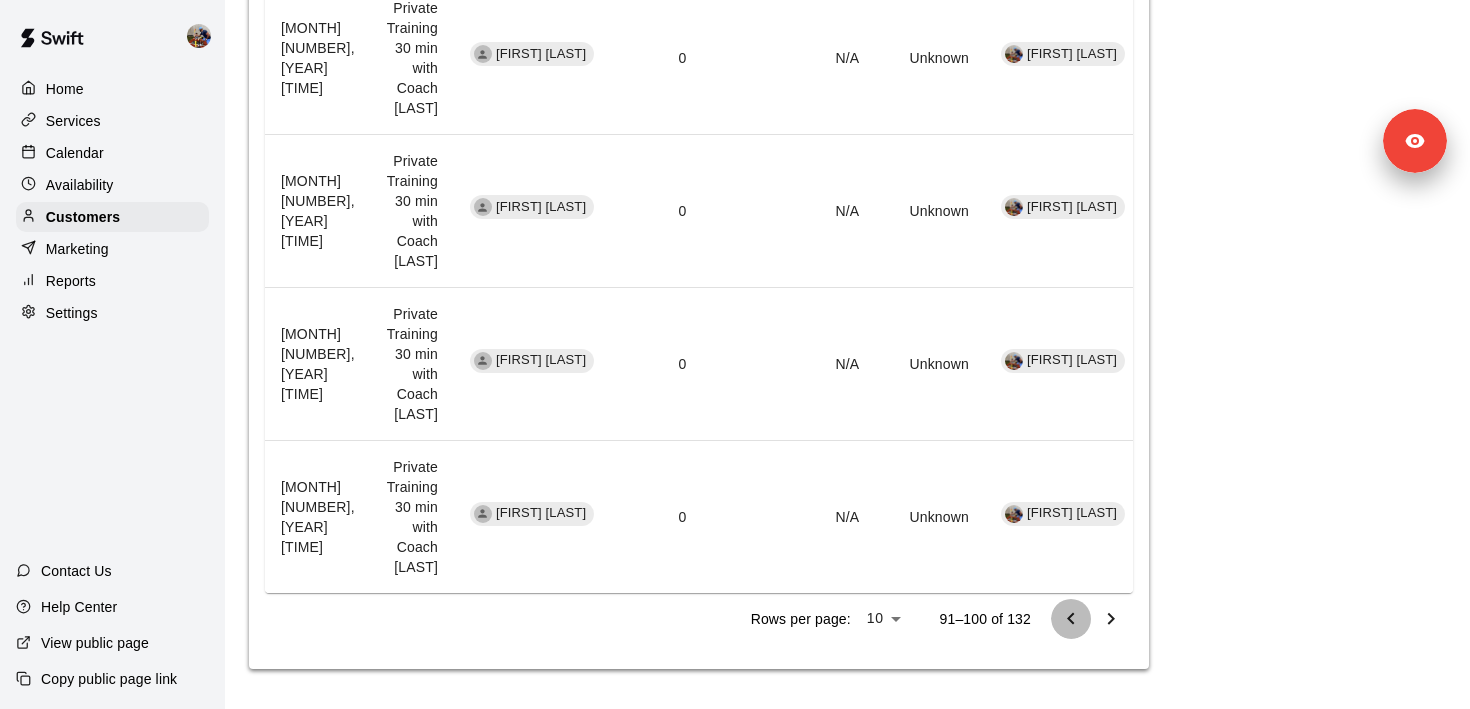 click 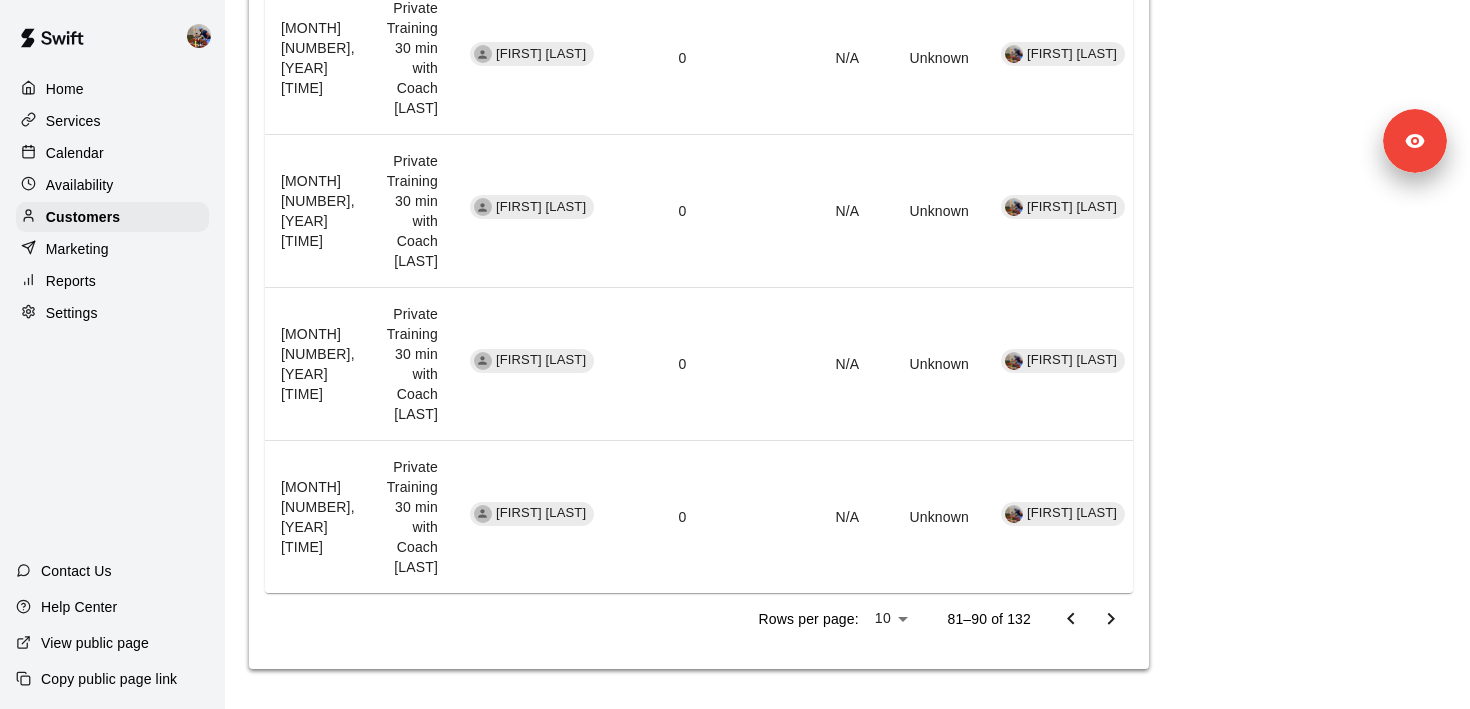 click 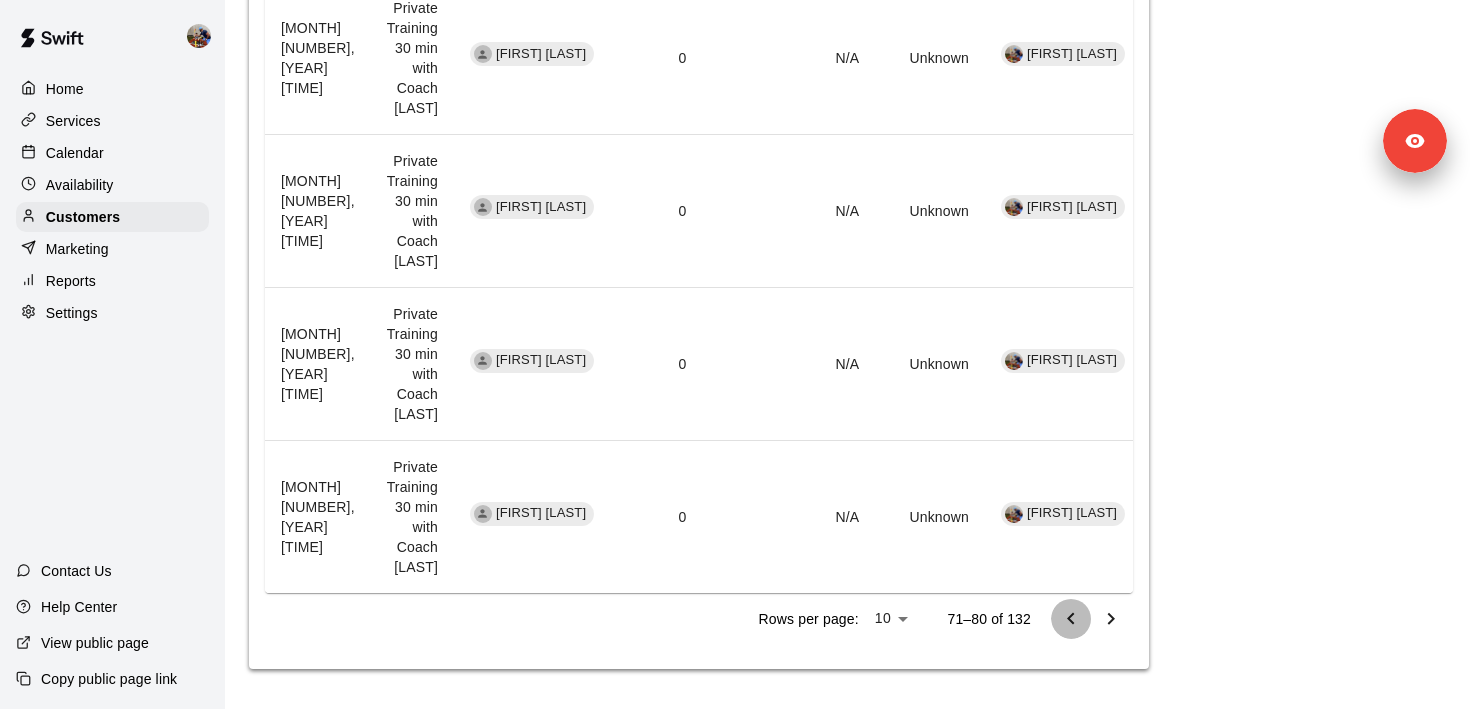 click 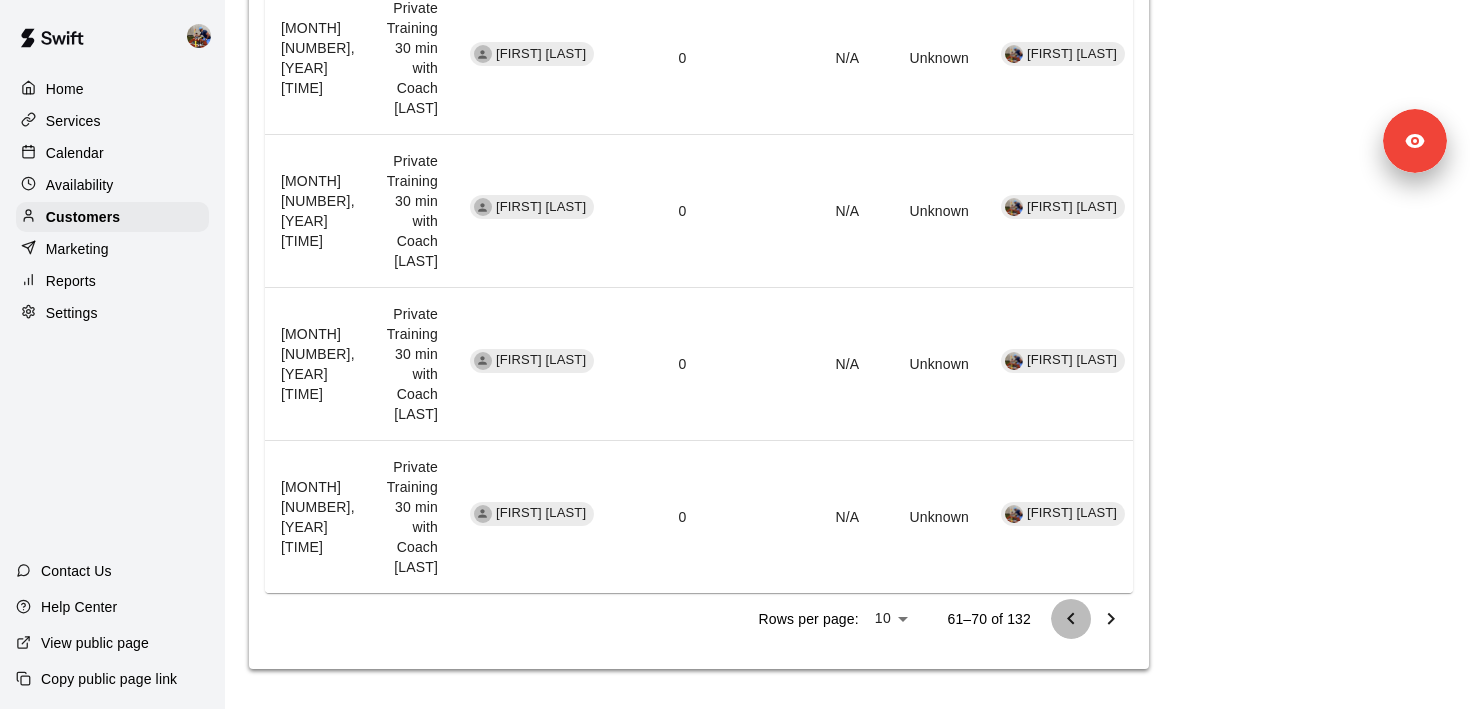 click 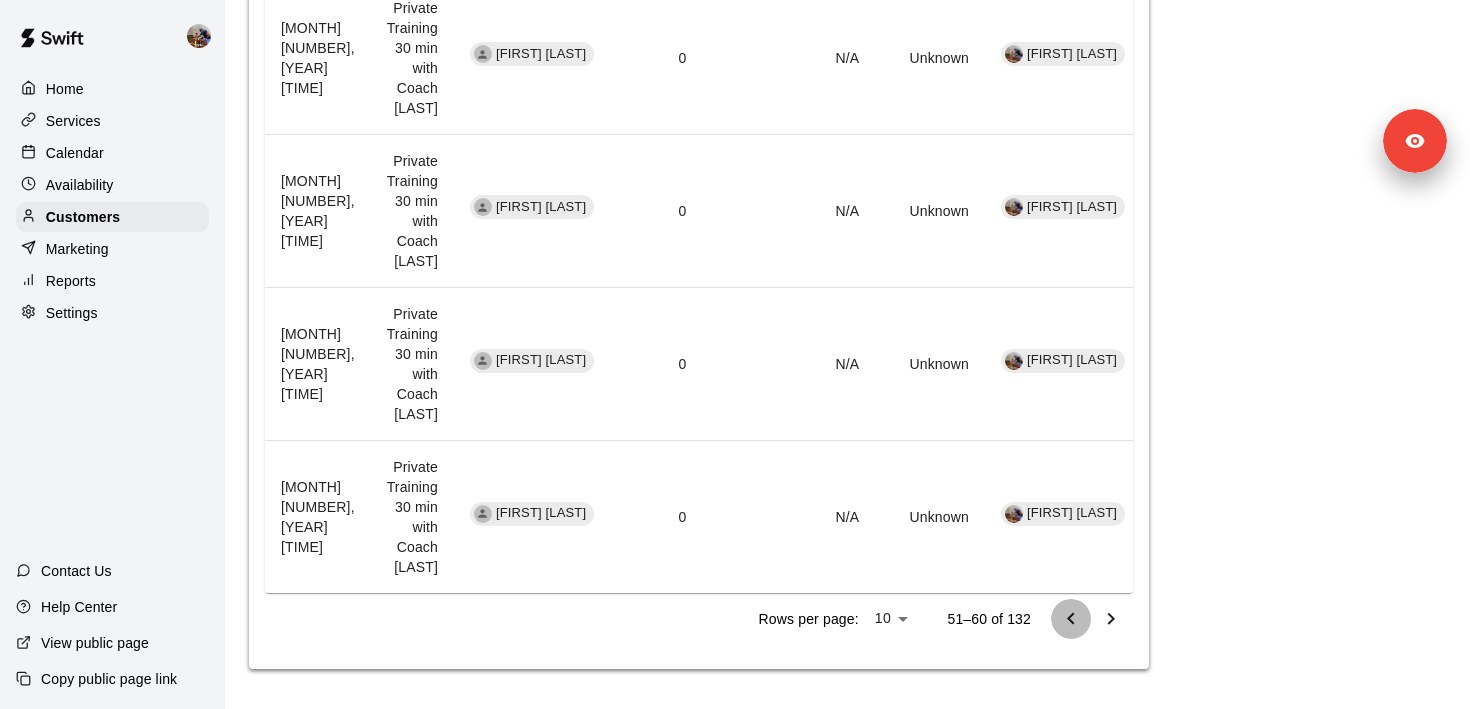click 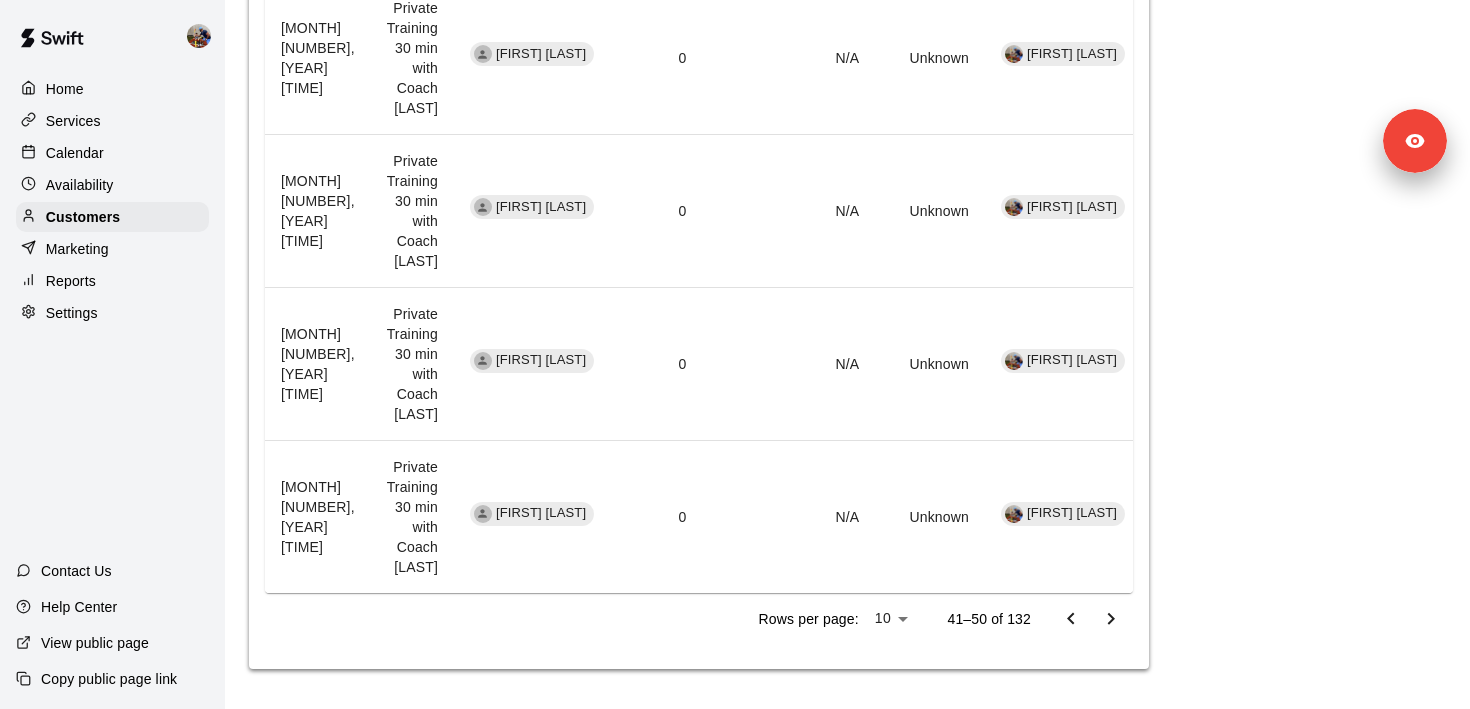 click 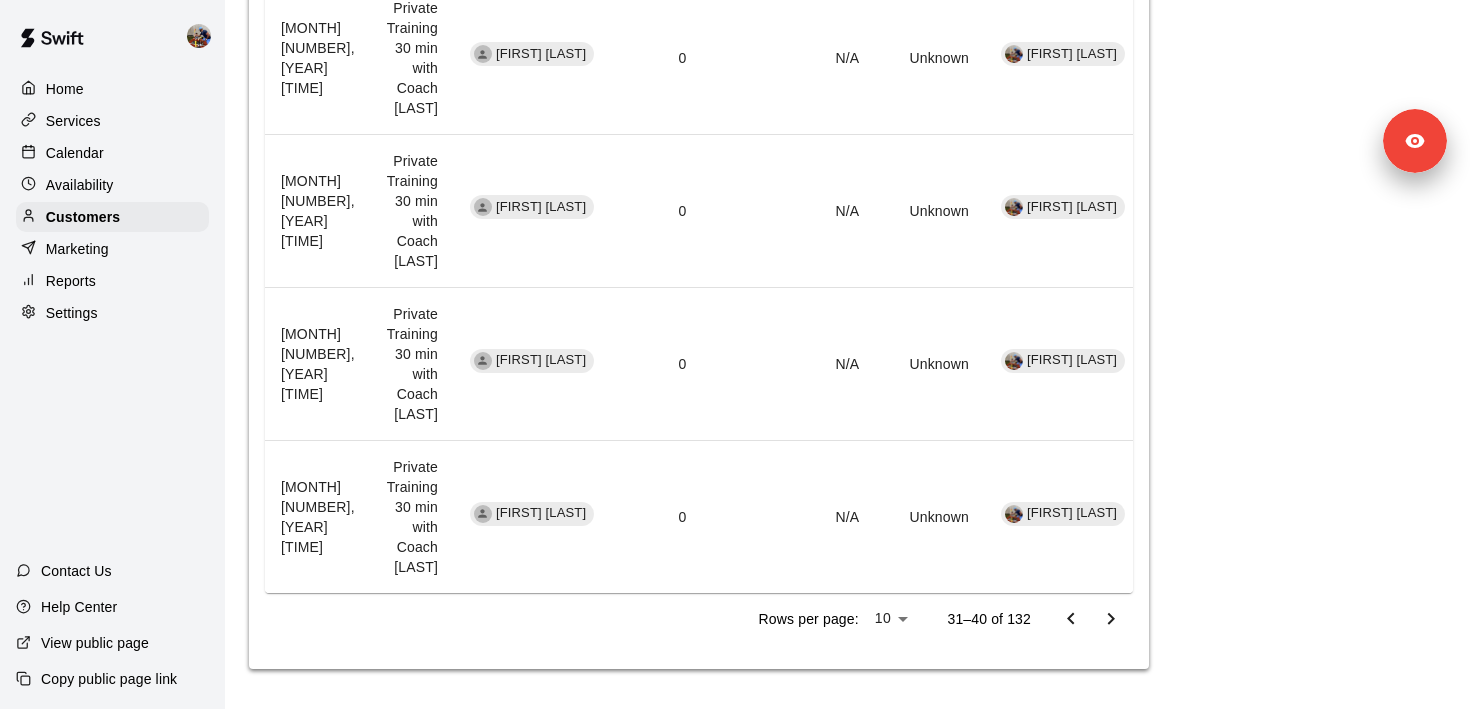 click 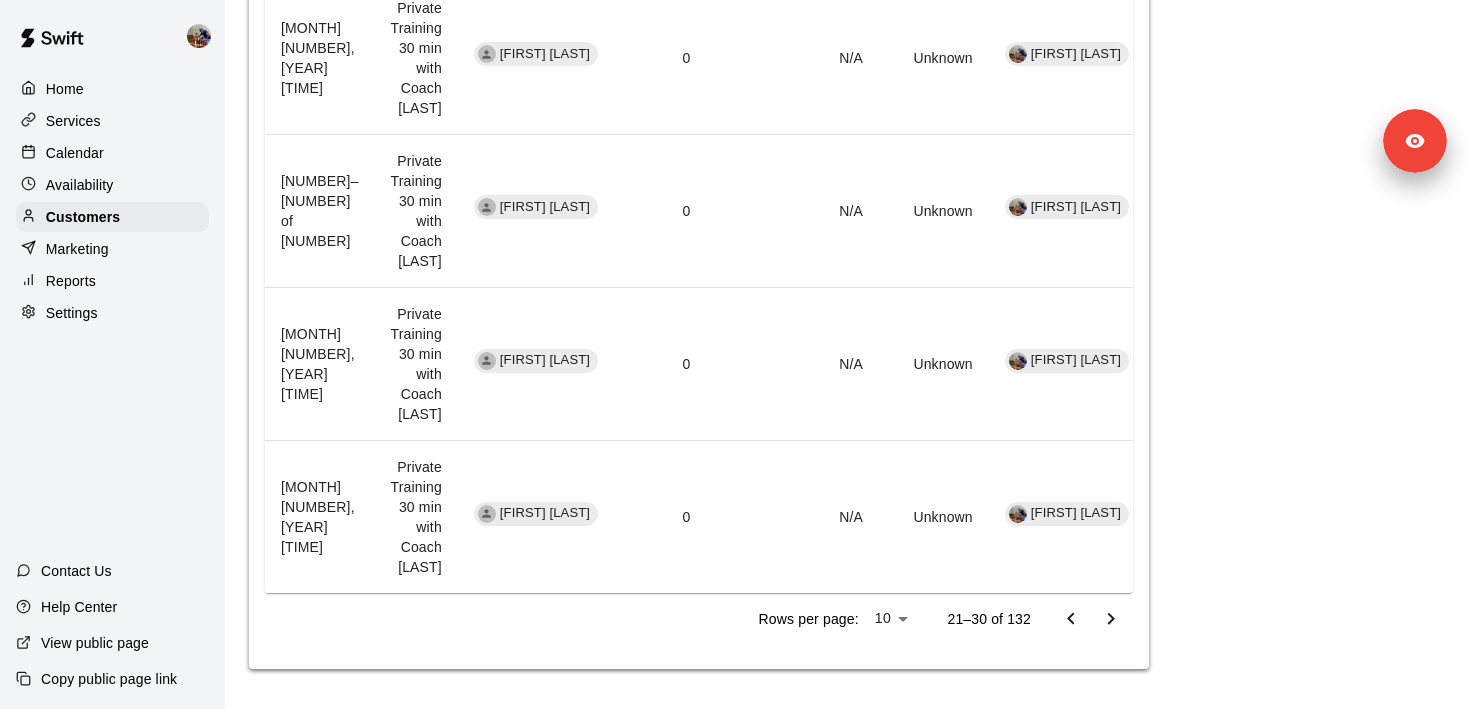 click 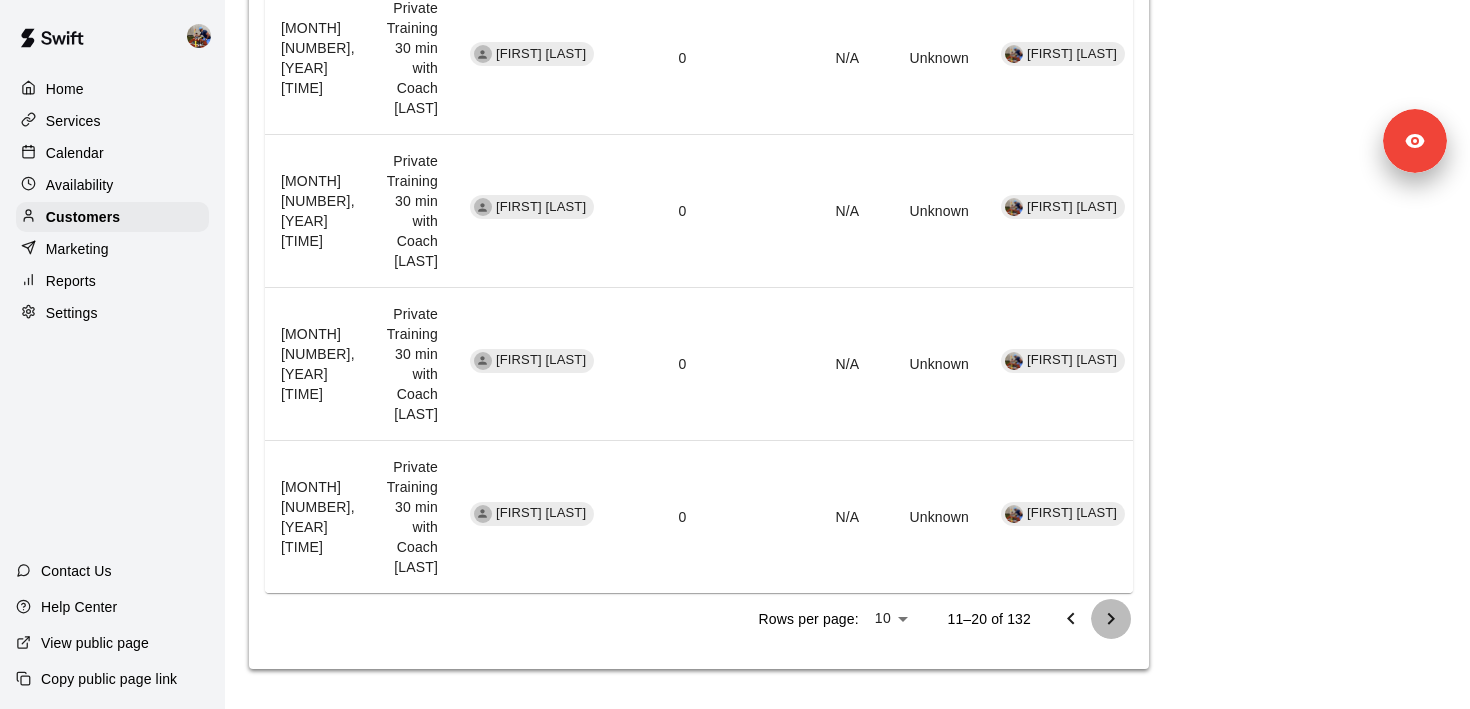 click 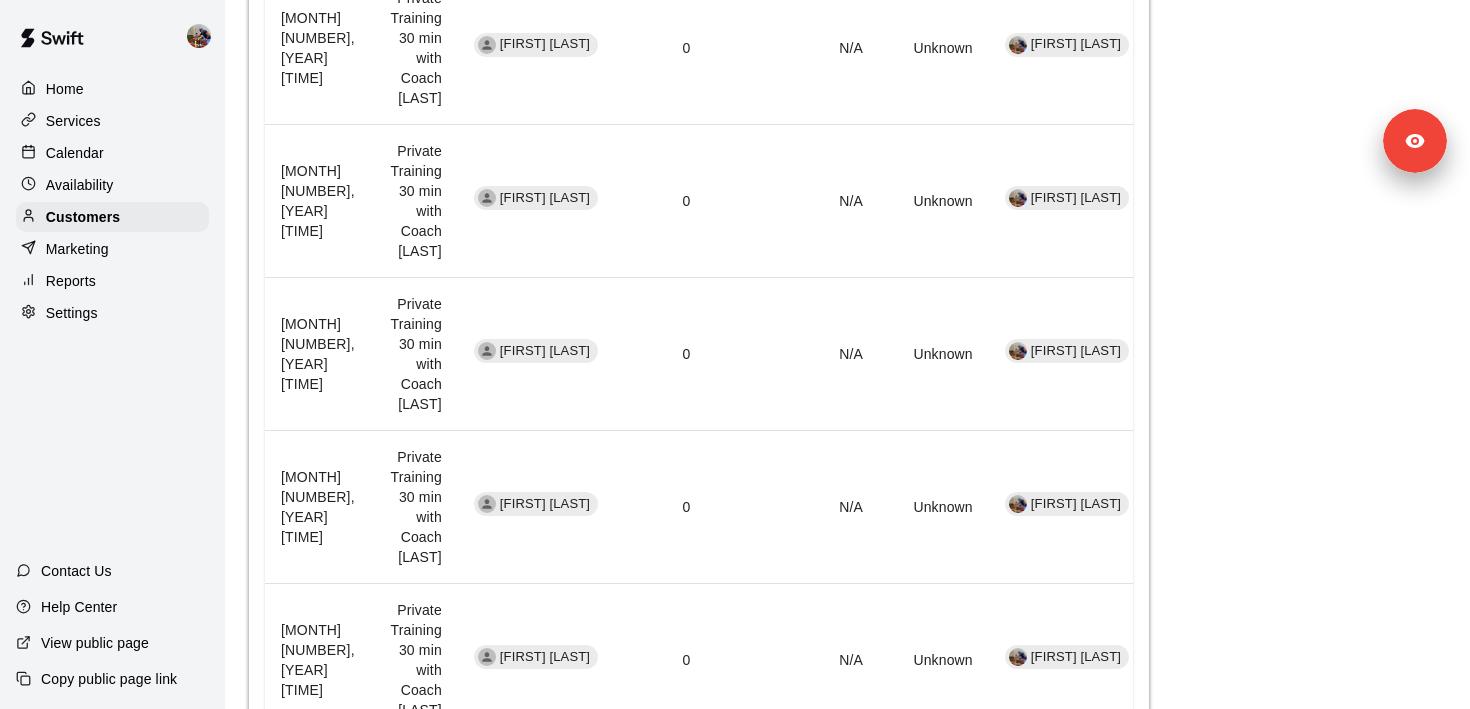 scroll, scrollTop: 0, scrollLeft: 0, axis: both 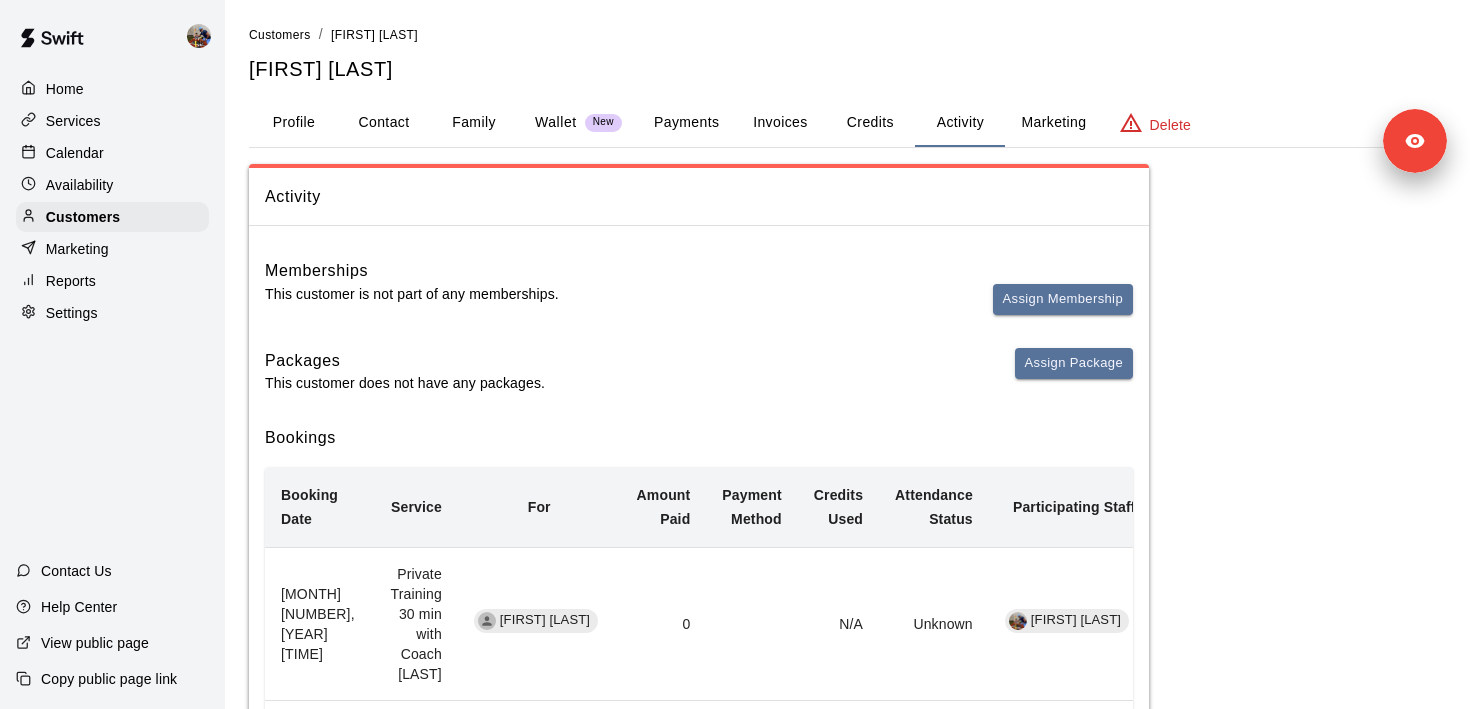 click on "Calendar" at bounding box center (112, 153) 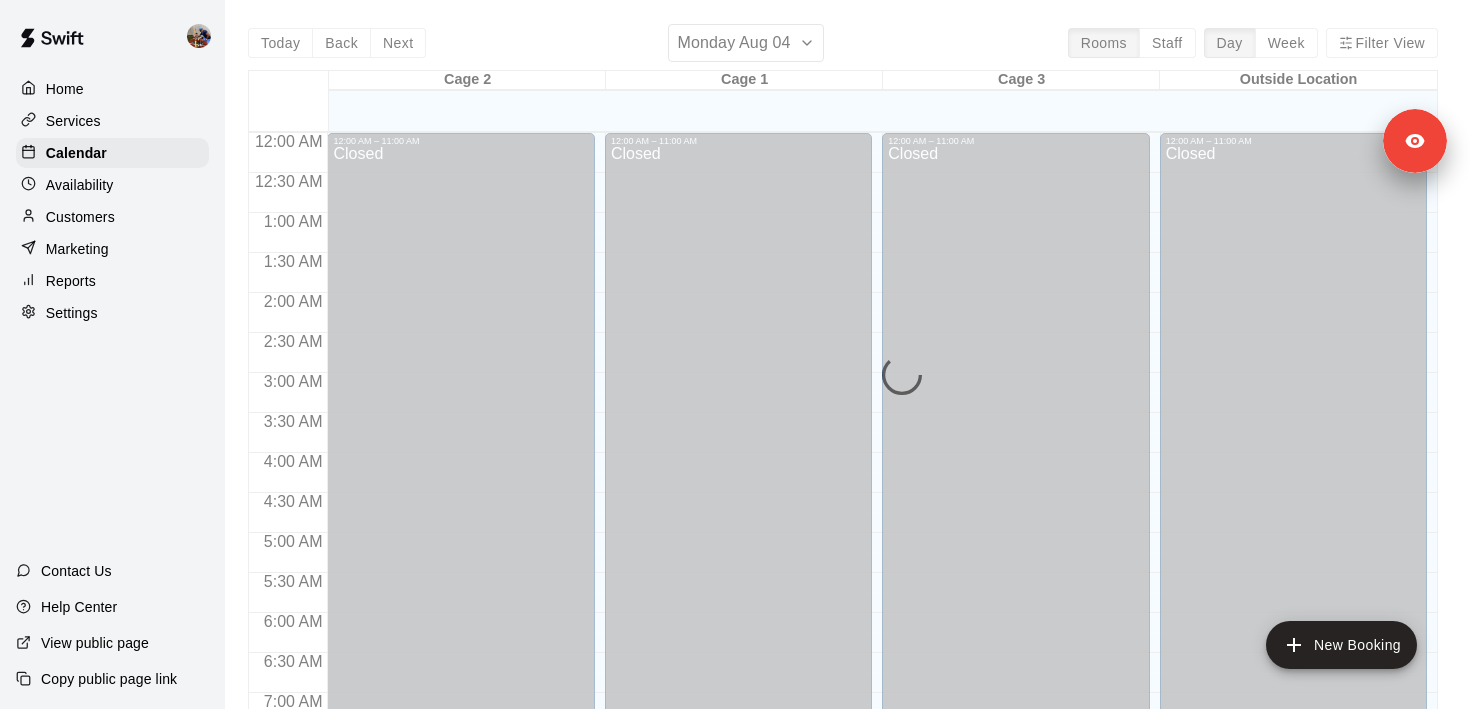 scroll, scrollTop: 704, scrollLeft: 0, axis: vertical 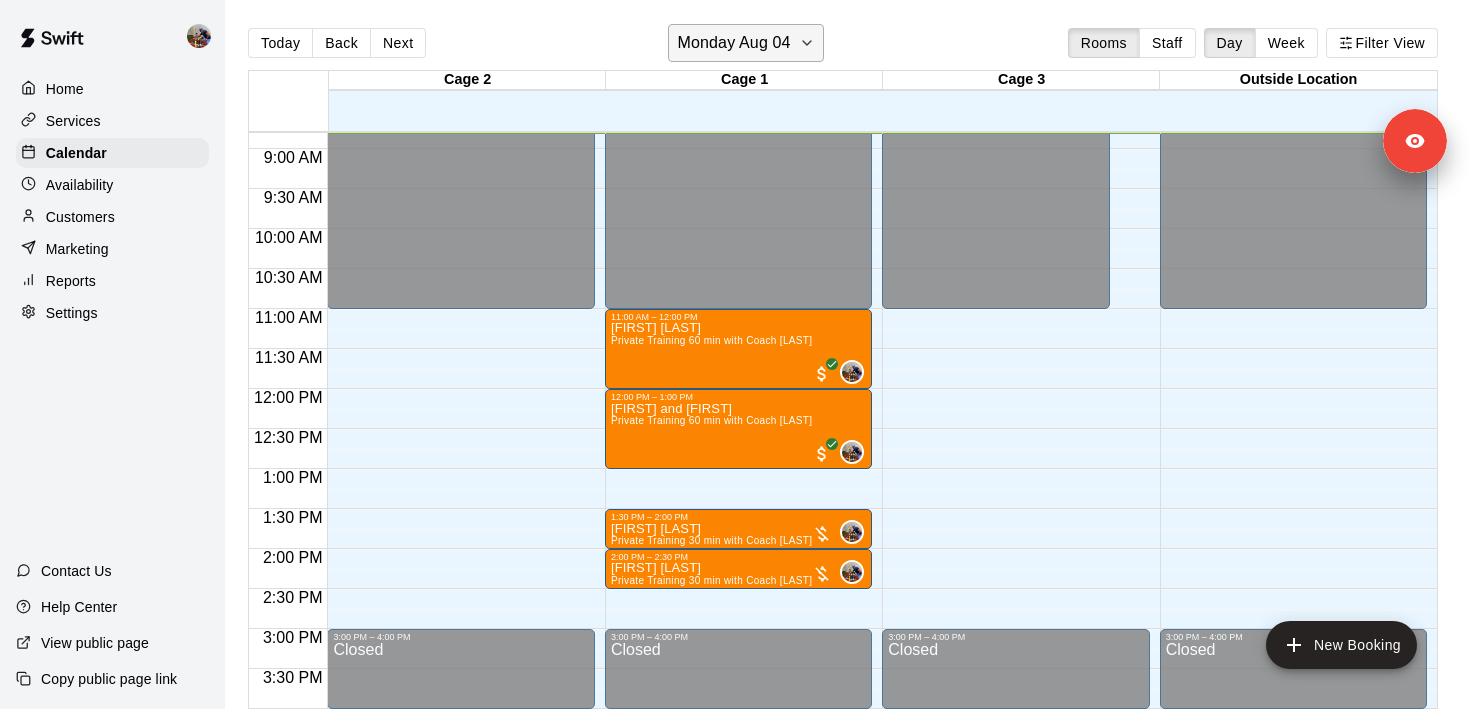 click on "Monday Aug 04" at bounding box center (733, 43) 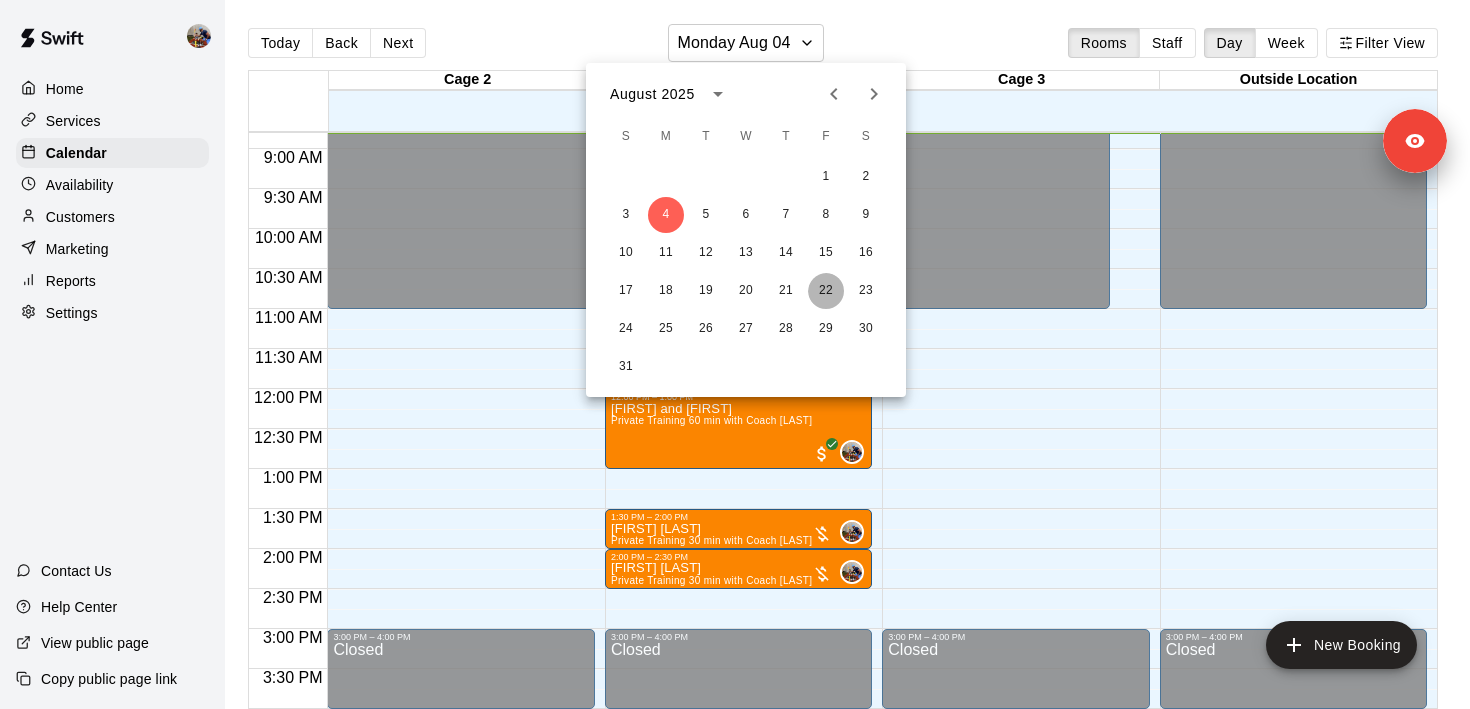 click on "22" at bounding box center (826, 291) 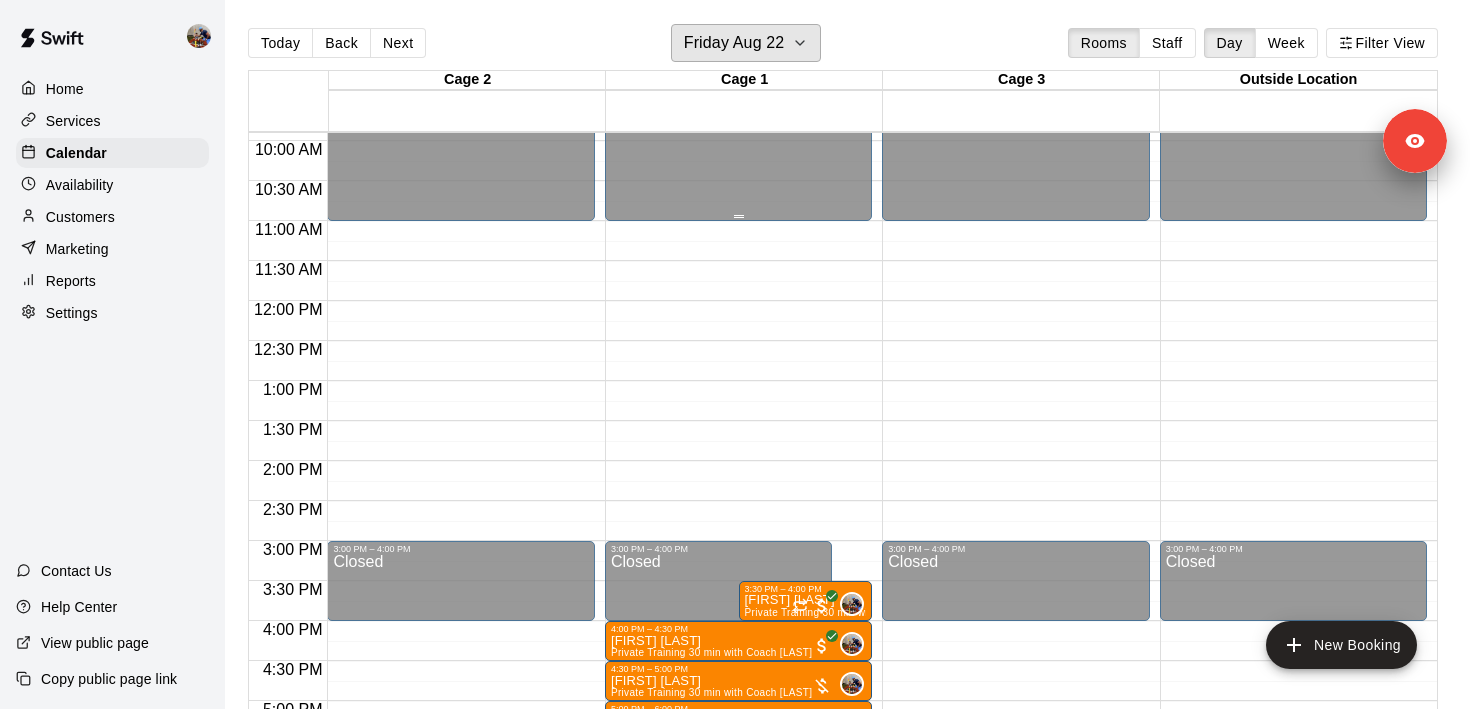 scroll, scrollTop: 816, scrollLeft: 0, axis: vertical 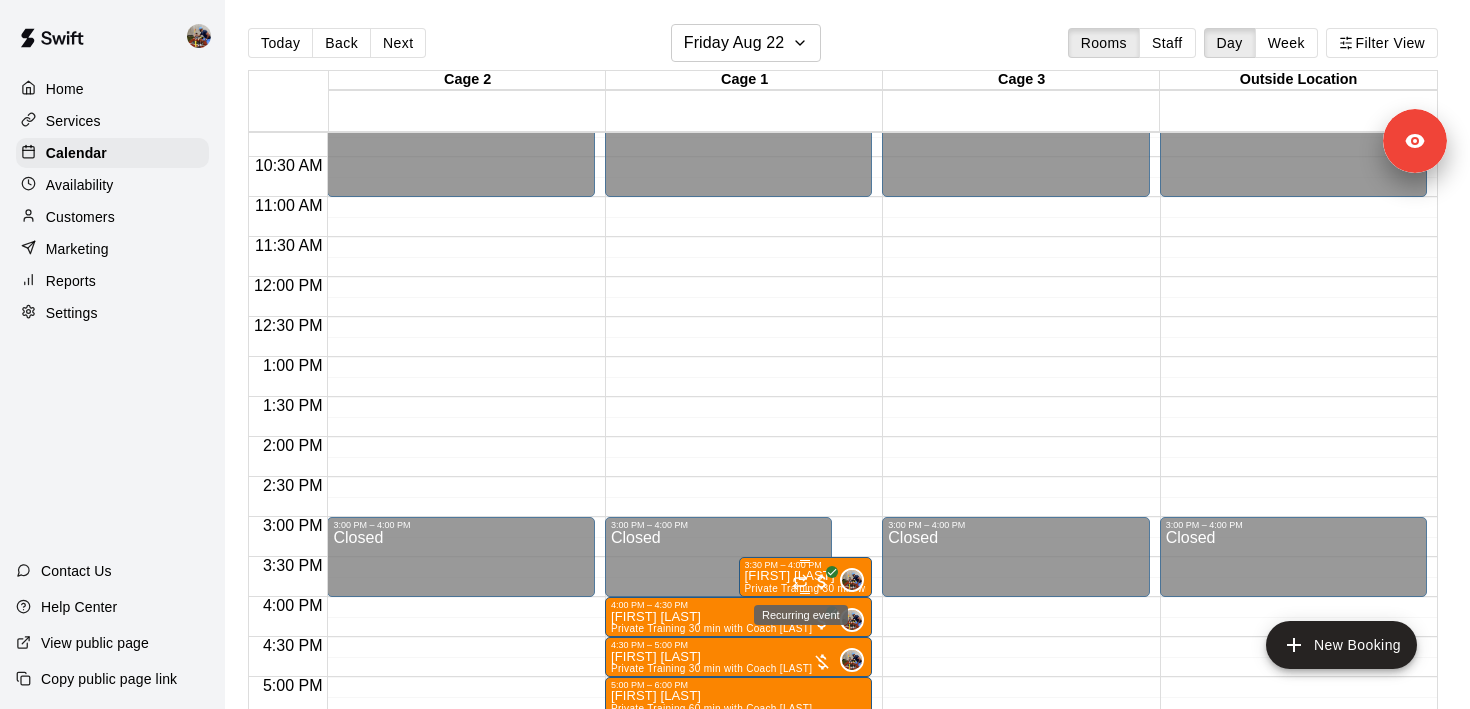 click 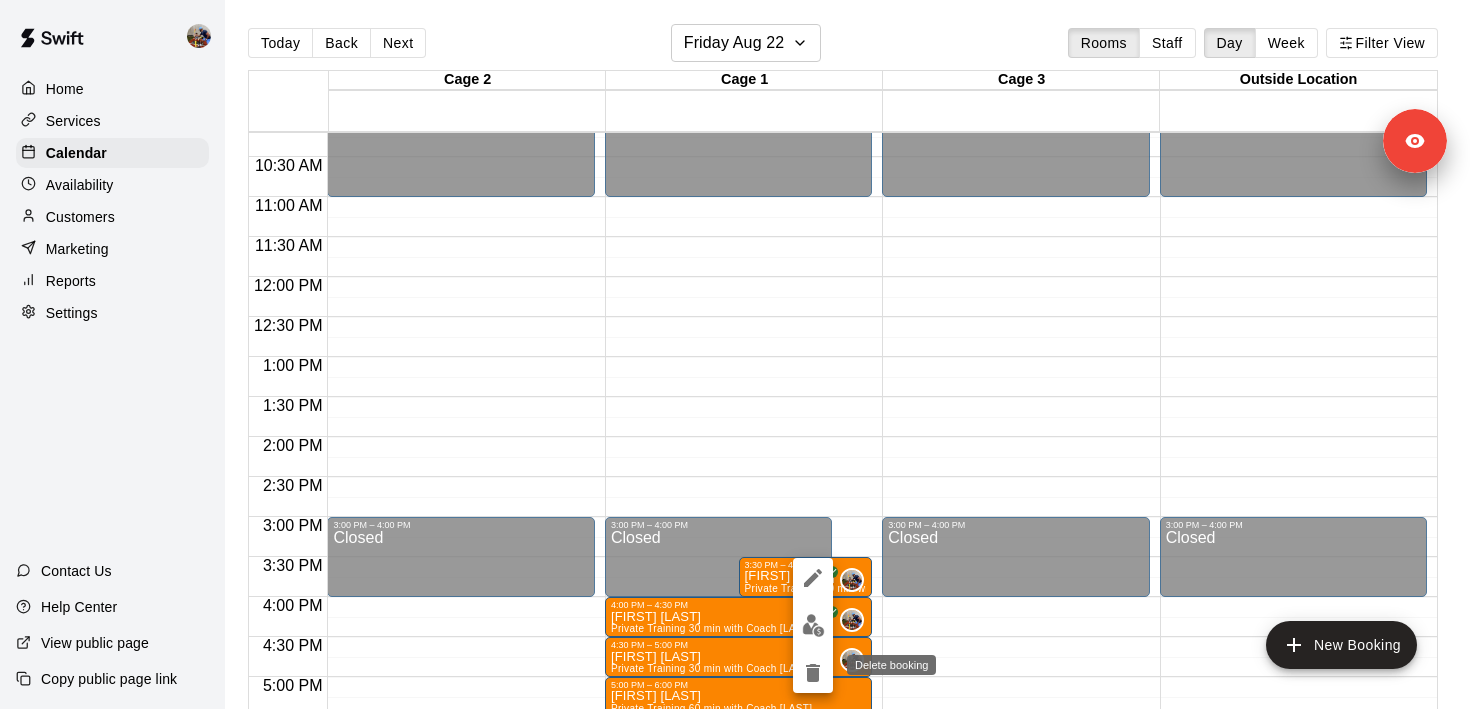 click 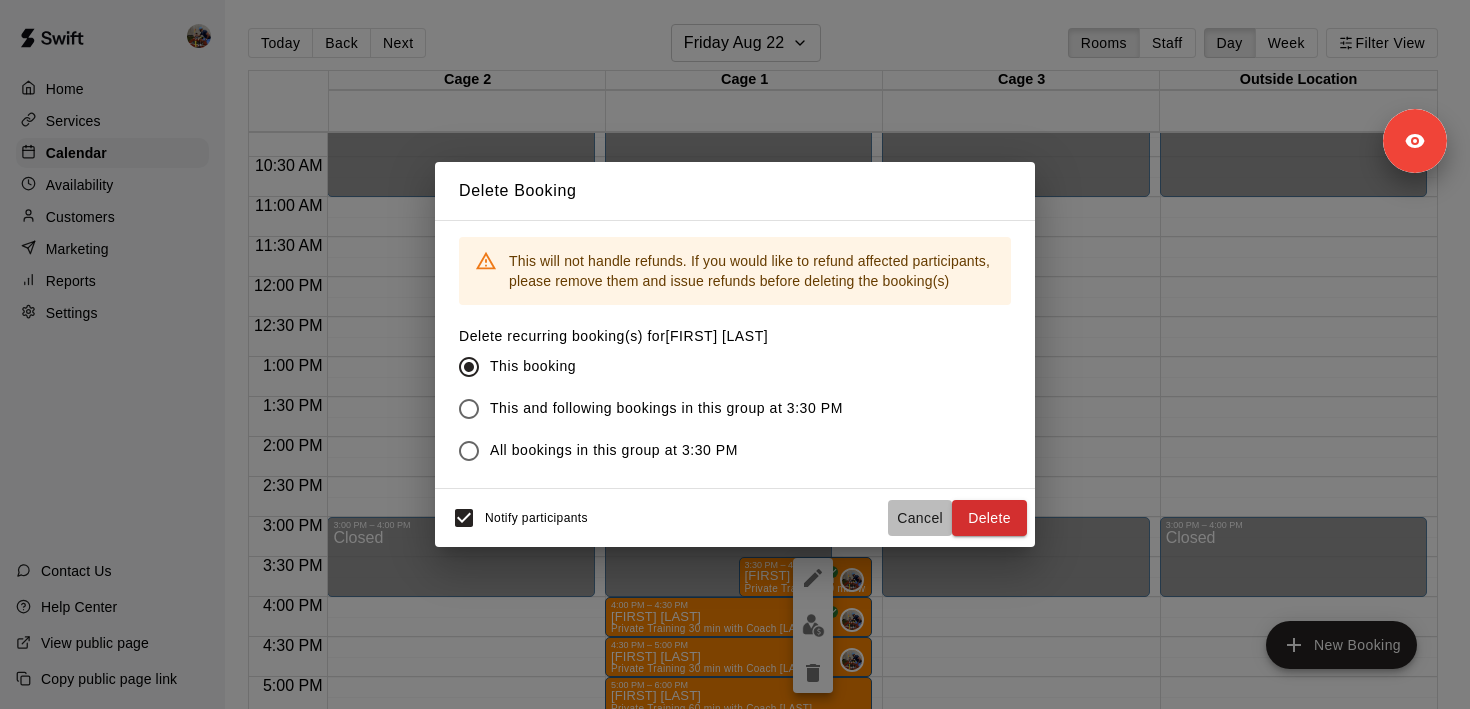 click on "Cancel" at bounding box center [920, 518] 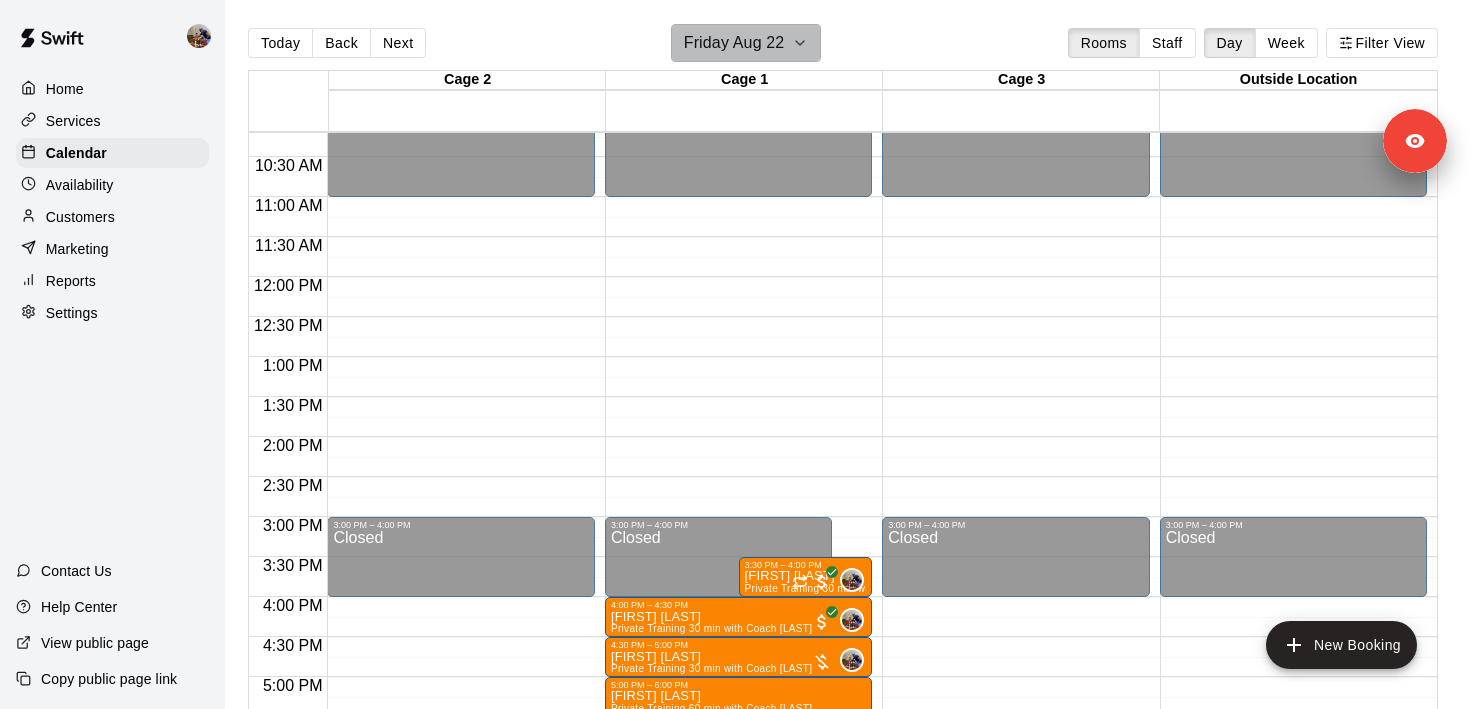 click on "Friday Aug 22" at bounding box center [734, 43] 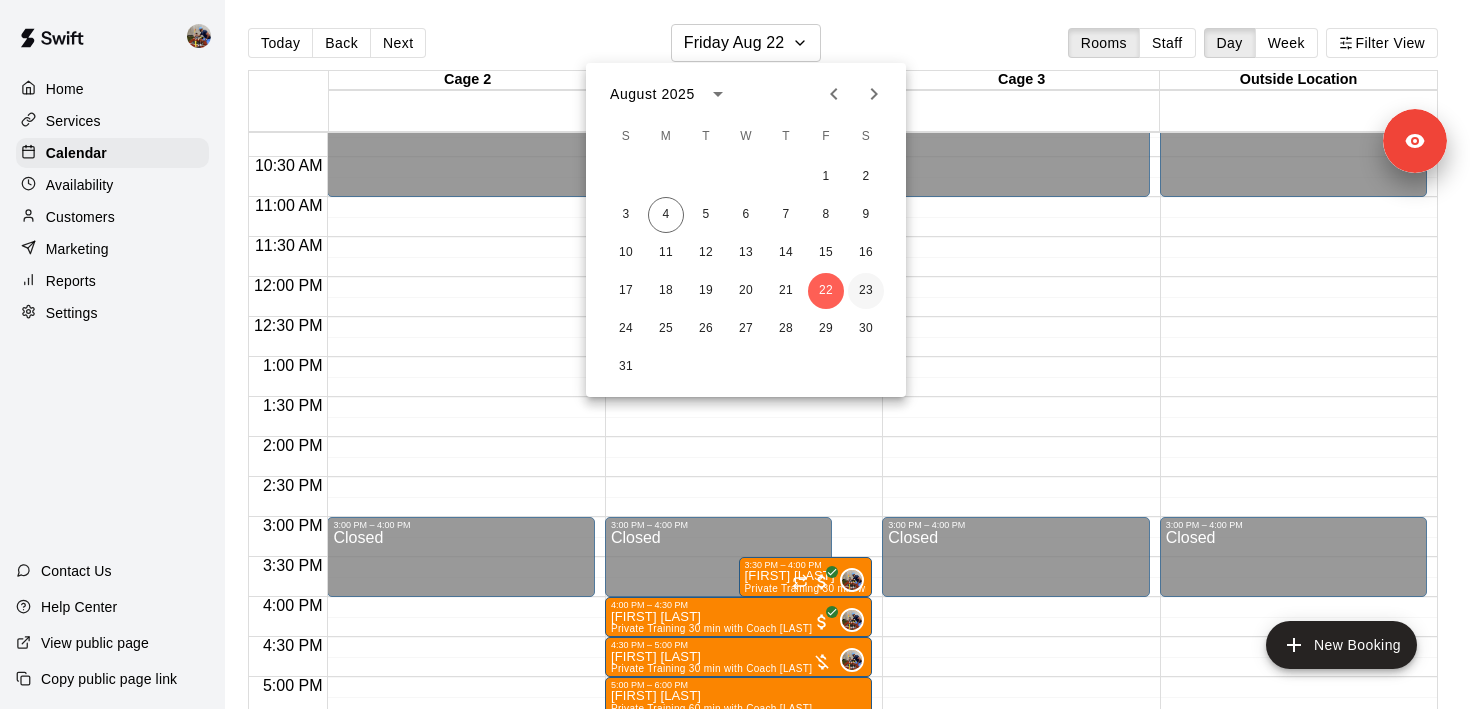 click on "23" at bounding box center (866, 291) 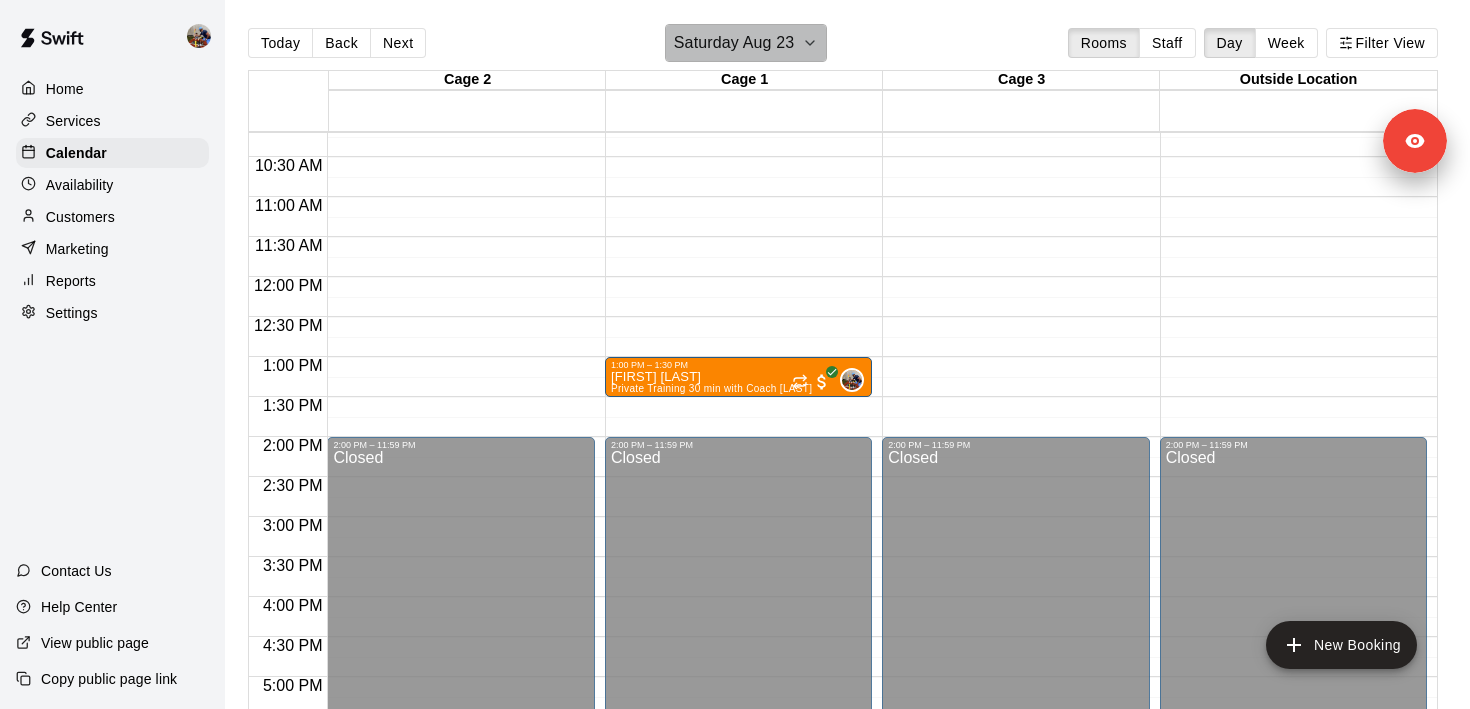 click on "Saturday Aug 23" at bounding box center [734, 43] 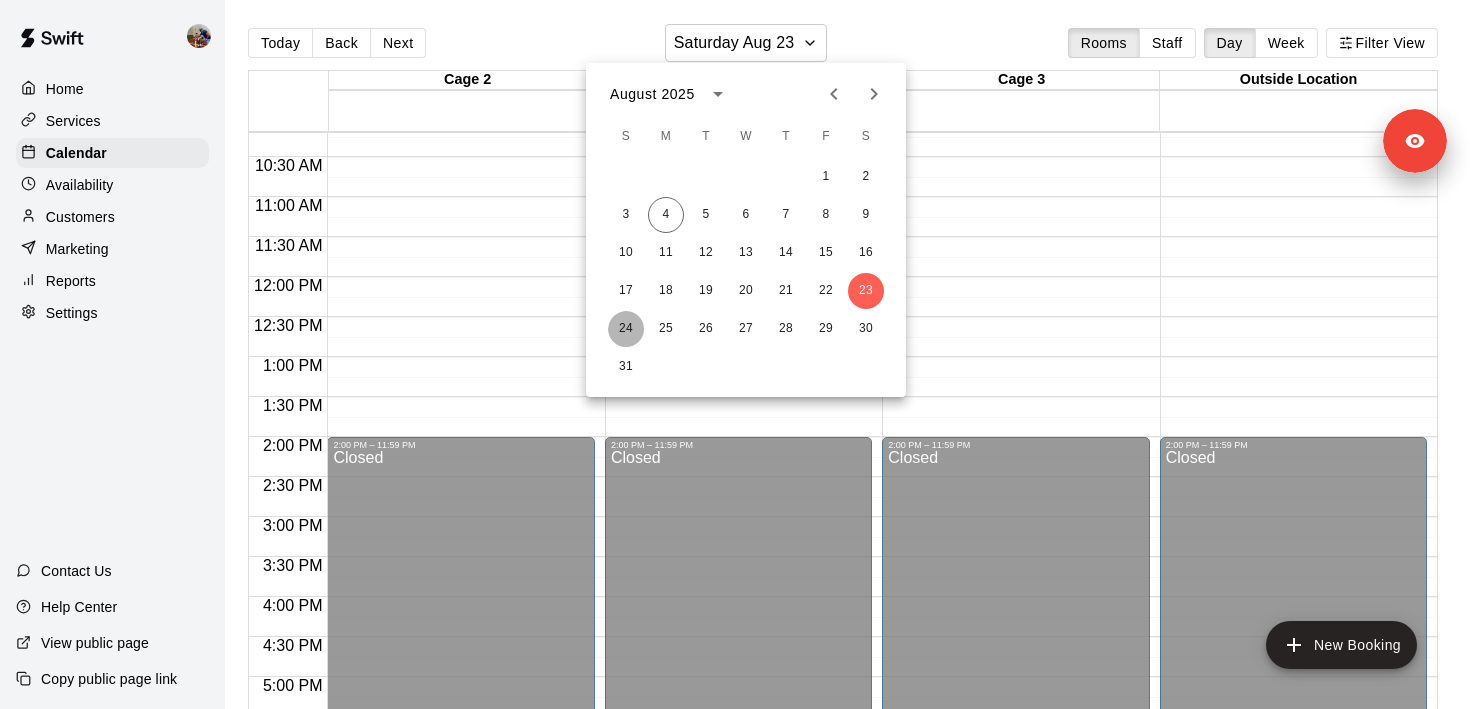click on "24" at bounding box center [626, 329] 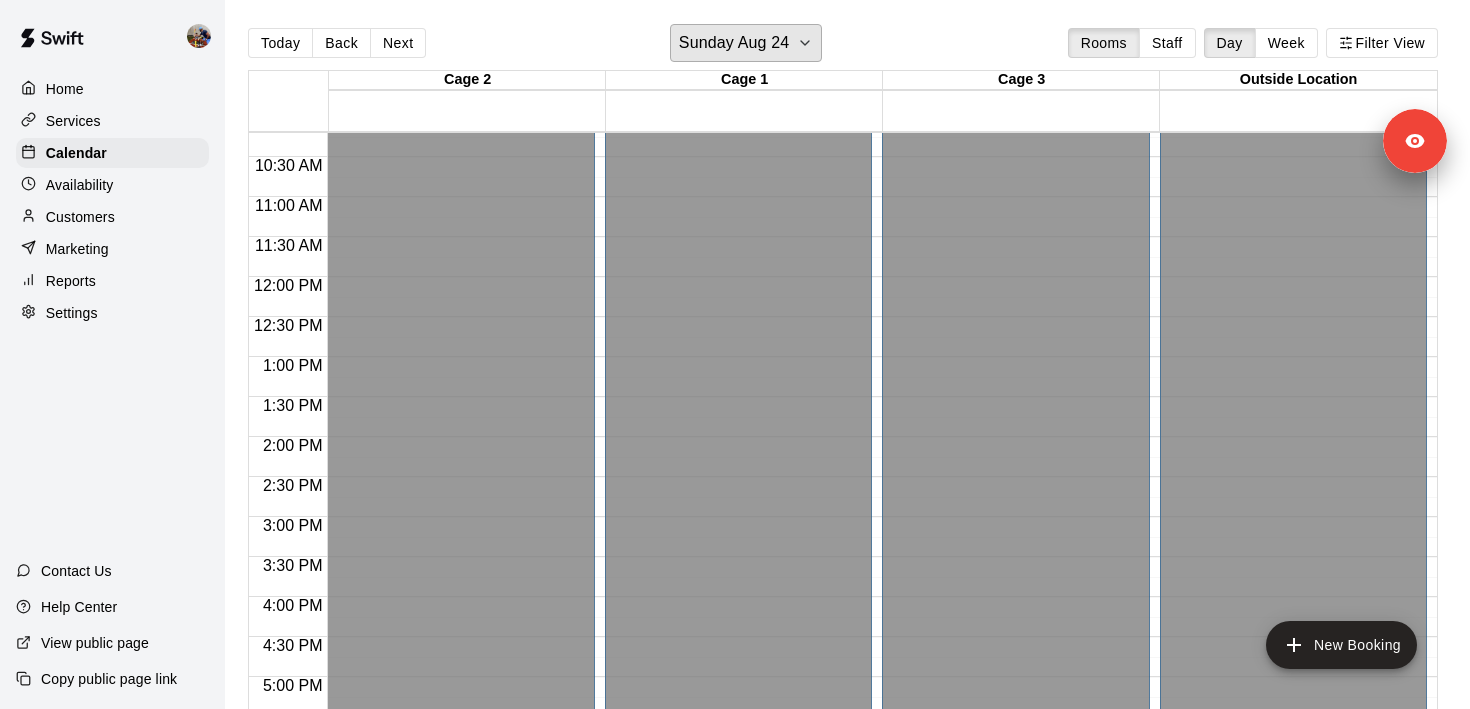 scroll, scrollTop: 32, scrollLeft: 0, axis: vertical 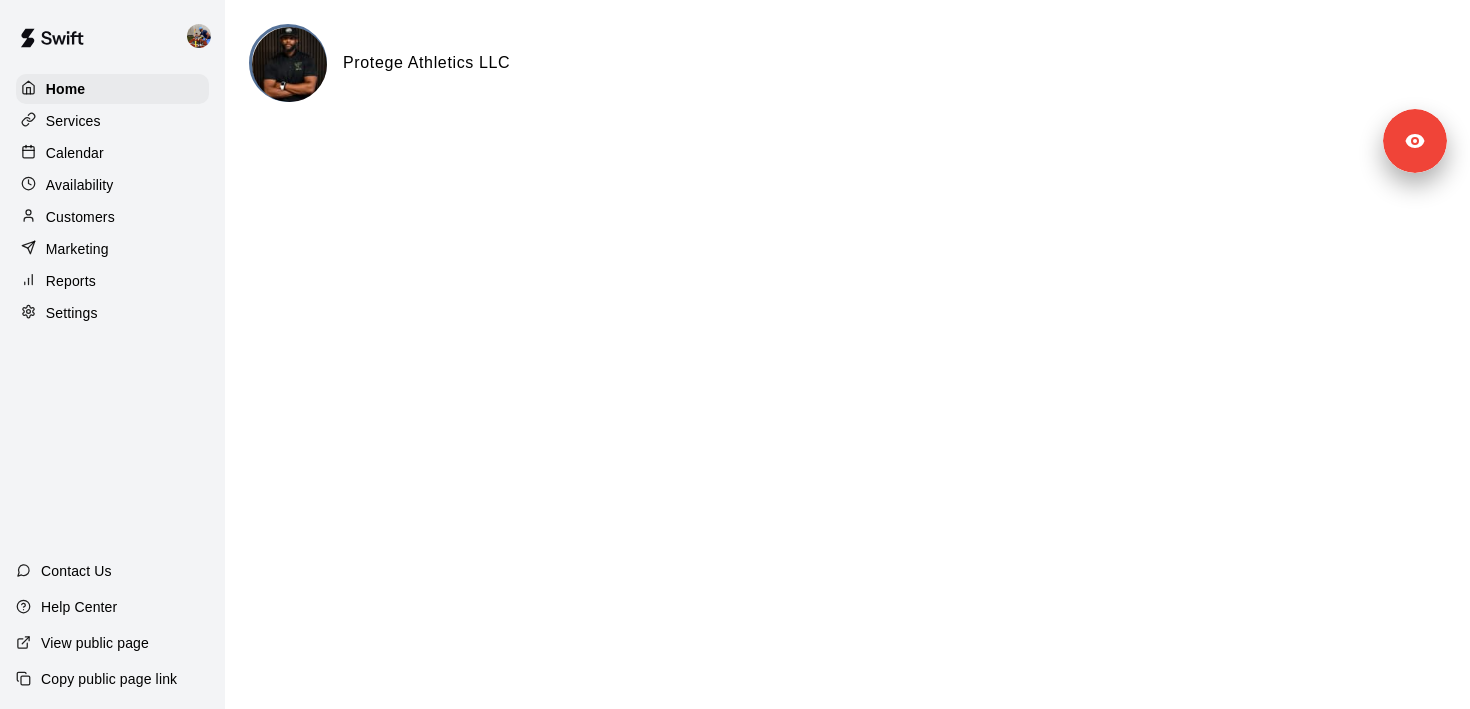 click on "Calendar" at bounding box center [112, 153] 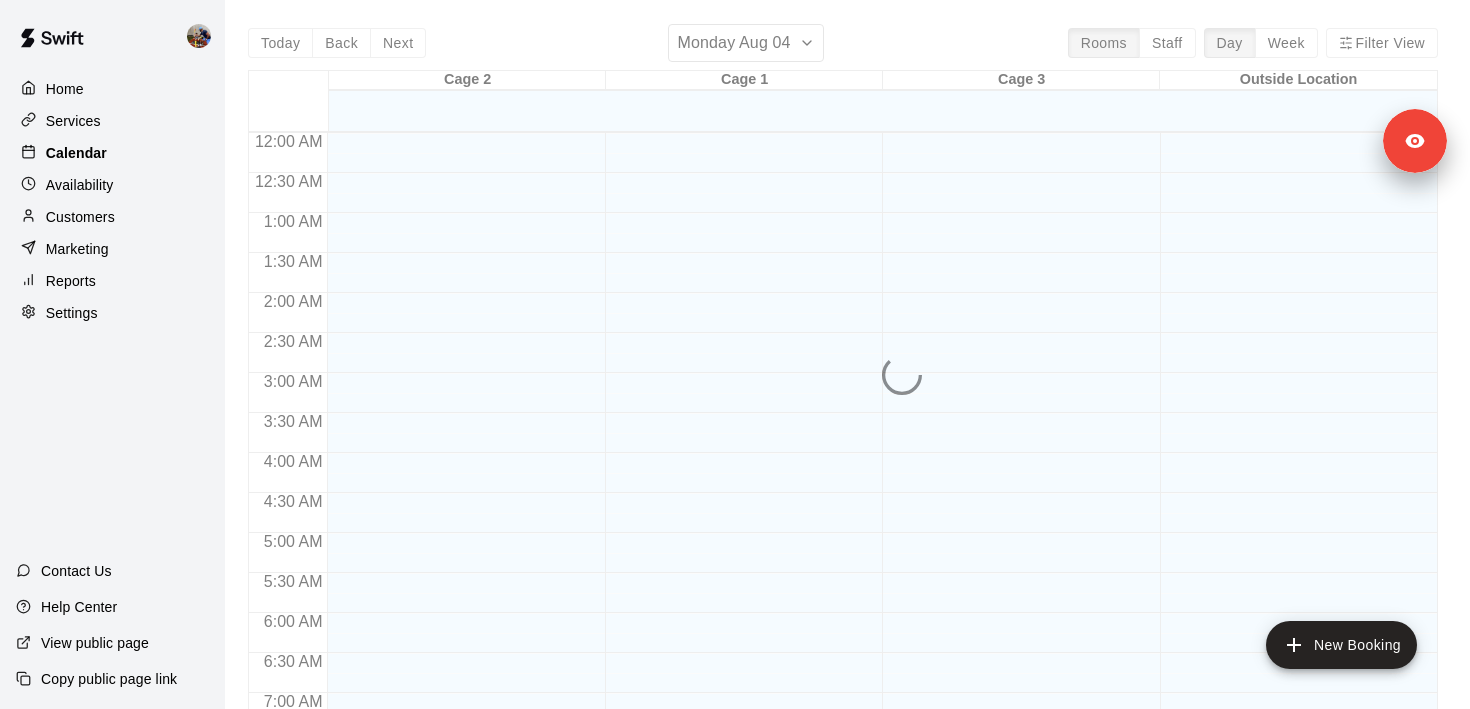 scroll, scrollTop: 728, scrollLeft: 0, axis: vertical 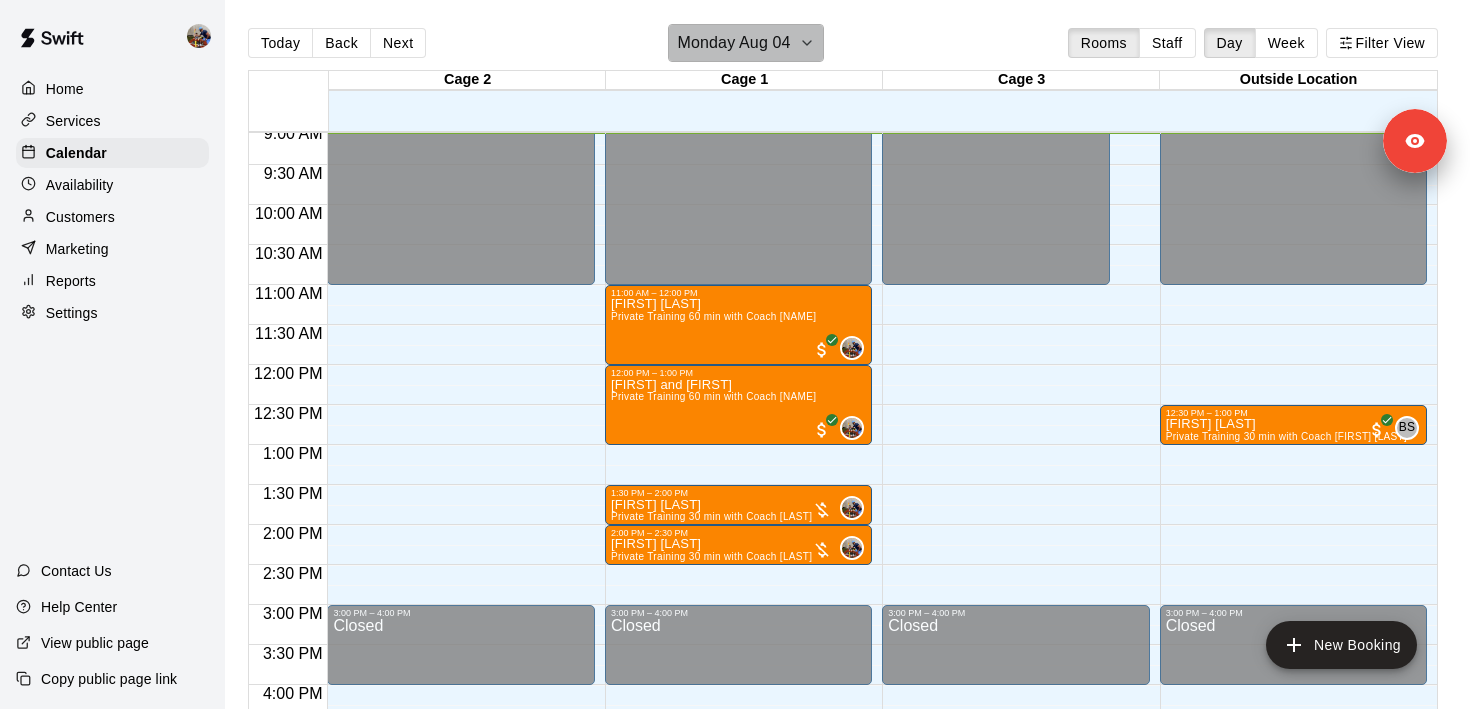 click on "Monday Aug 04" at bounding box center (733, 43) 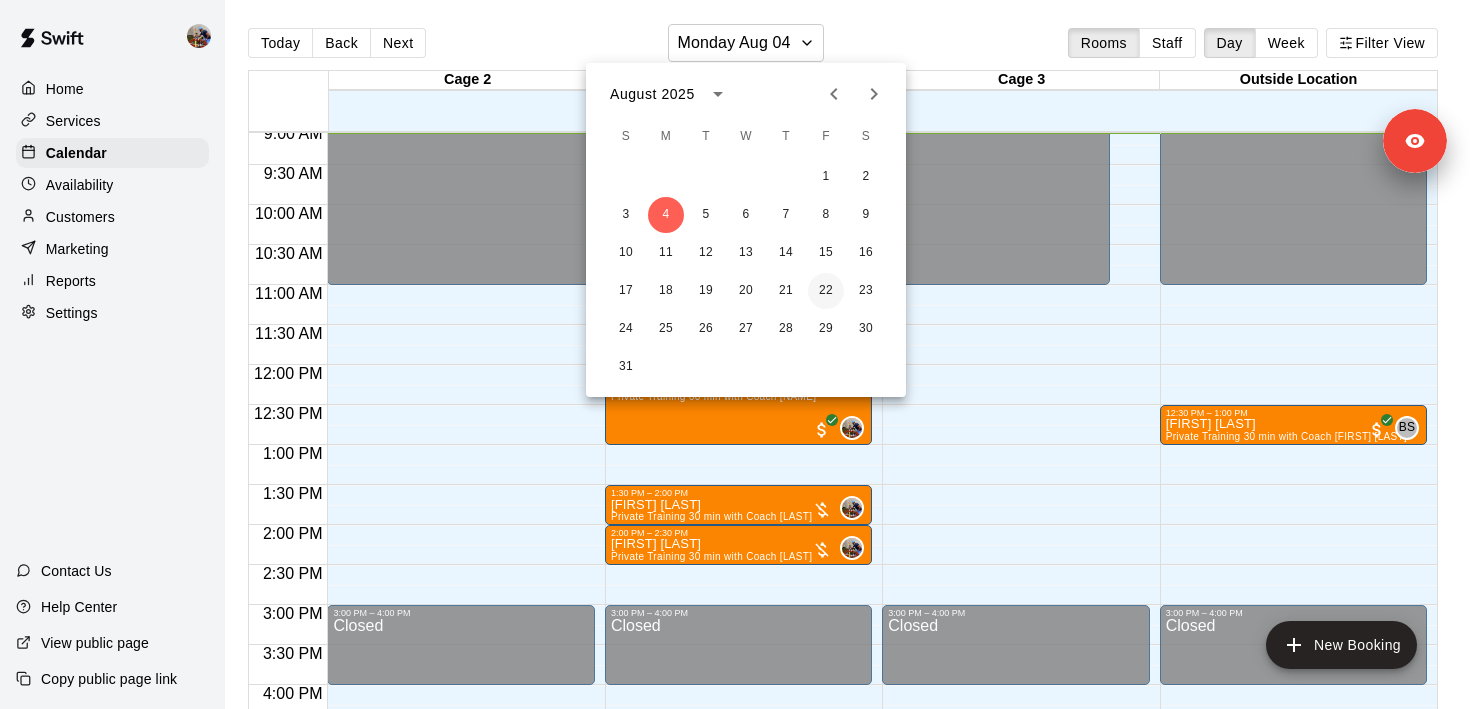 click on "22" at bounding box center [826, 291] 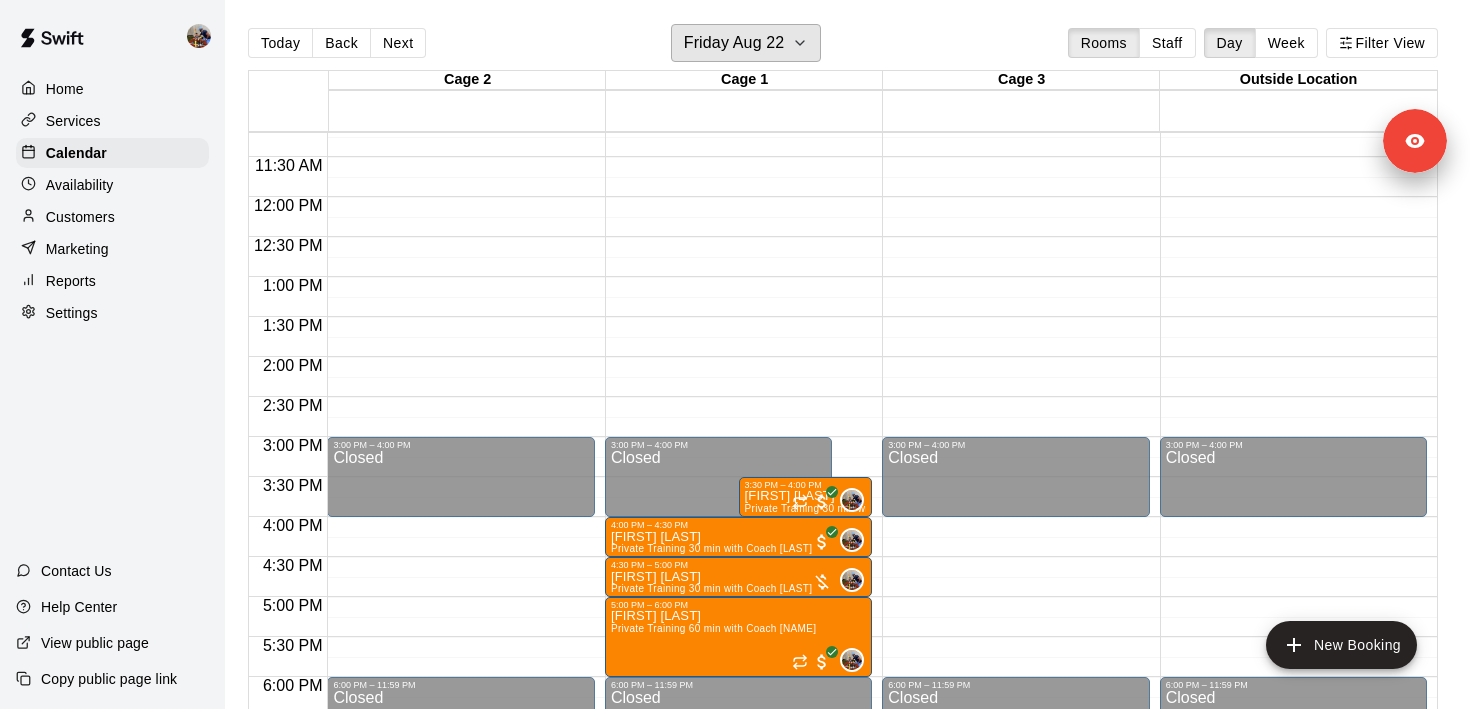 scroll, scrollTop: 898, scrollLeft: 0, axis: vertical 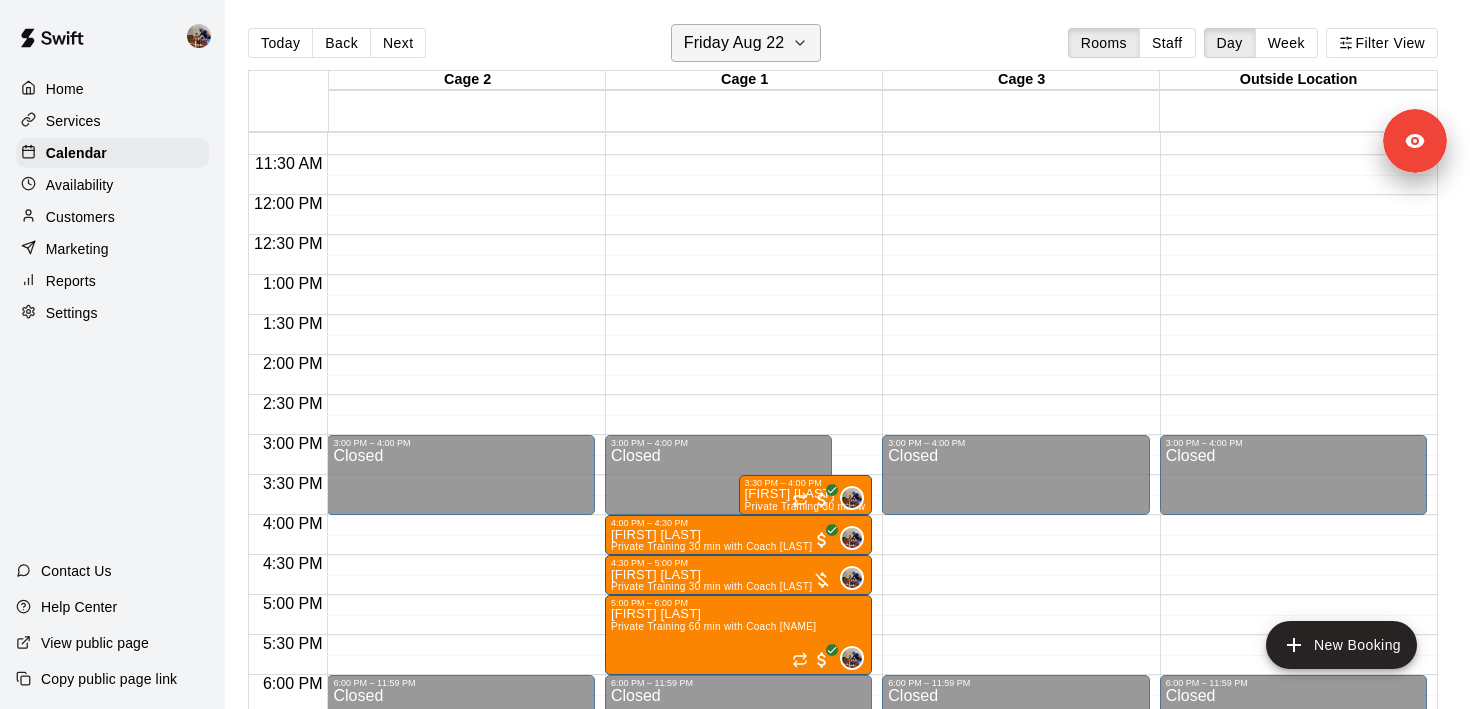 click on "Friday Aug 22" at bounding box center [734, 43] 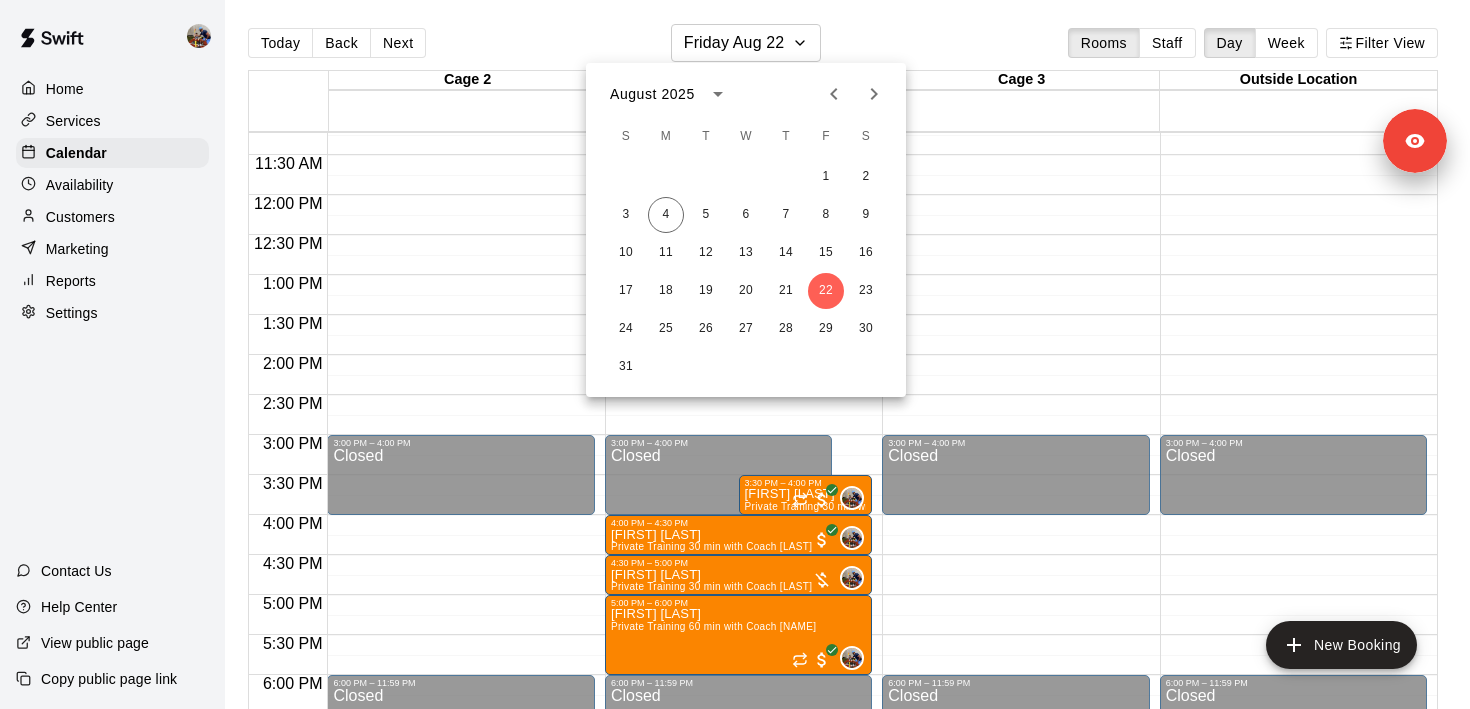 click at bounding box center [735, 354] 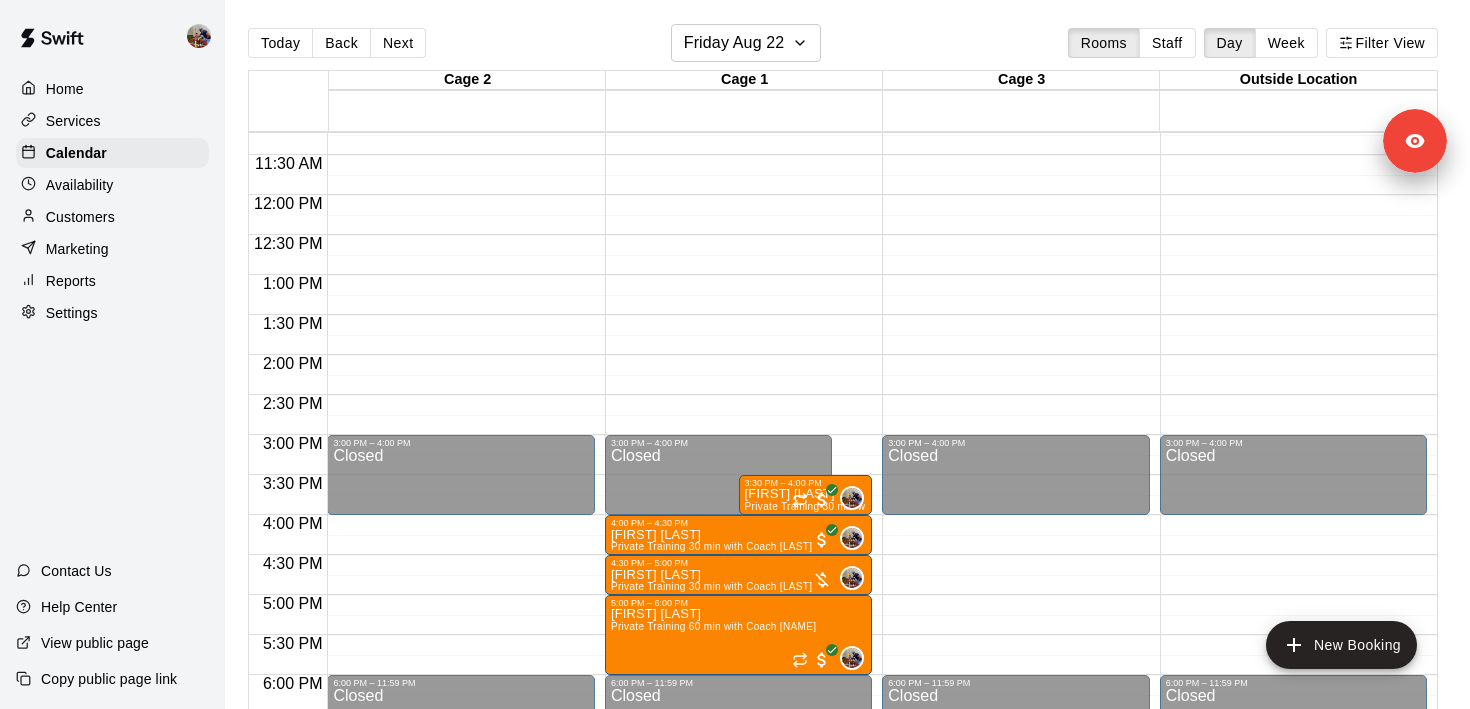 click on "Customers" at bounding box center (80, 217) 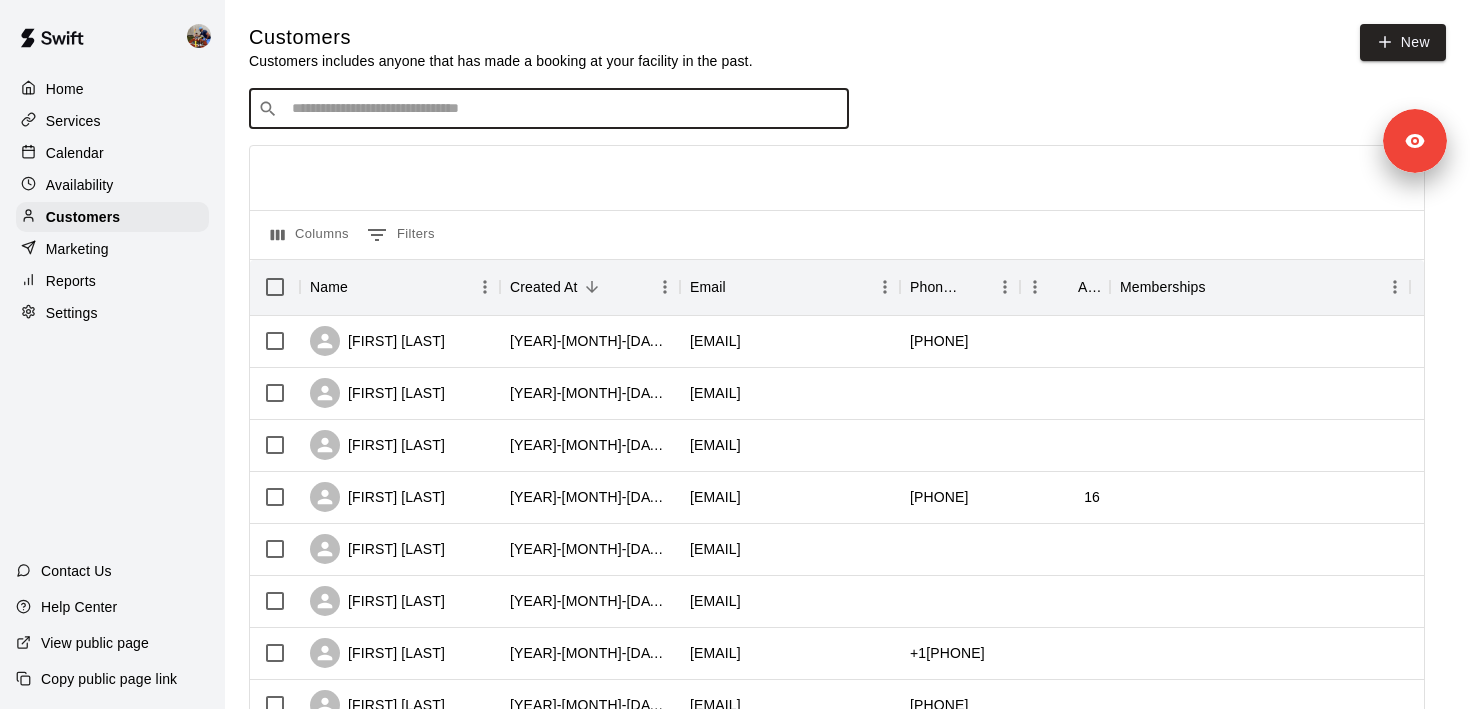 click at bounding box center (563, 109) 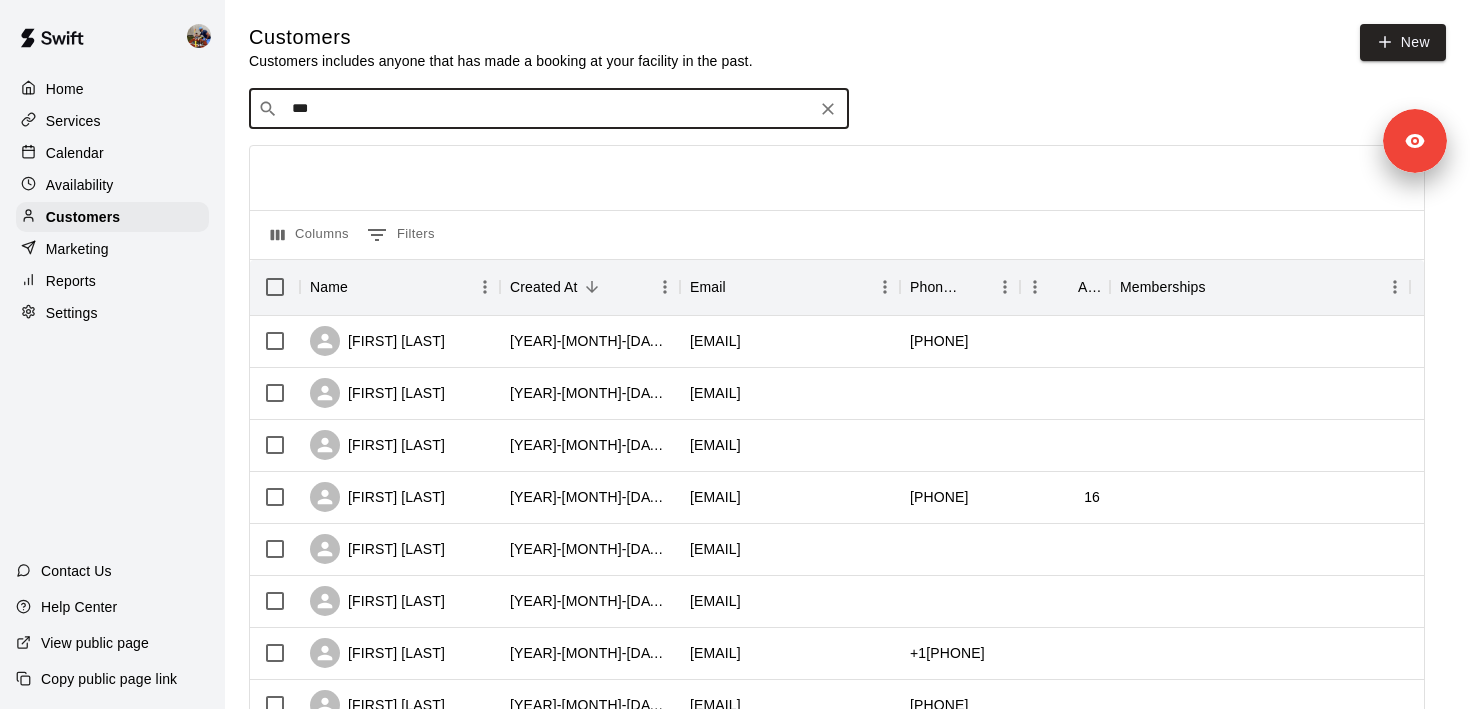 type on "****" 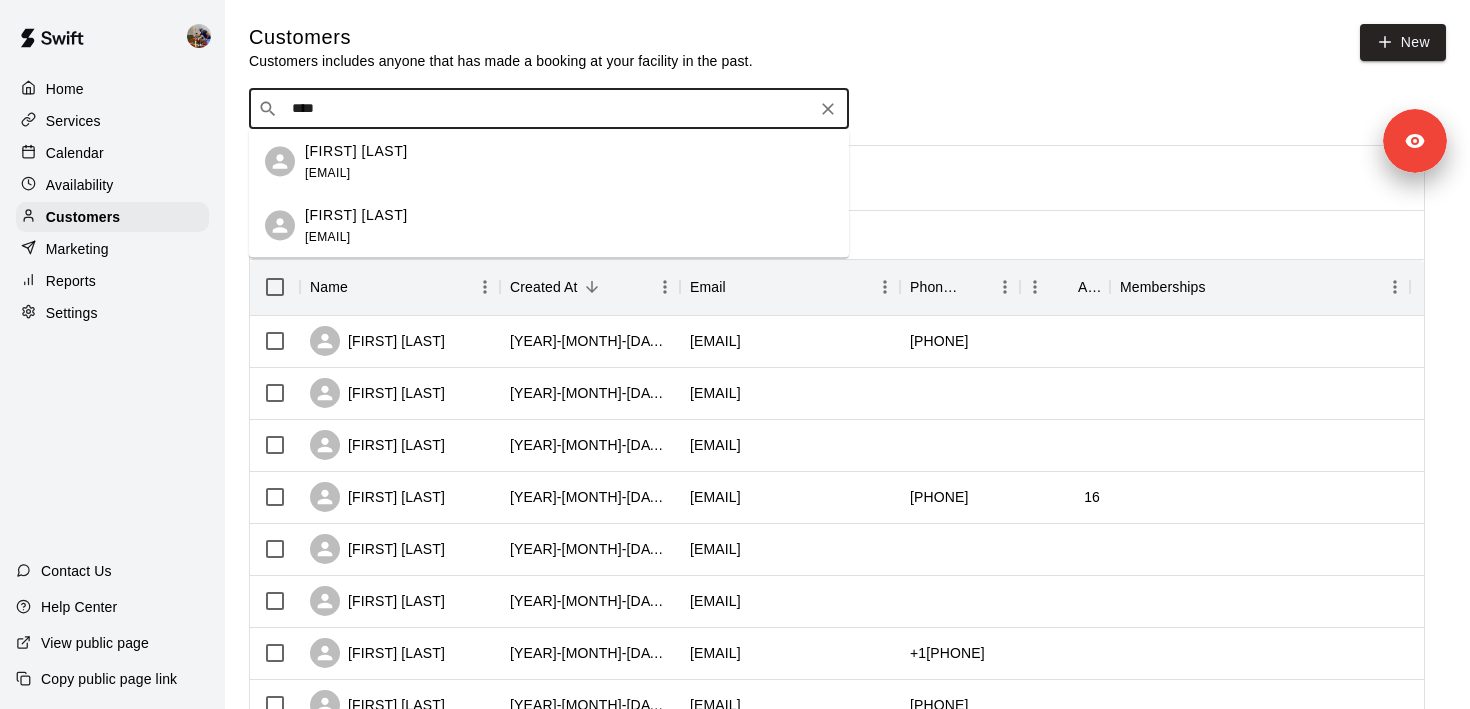 click on "[FIRST] [LAST] [EMAIL]" at bounding box center (569, 225) 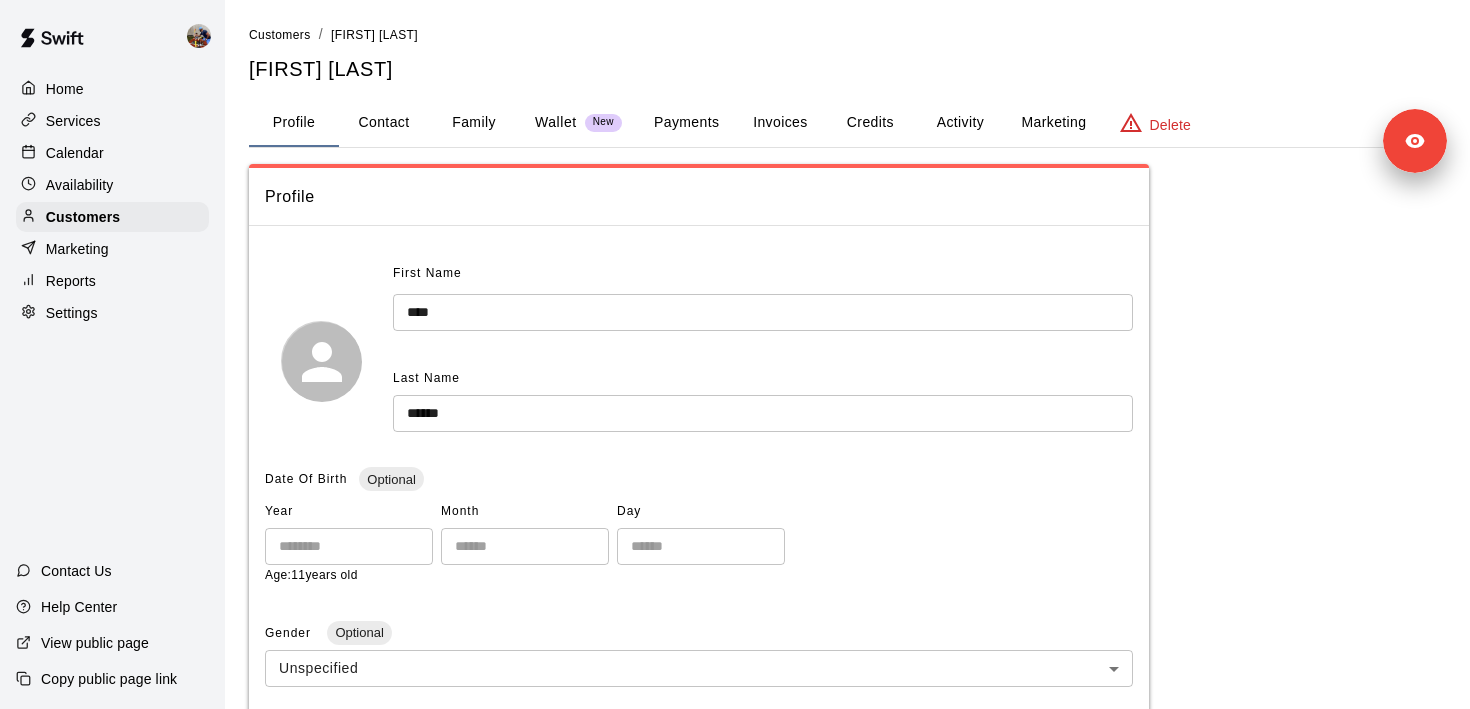 click on "Activity" at bounding box center [960, 123] 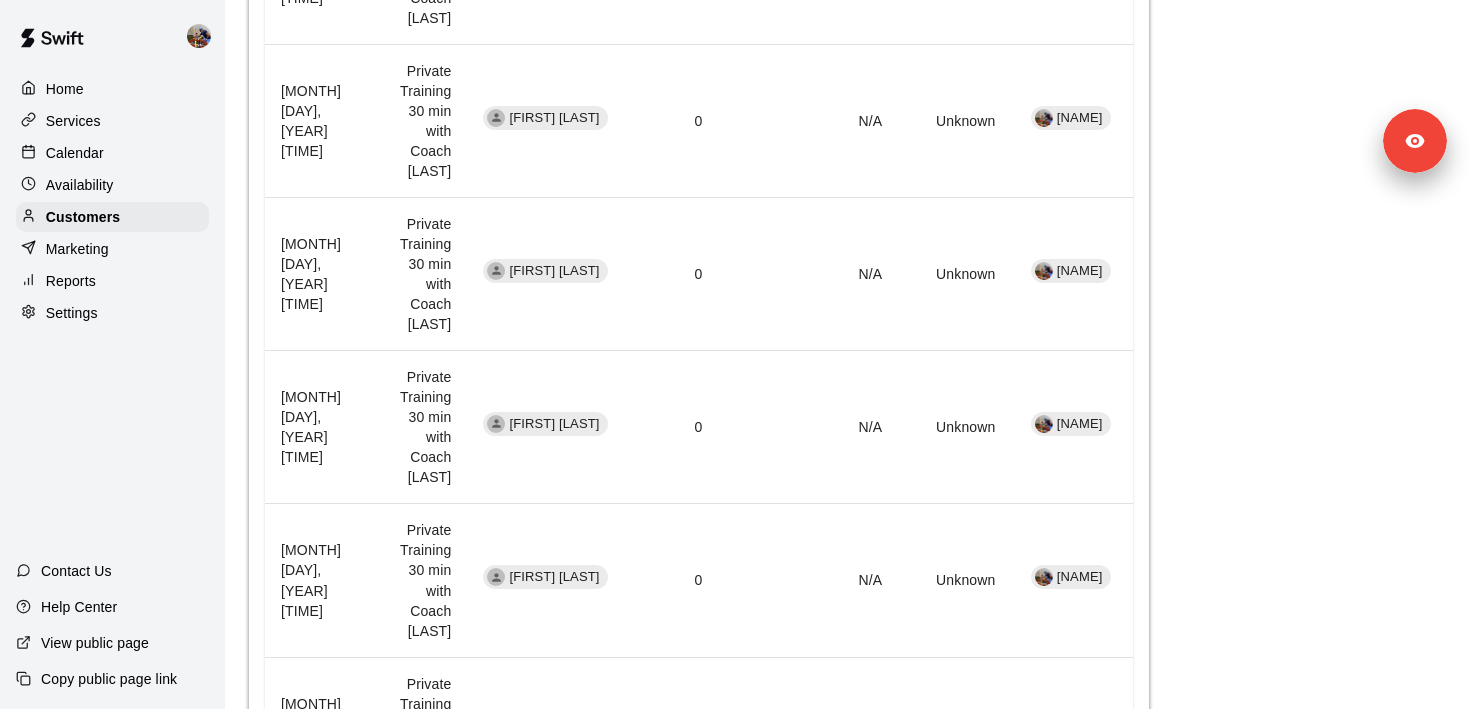 scroll, scrollTop: 1485, scrollLeft: 0, axis: vertical 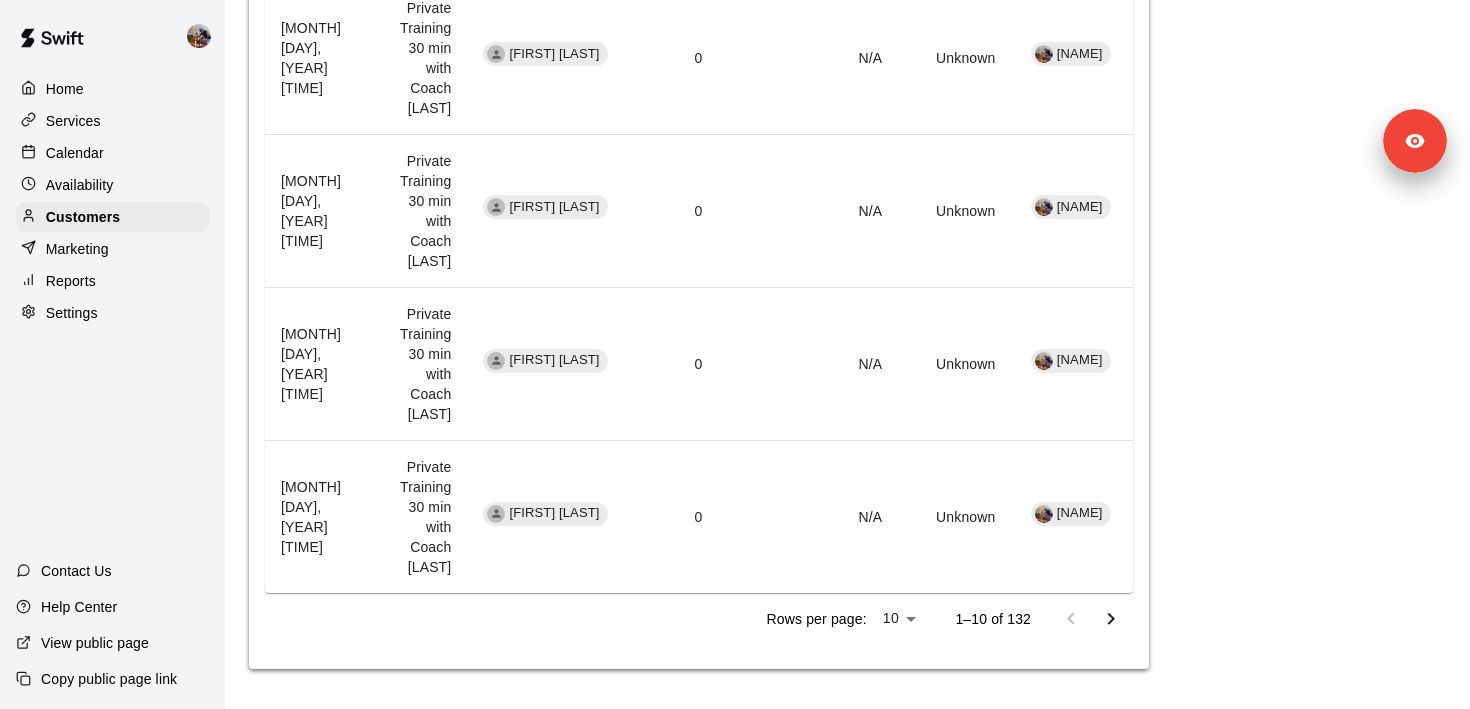 click 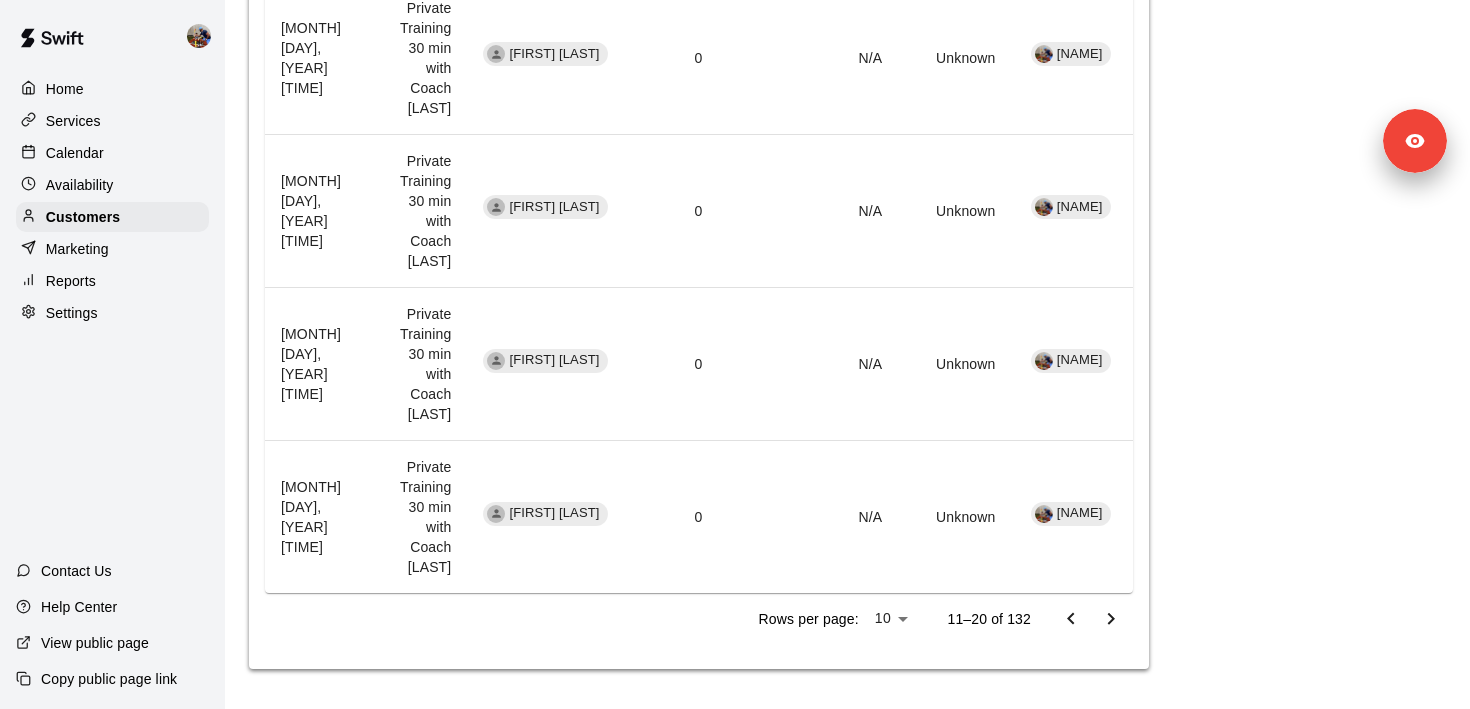 click 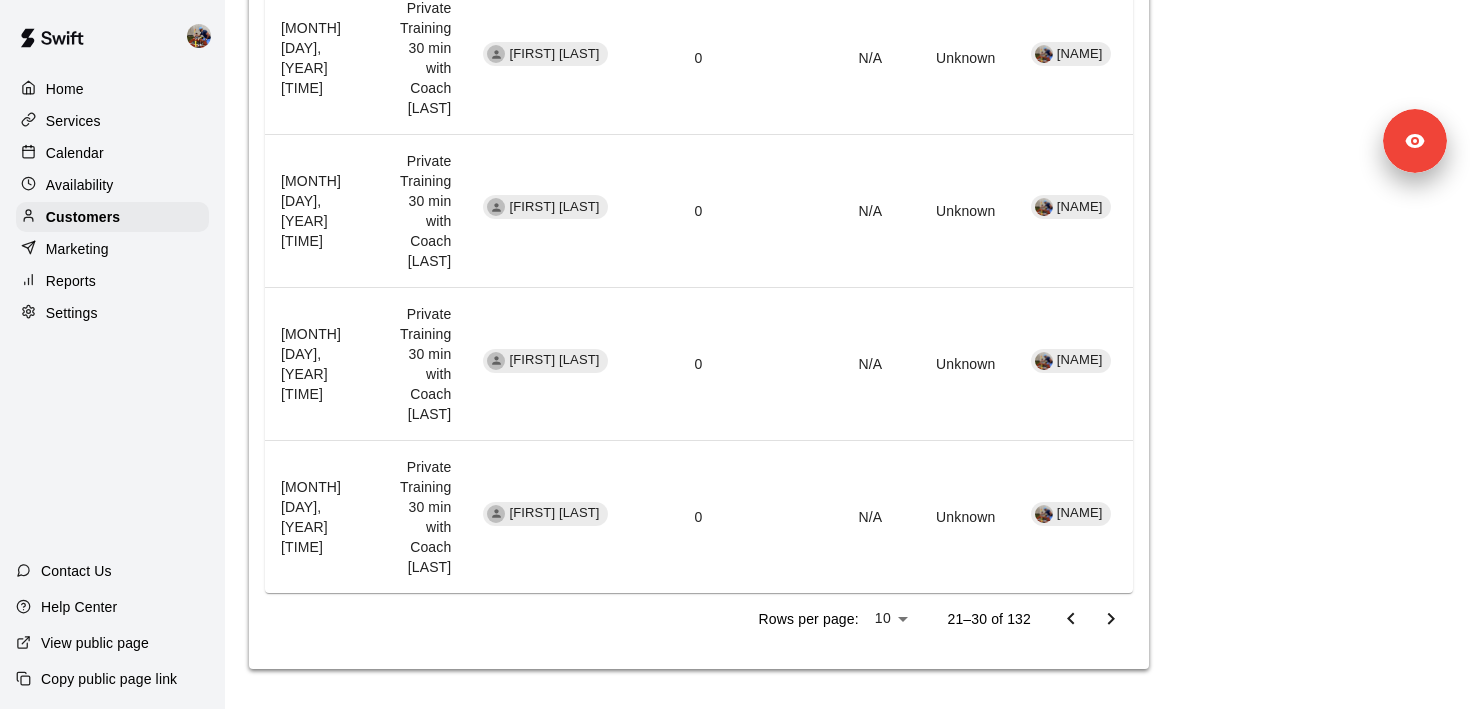 click 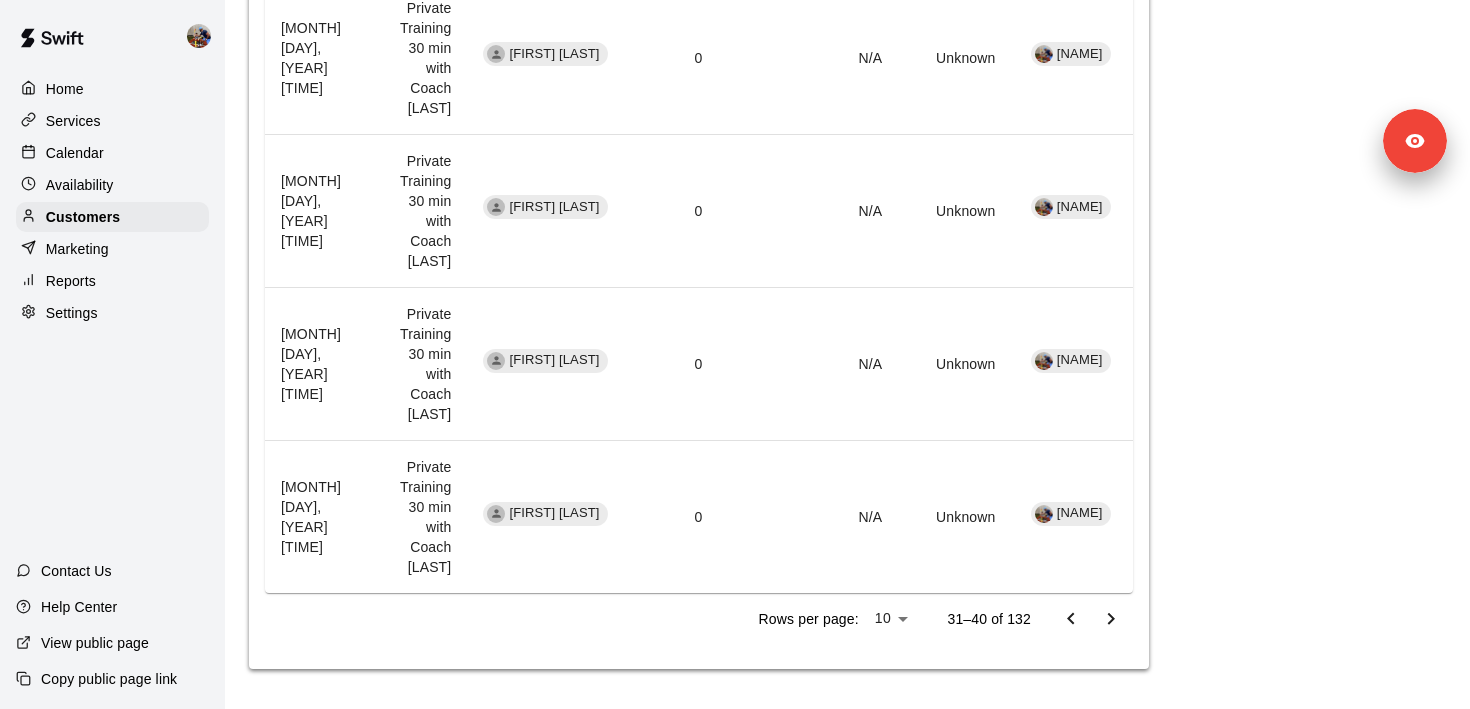 click 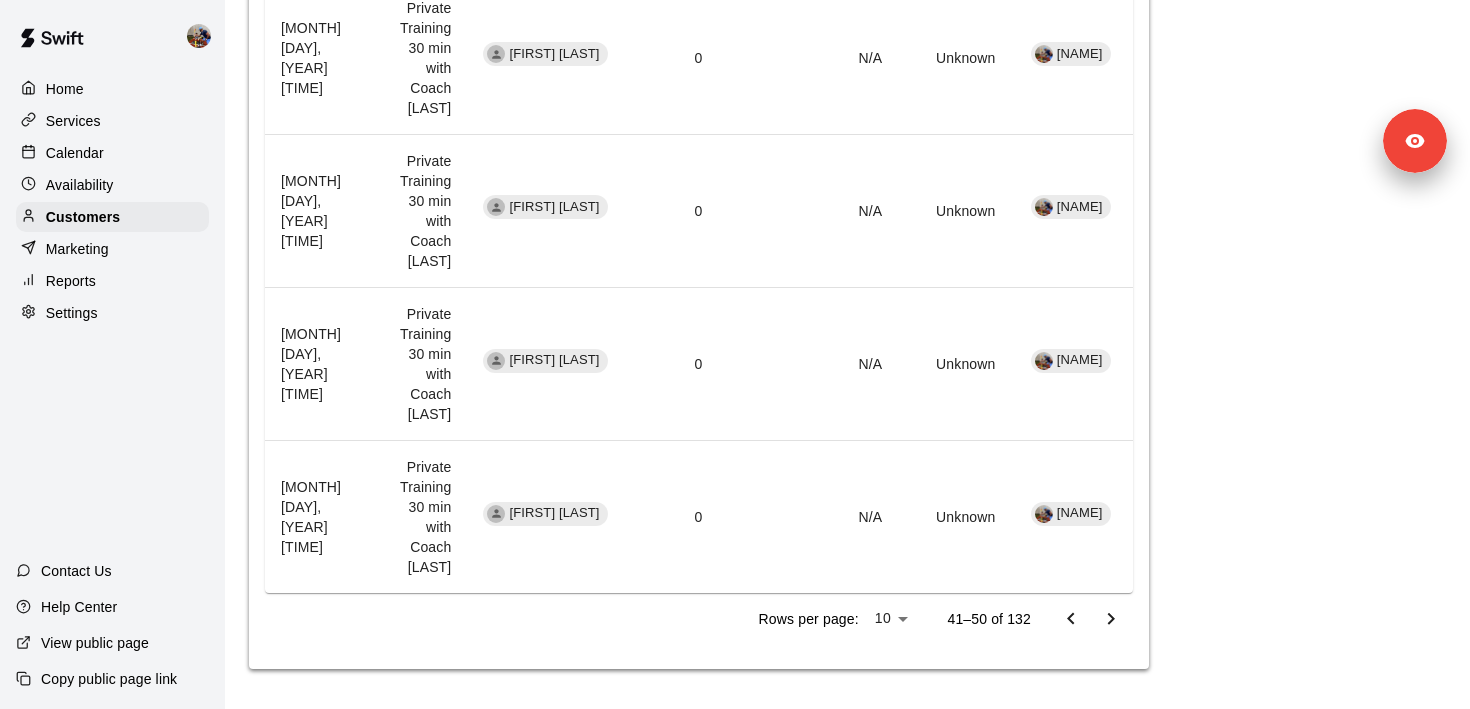 click 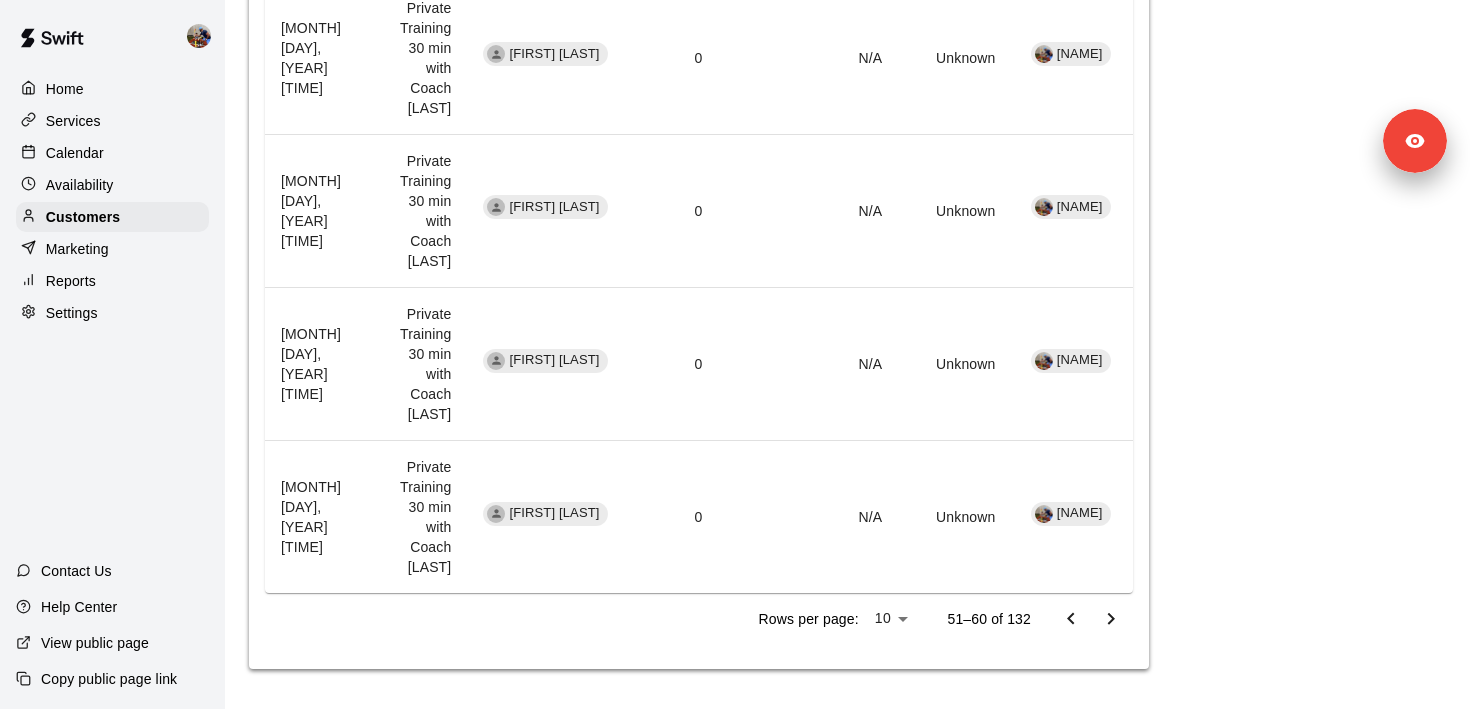 click 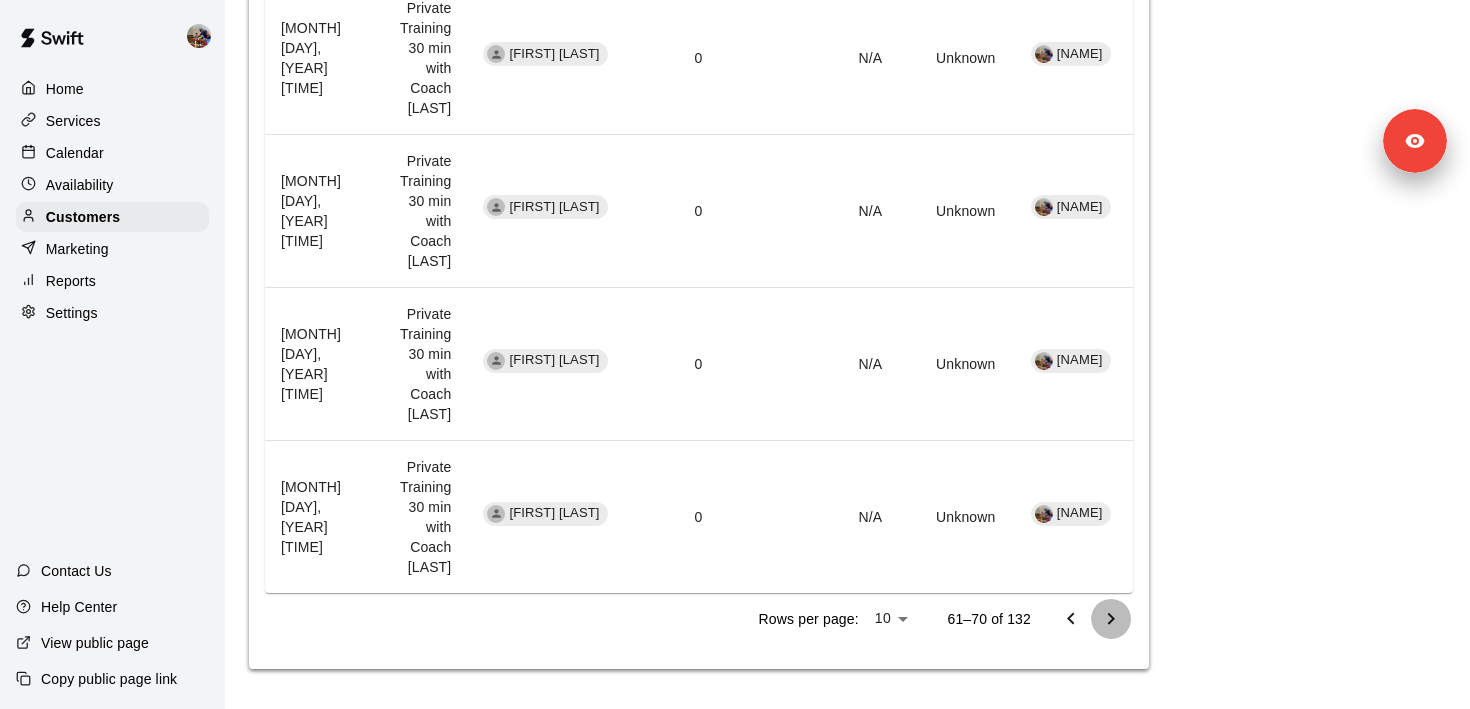 click 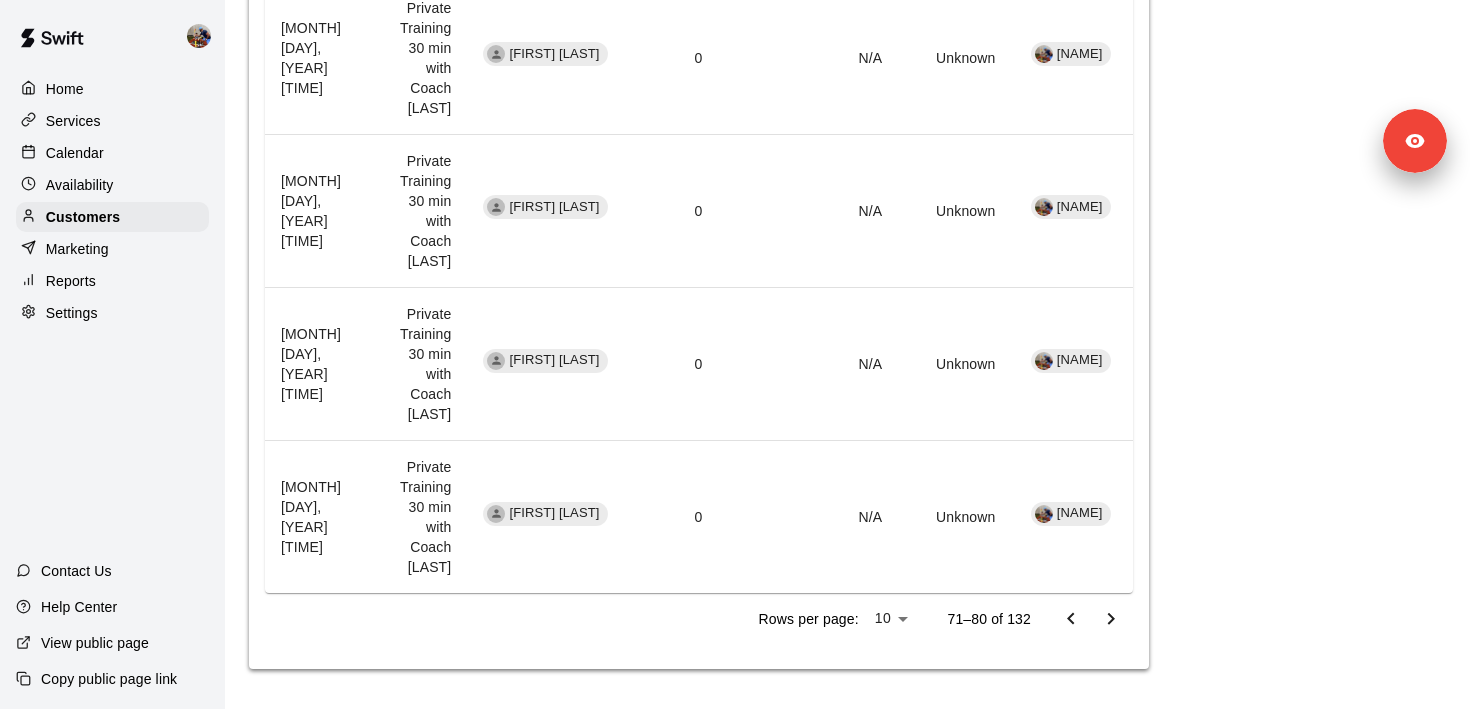 click 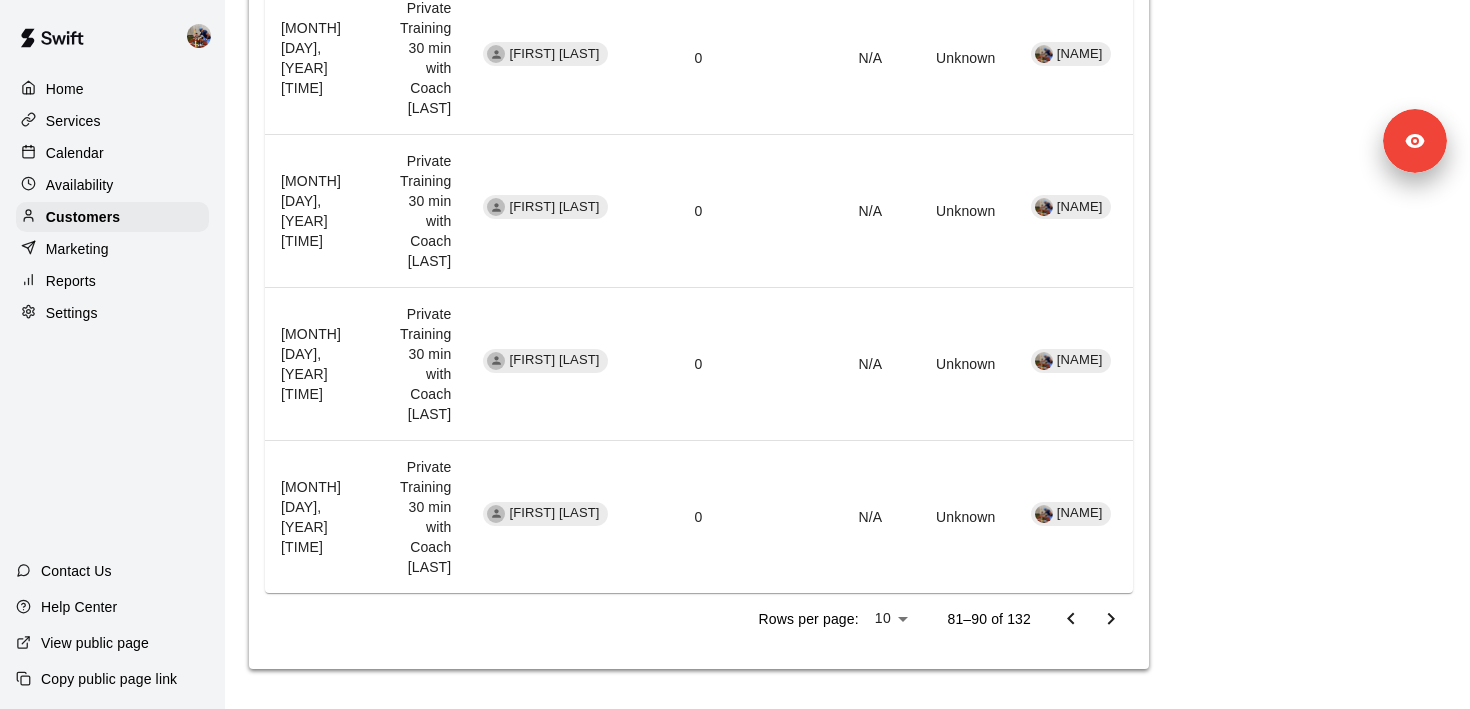 click 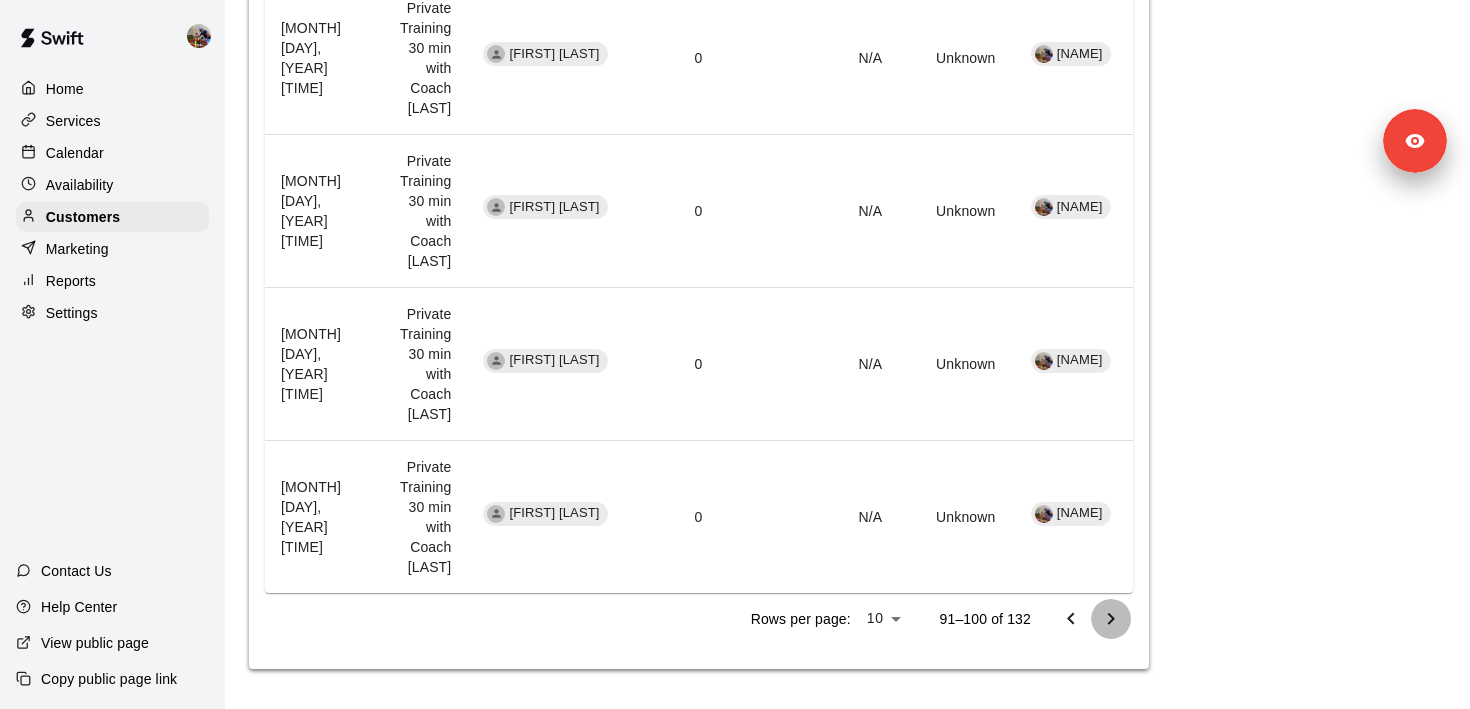 click 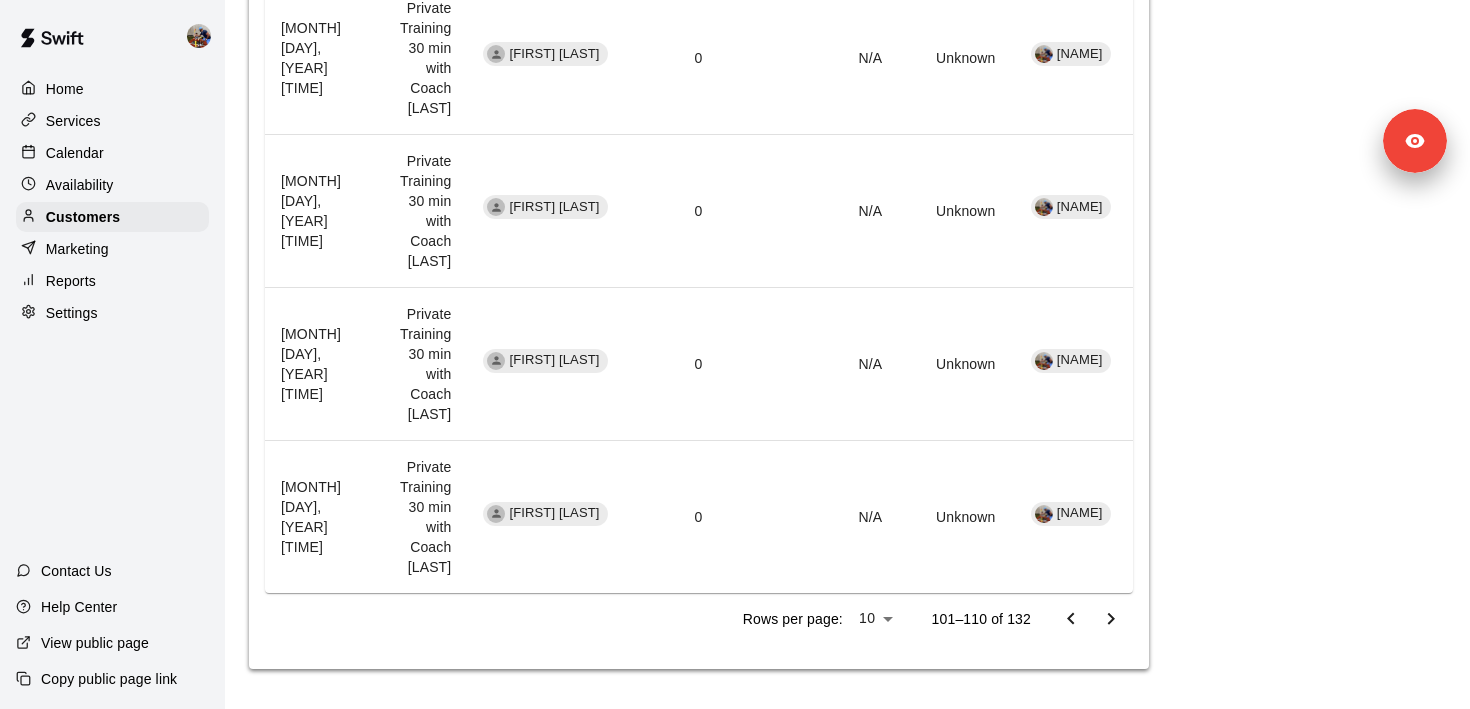 click 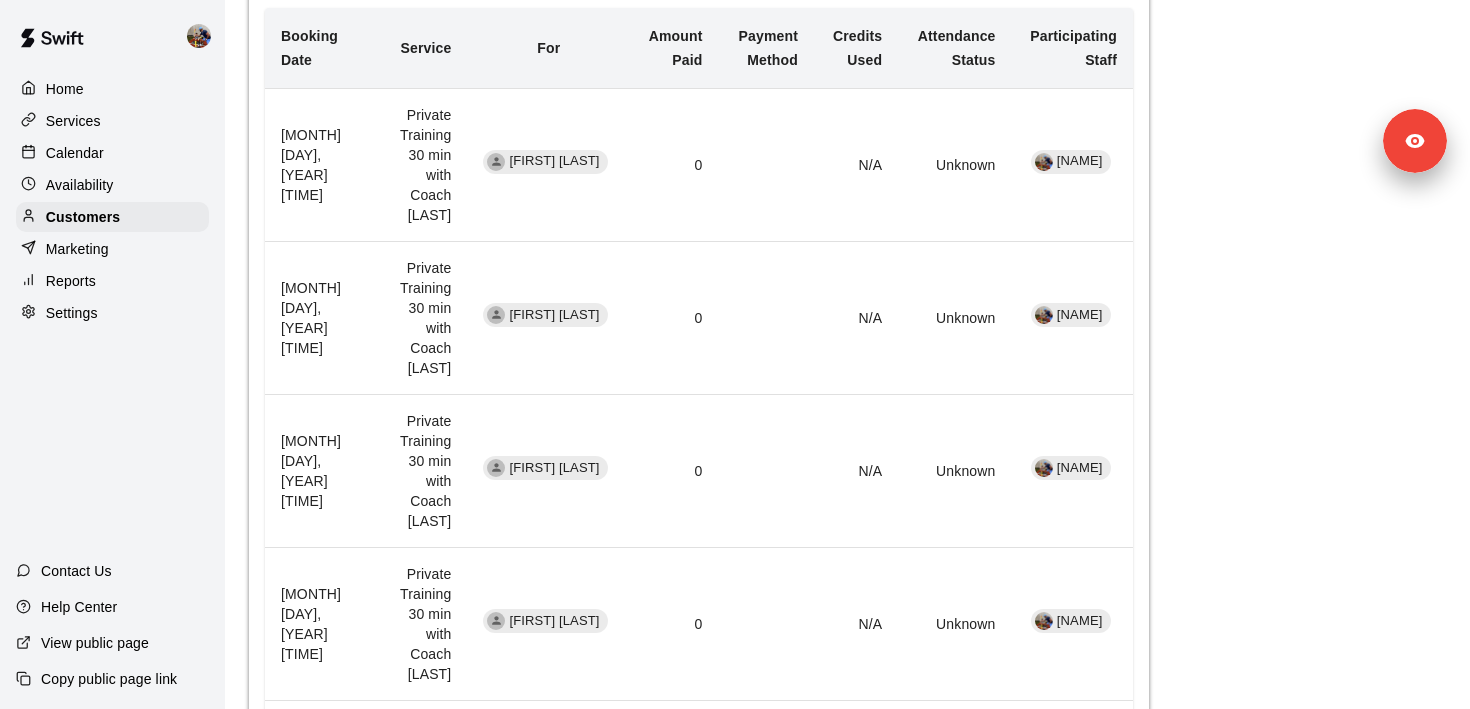 scroll, scrollTop: 460, scrollLeft: 0, axis: vertical 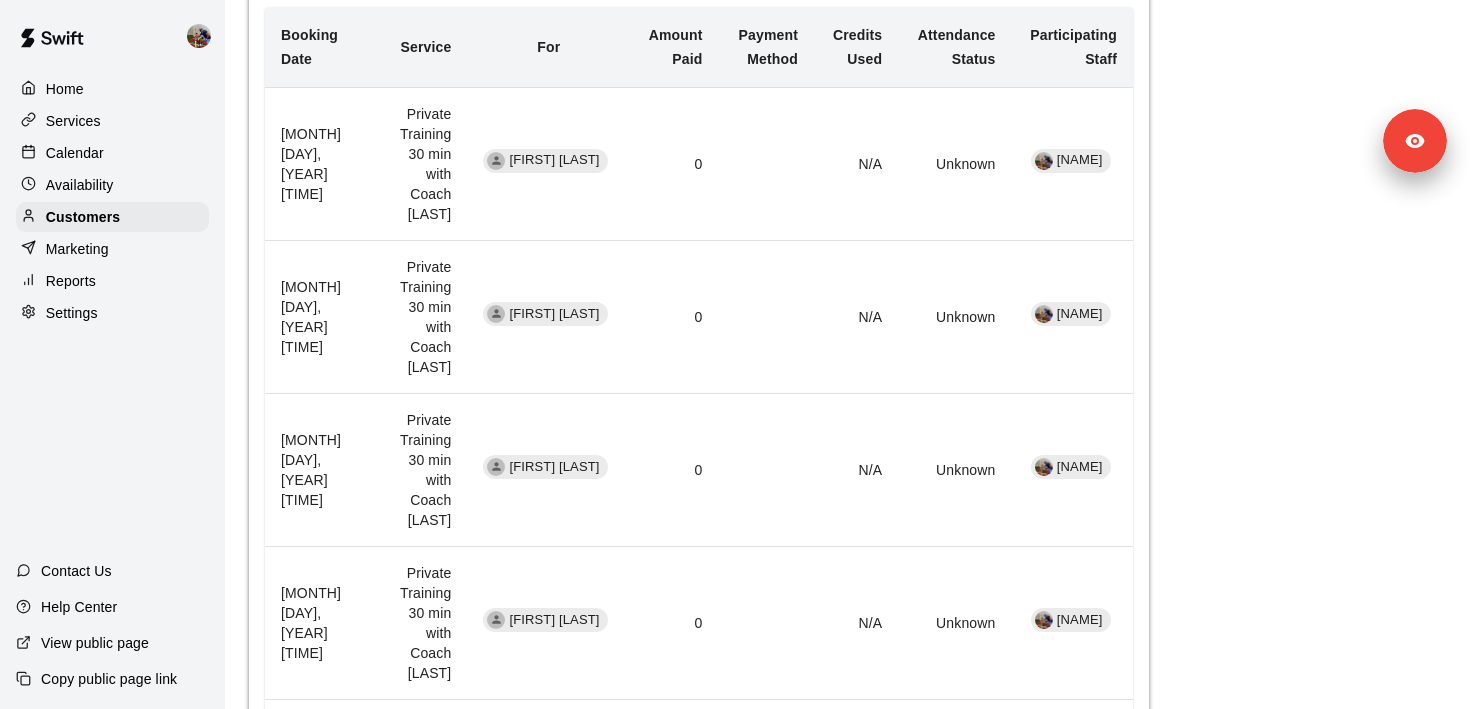 click on "Calendar" at bounding box center (112, 153) 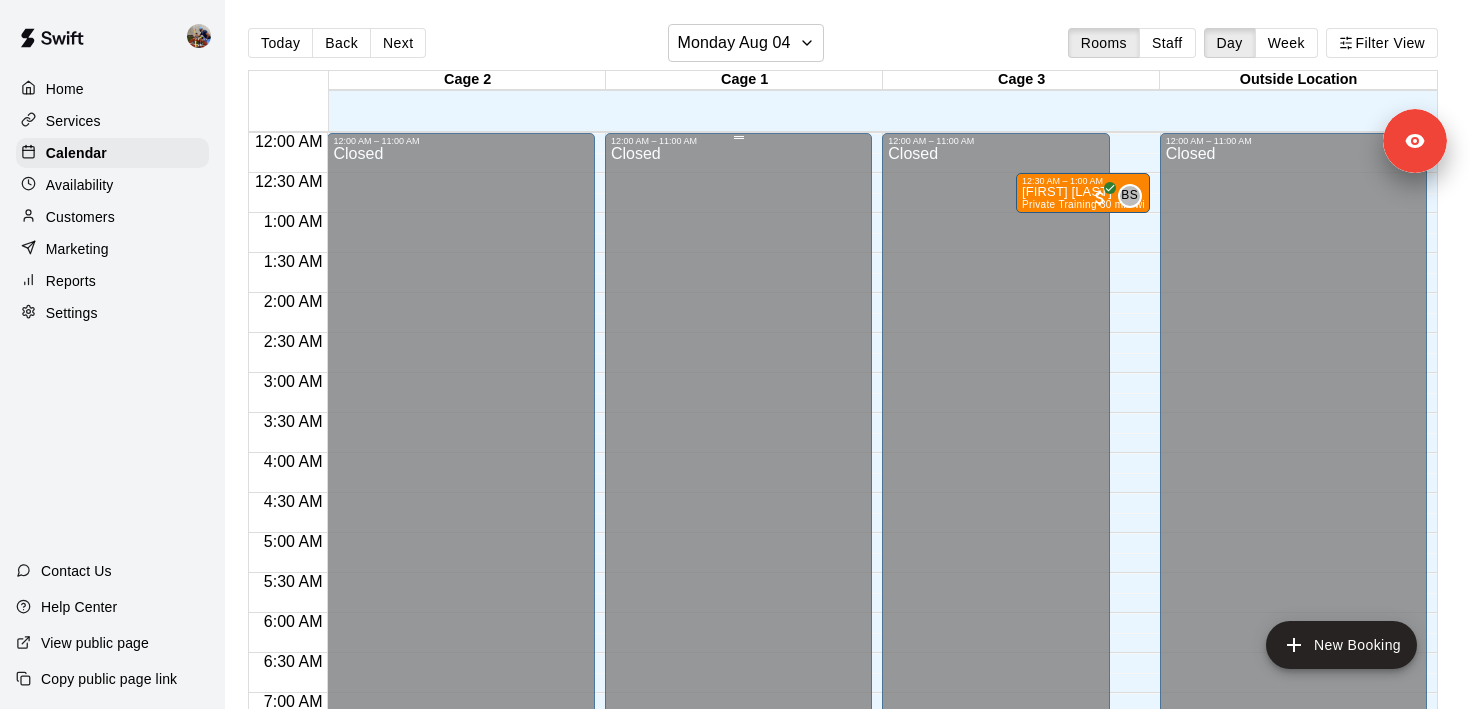 scroll, scrollTop: 729, scrollLeft: 0, axis: vertical 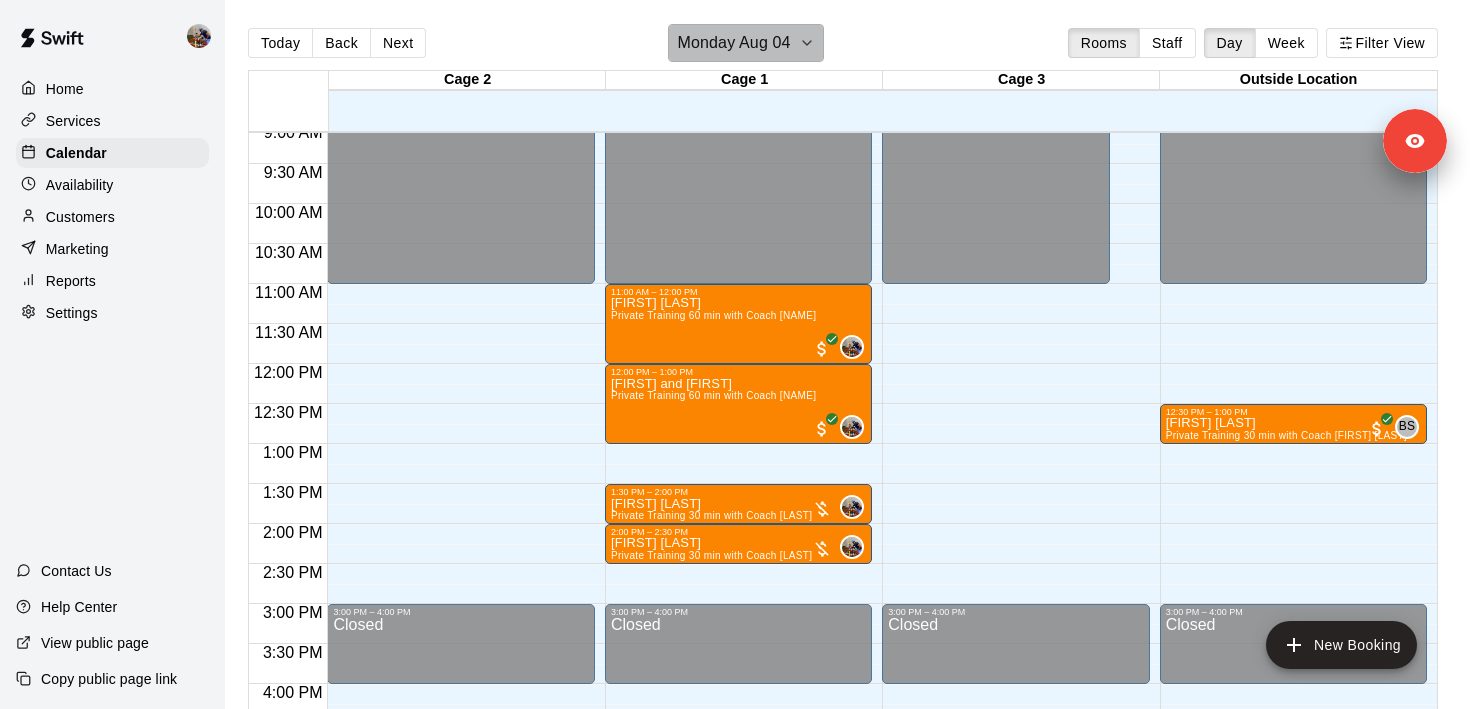 click on "Monday Aug 04" at bounding box center (733, 43) 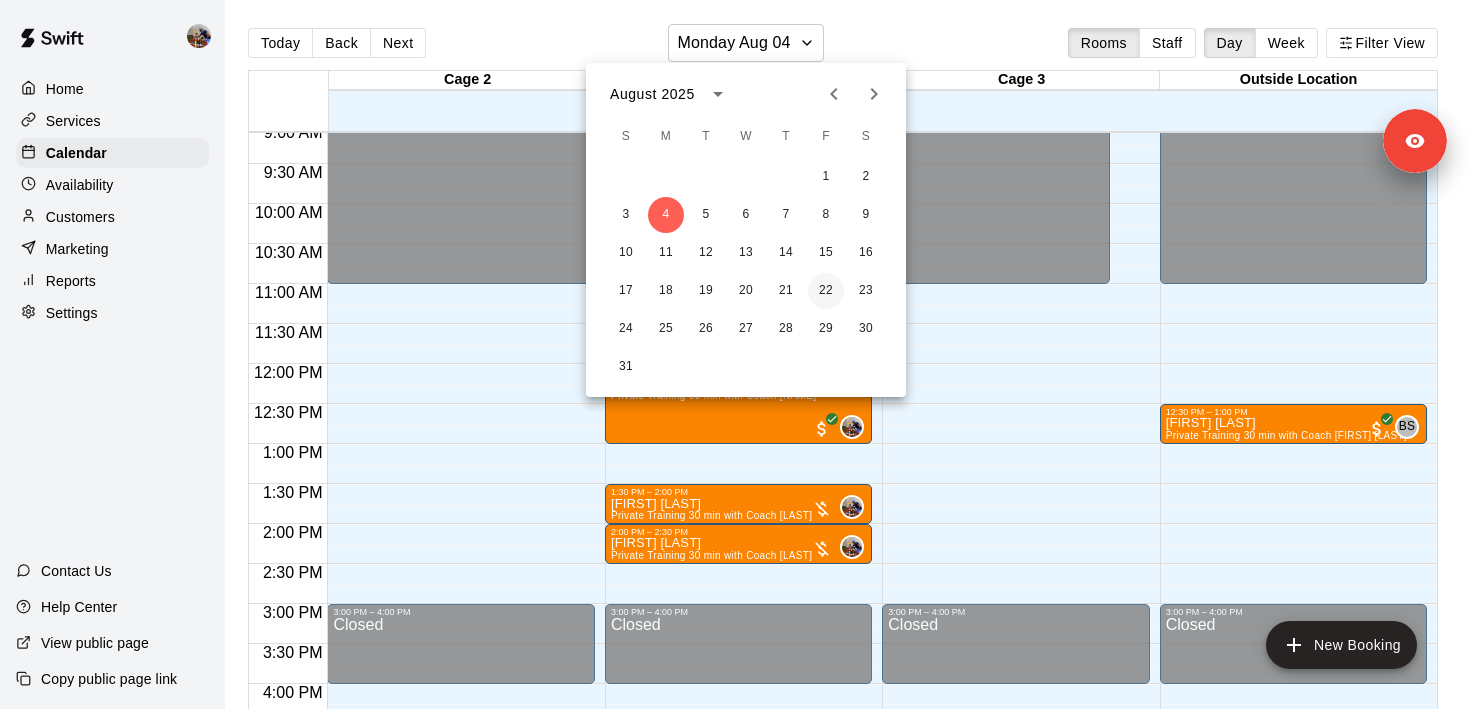 click on "22" at bounding box center (826, 291) 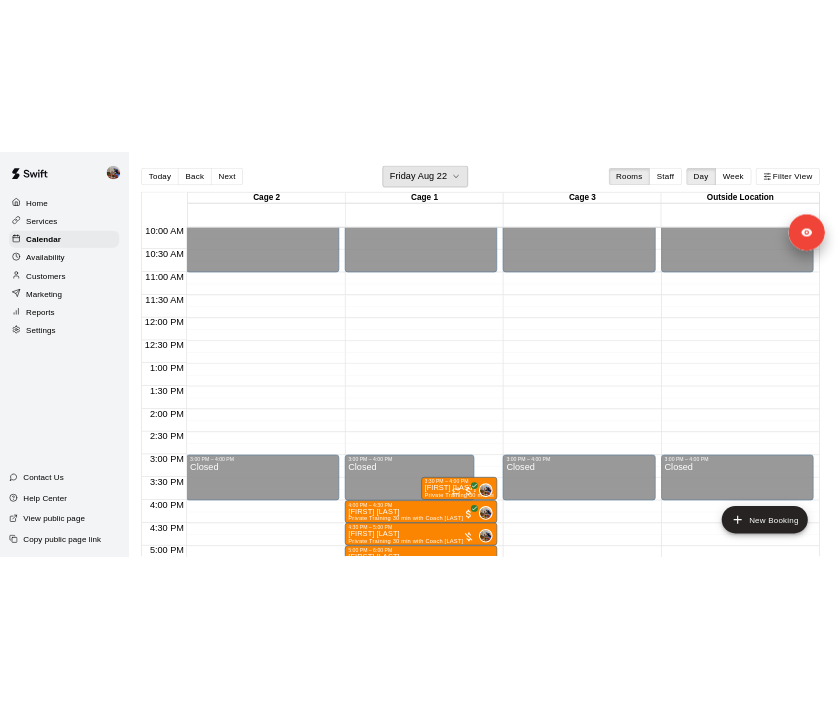 scroll, scrollTop: 820, scrollLeft: 0, axis: vertical 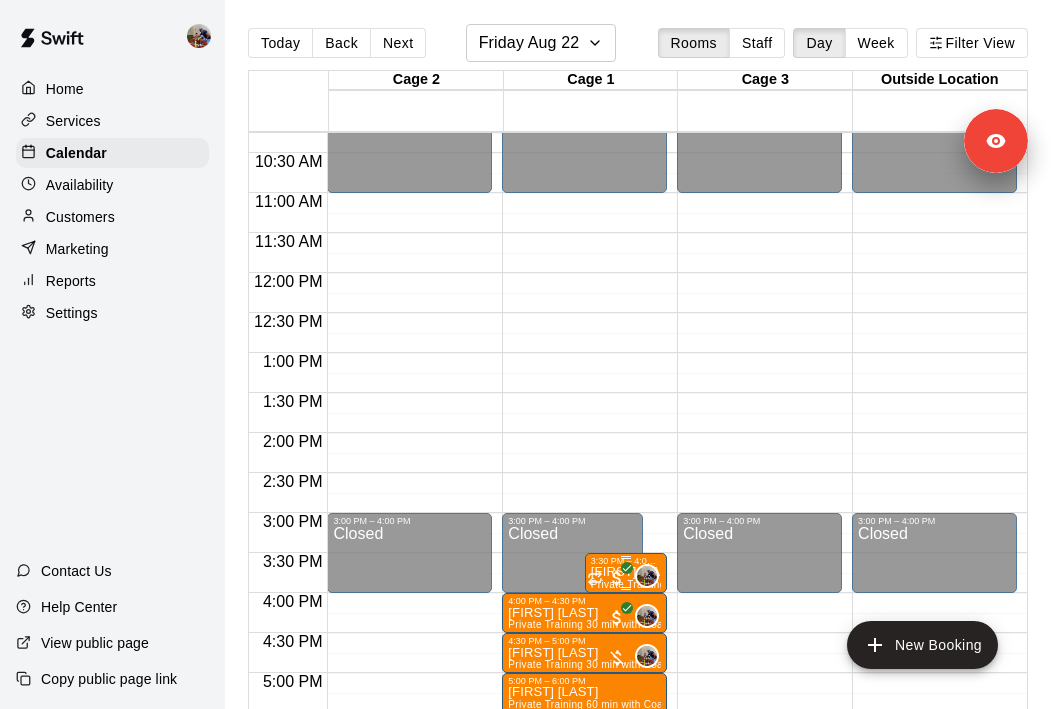click on "0" at bounding box center [623, 576] 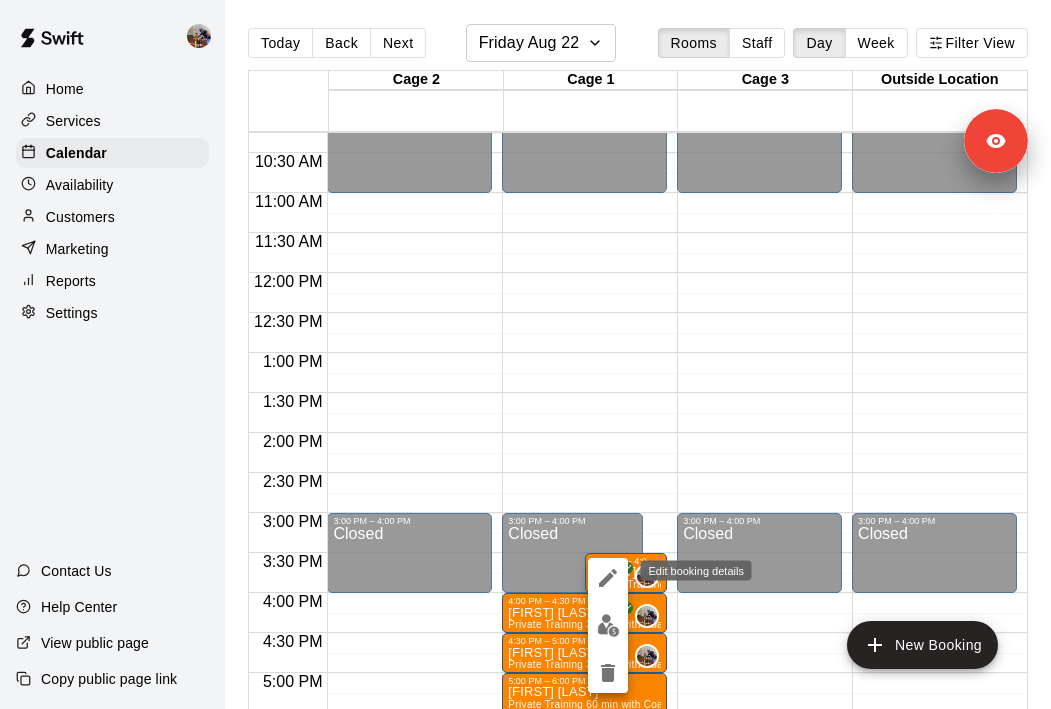 click 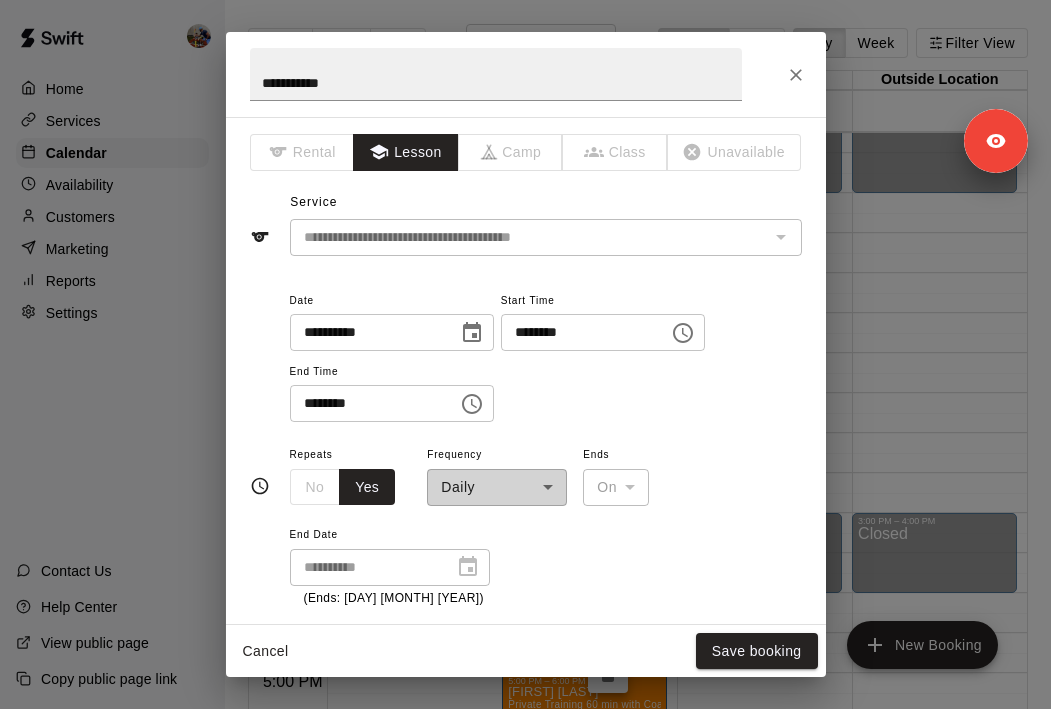 click on "**********" at bounding box center [526, 74] 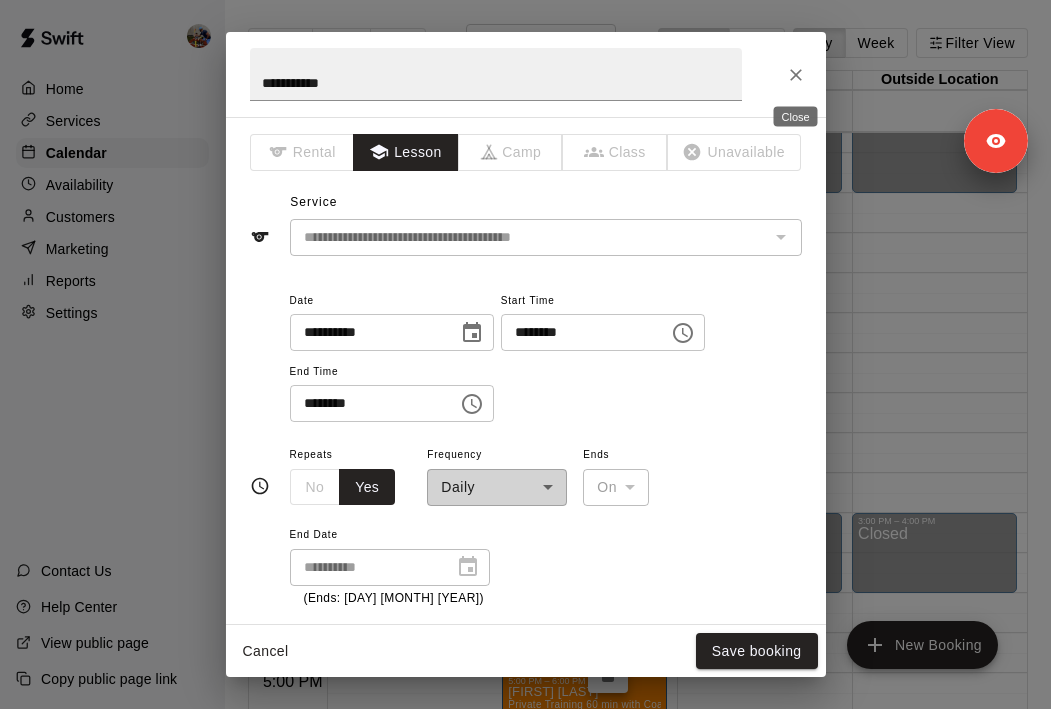 click 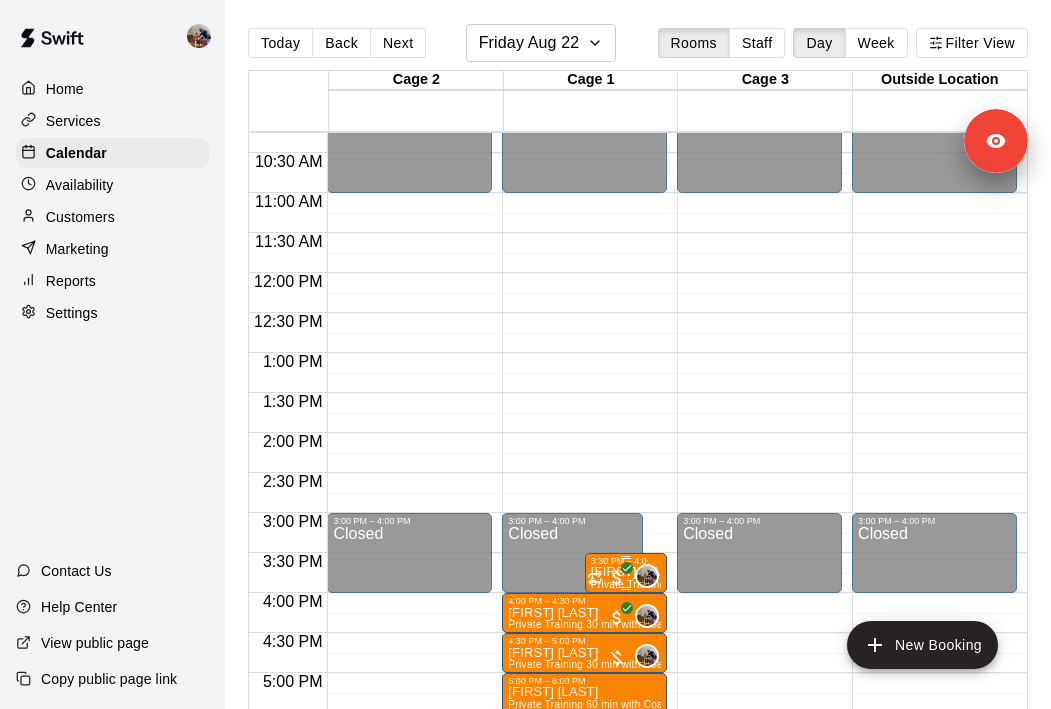click on "3:30 PM – 4:00 PM" at bounding box center (626, 561) 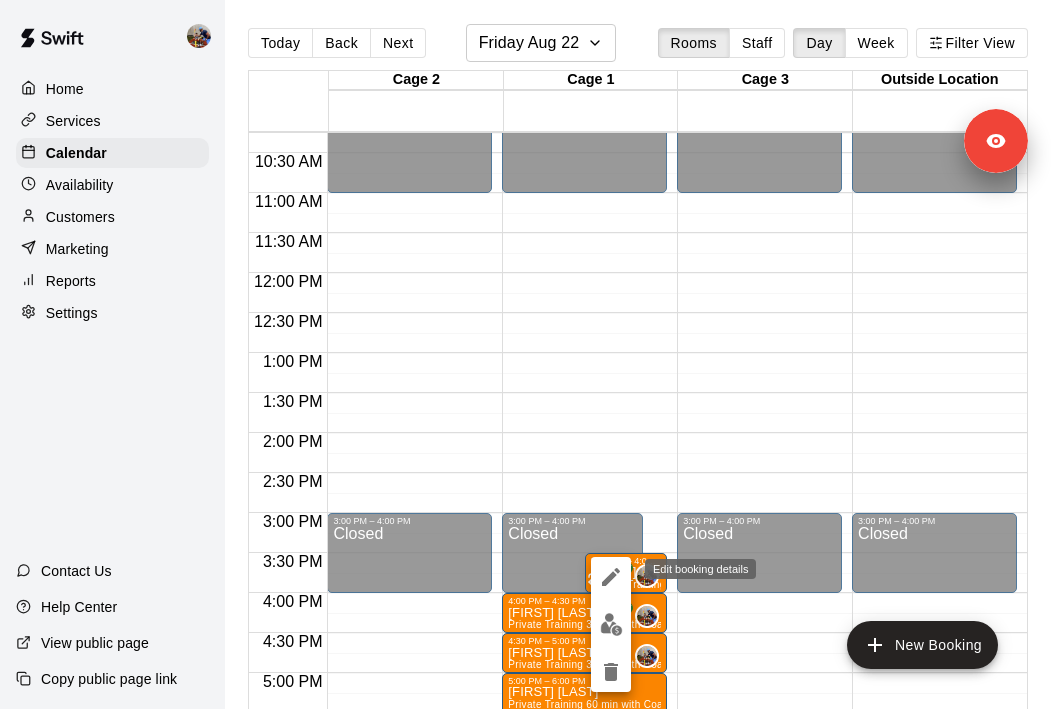 click 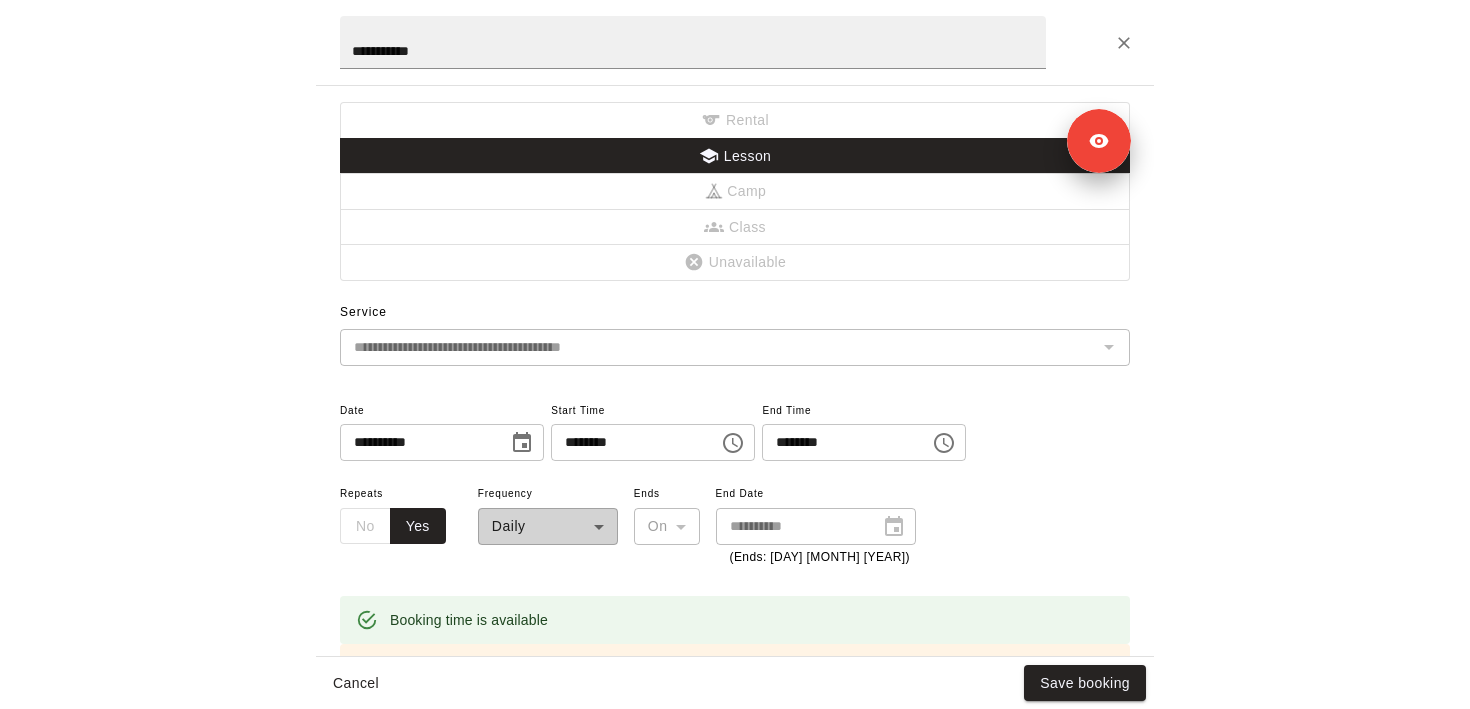 scroll, scrollTop: 0, scrollLeft: 9016, axis: horizontal 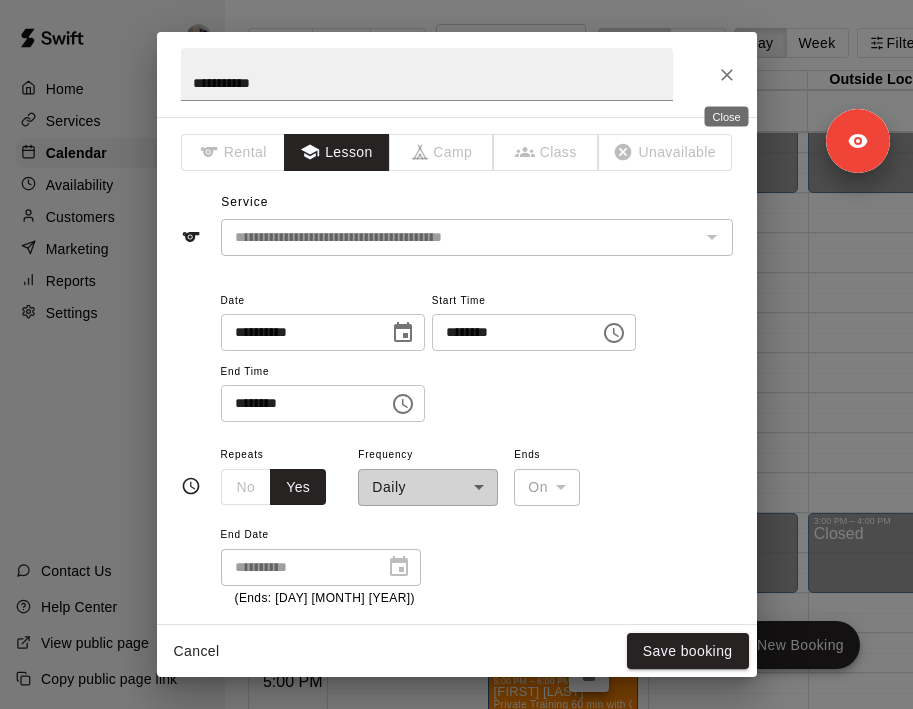 drag, startPoint x: 732, startPoint y: 76, endPoint x: 724, endPoint y: 43, distance: 33.955853 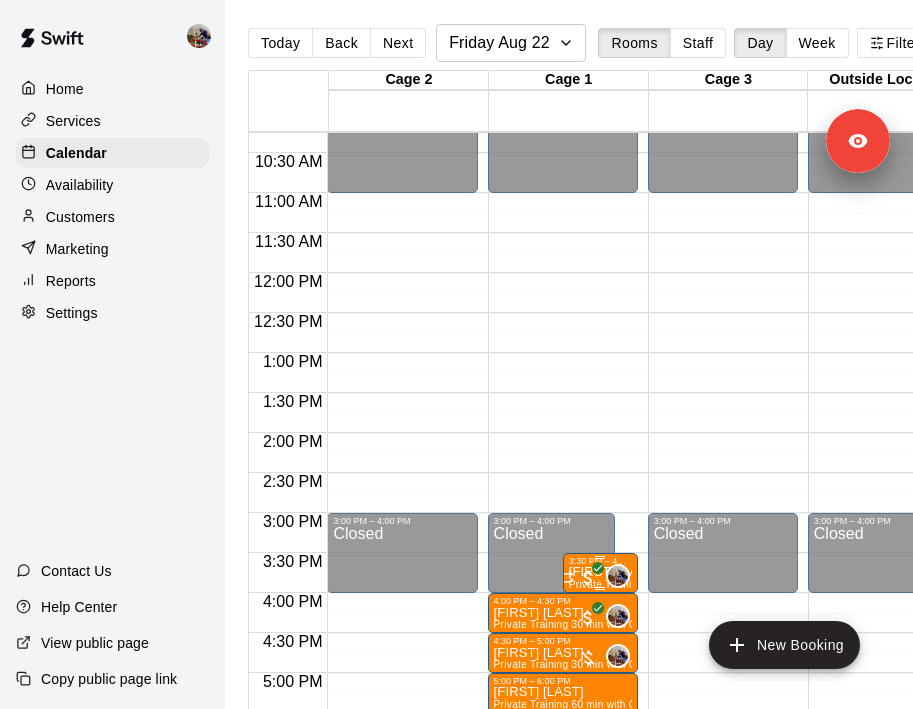 click on "0" at bounding box center [594, 576] 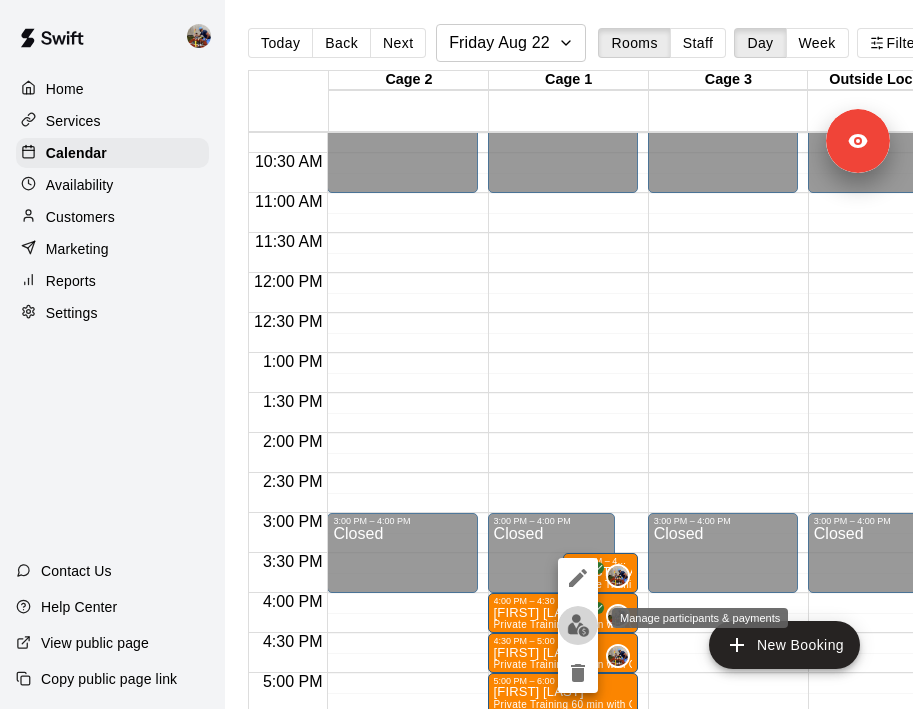 click at bounding box center [578, 625] 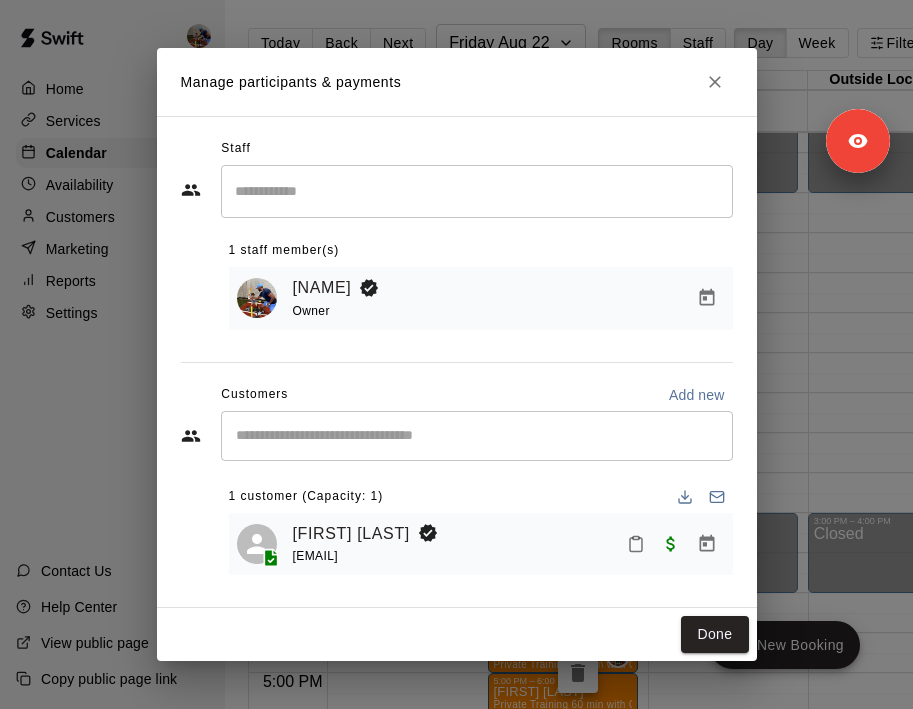 click on "Manage participants & payments" at bounding box center (457, 82) 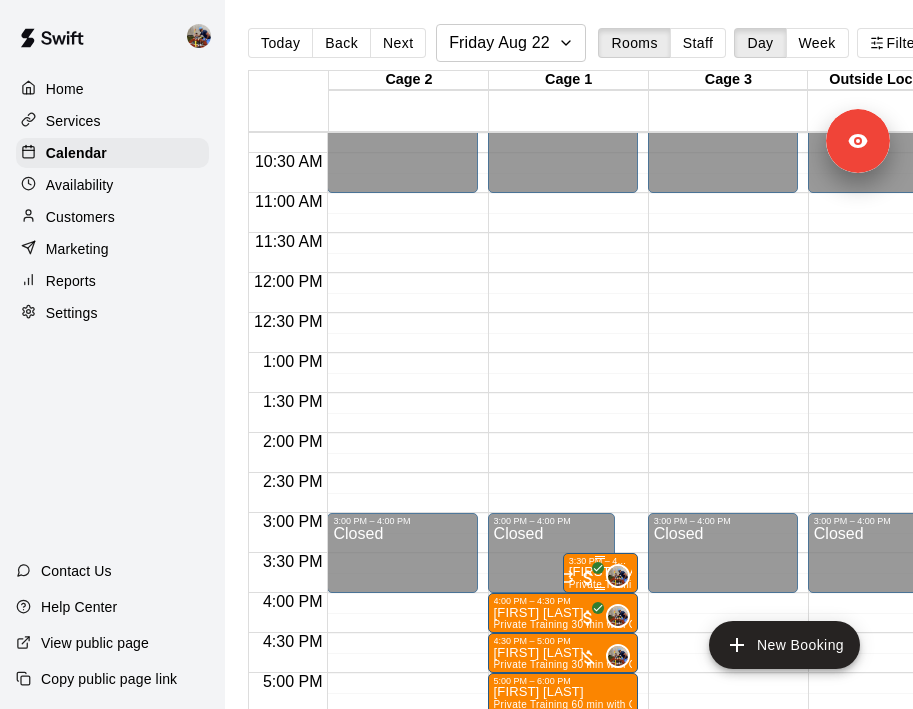 click on "0" at bounding box center (594, 576) 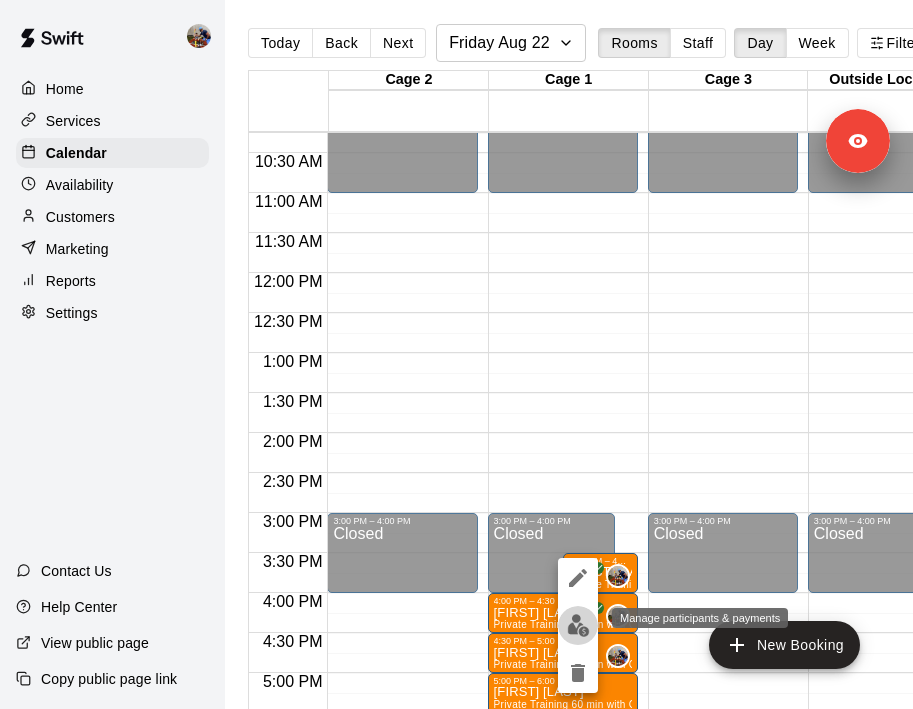 click at bounding box center [578, 625] 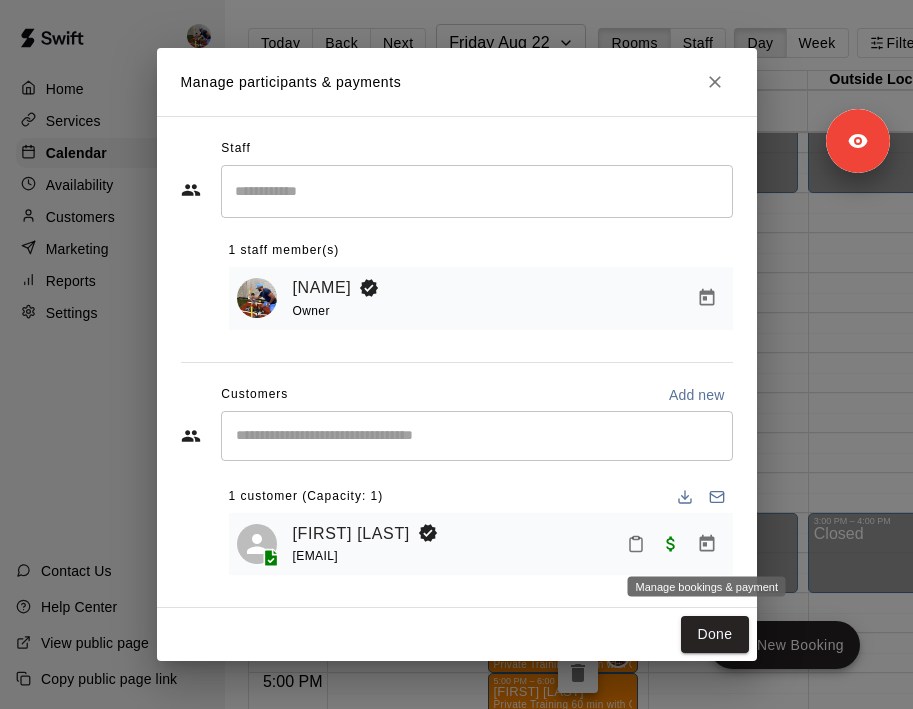 click 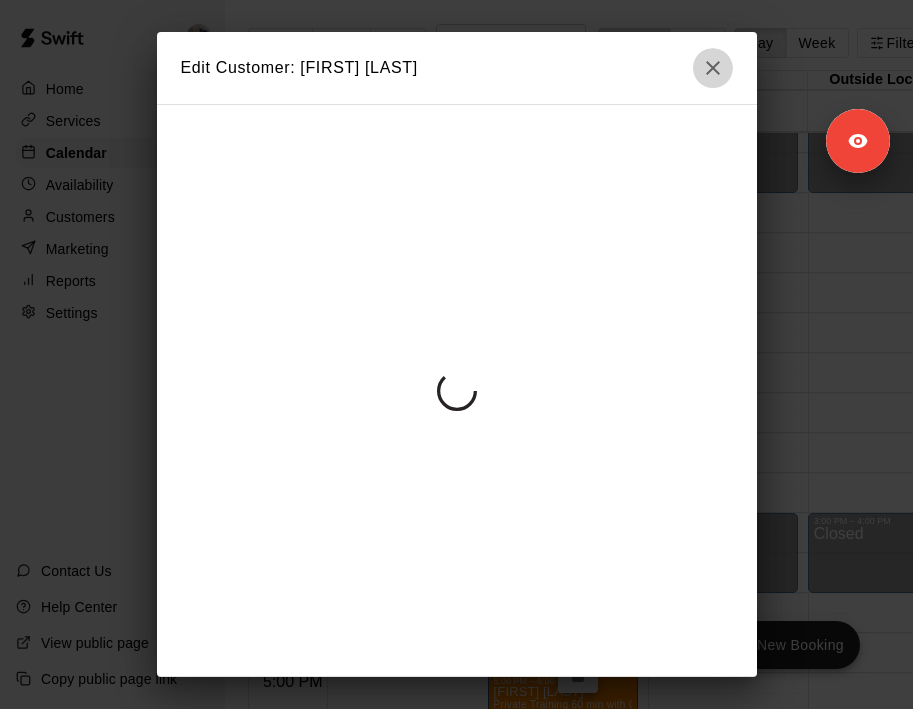 drag, startPoint x: 722, startPoint y: 67, endPoint x: 704, endPoint y: 170, distance: 104.56099 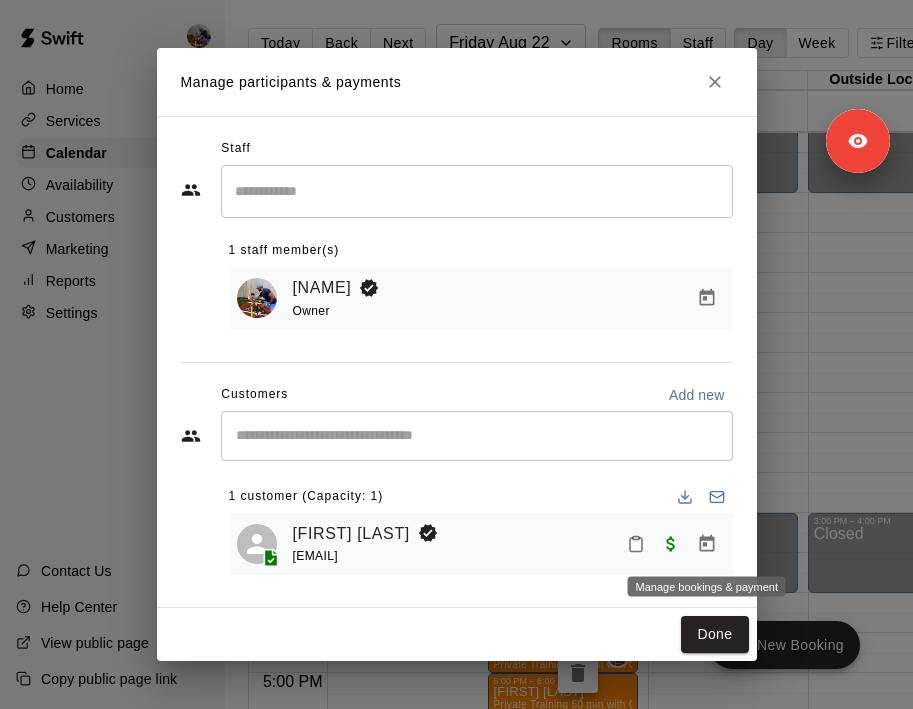 click 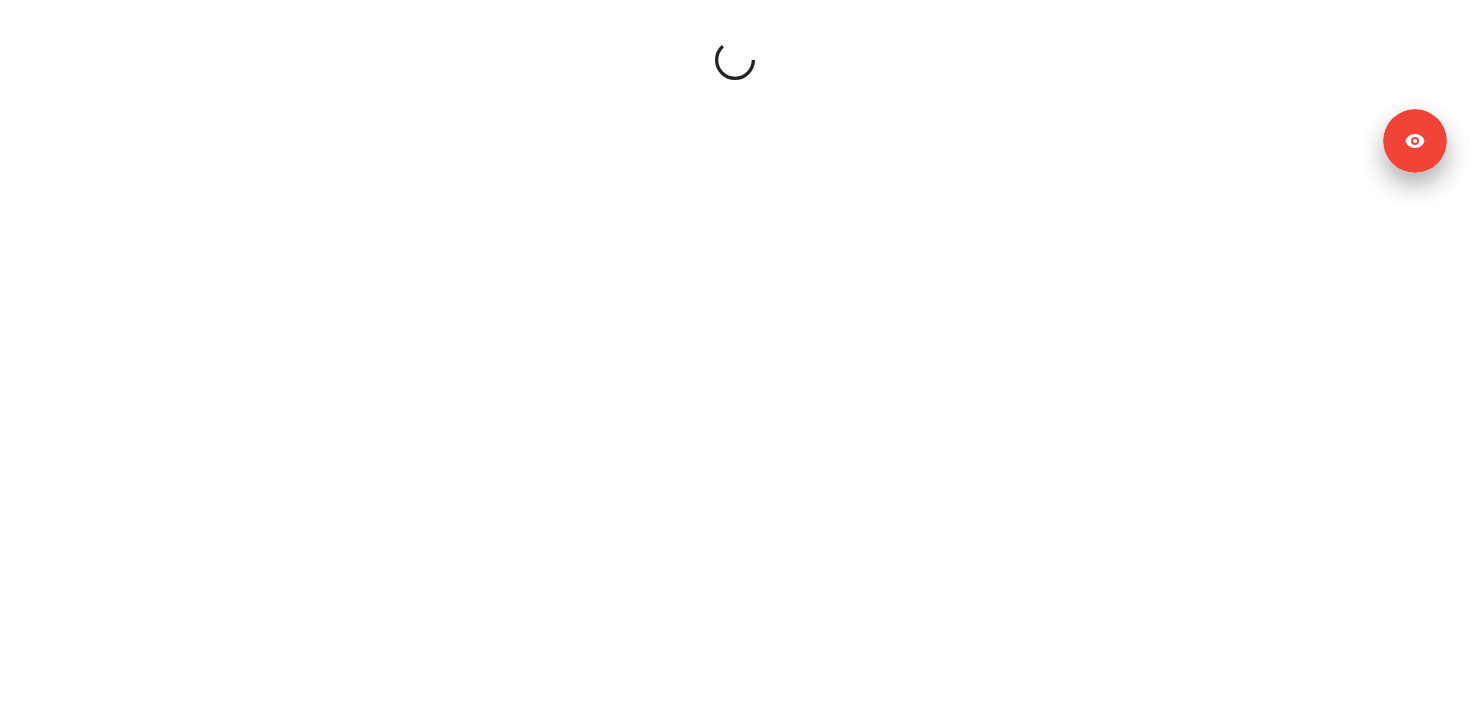 scroll, scrollTop: 0, scrollLeft: 0, axis: both 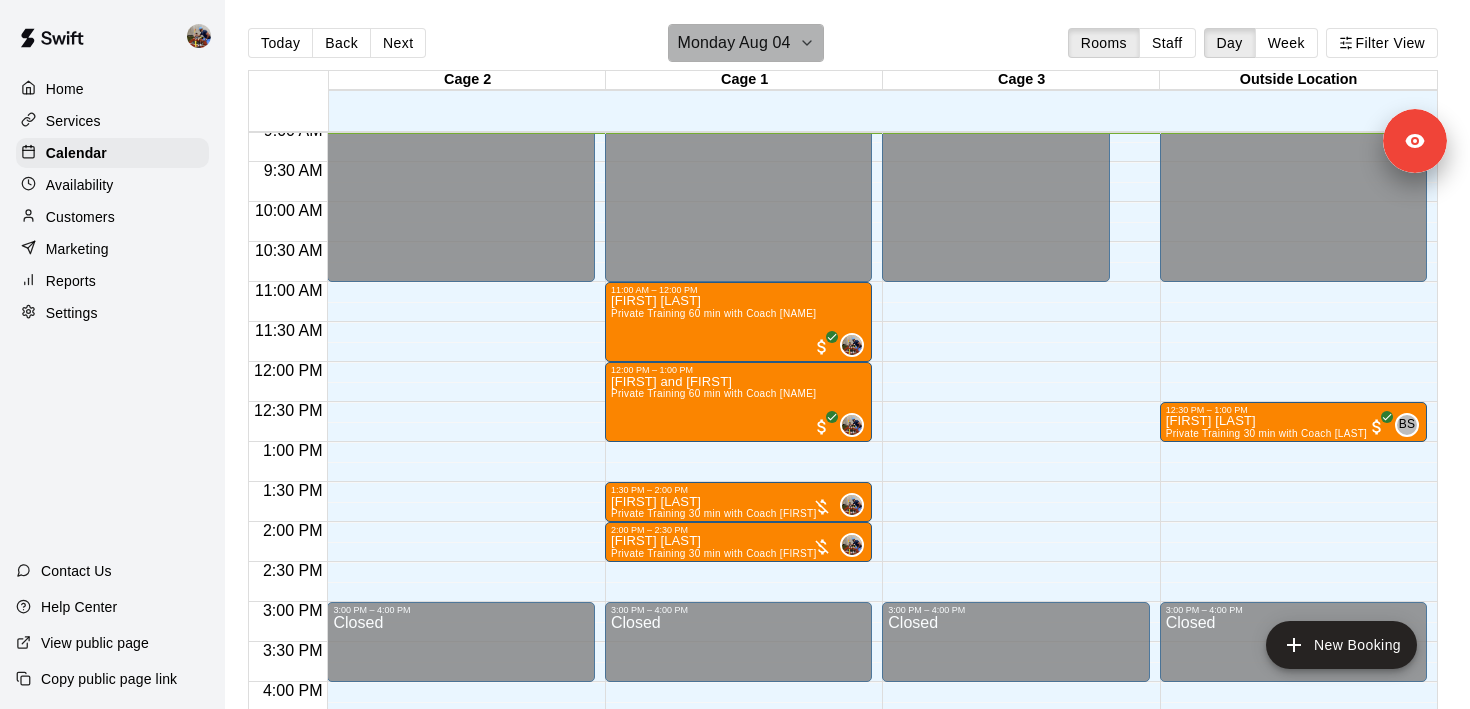 click on "Monday Aug 04" at bounding box center [733, 43] 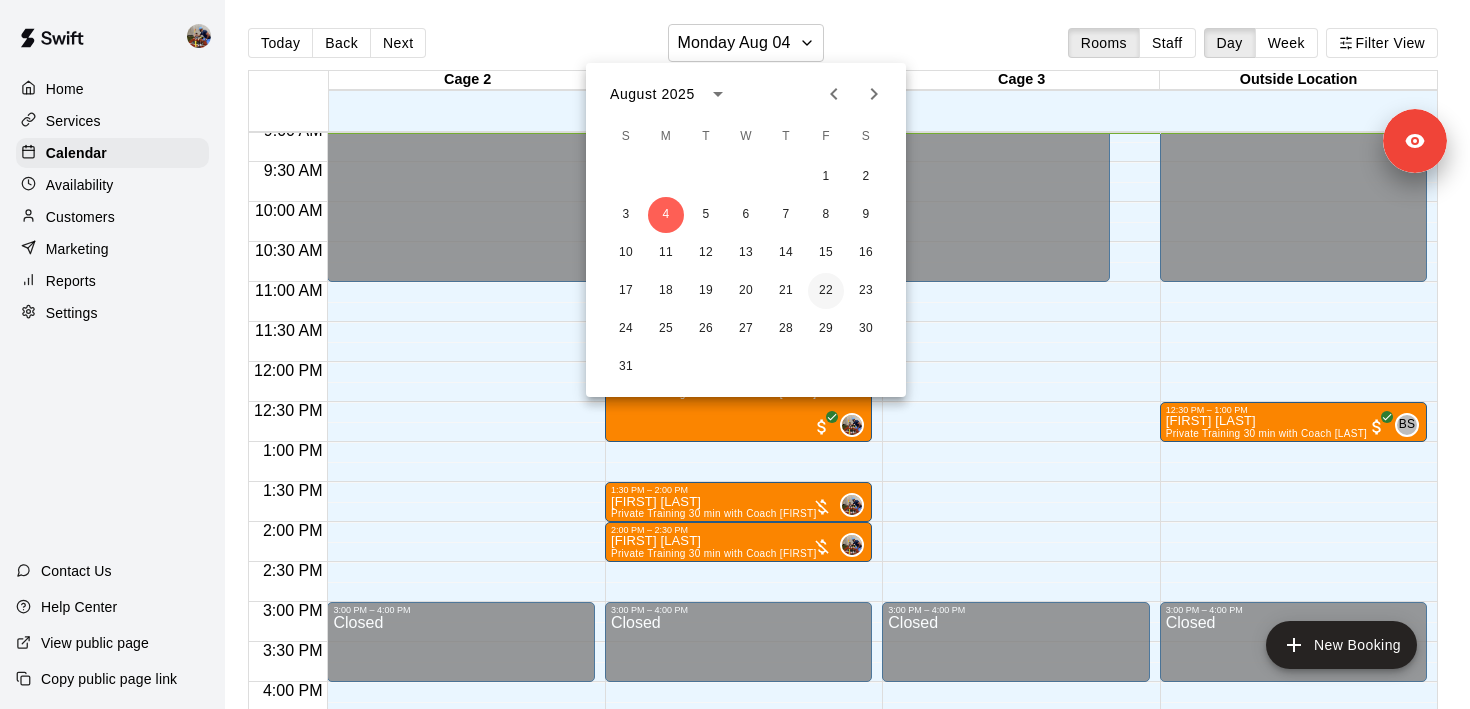 click on "22" at bounding box center [826, 291] 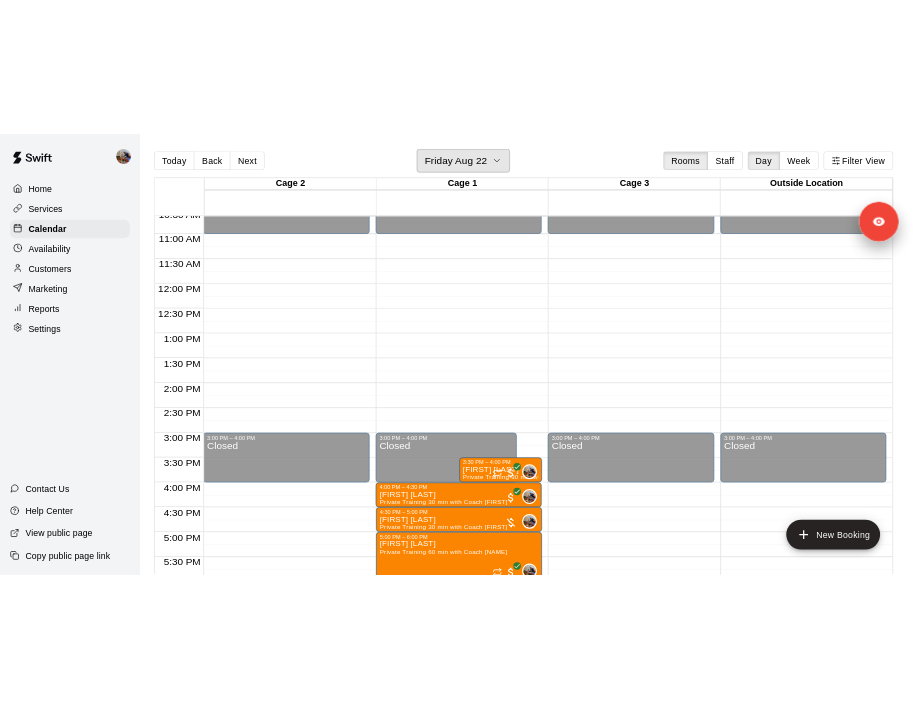 scroll, scrollTop: 871, scrollLeft: 0, axis: vertical 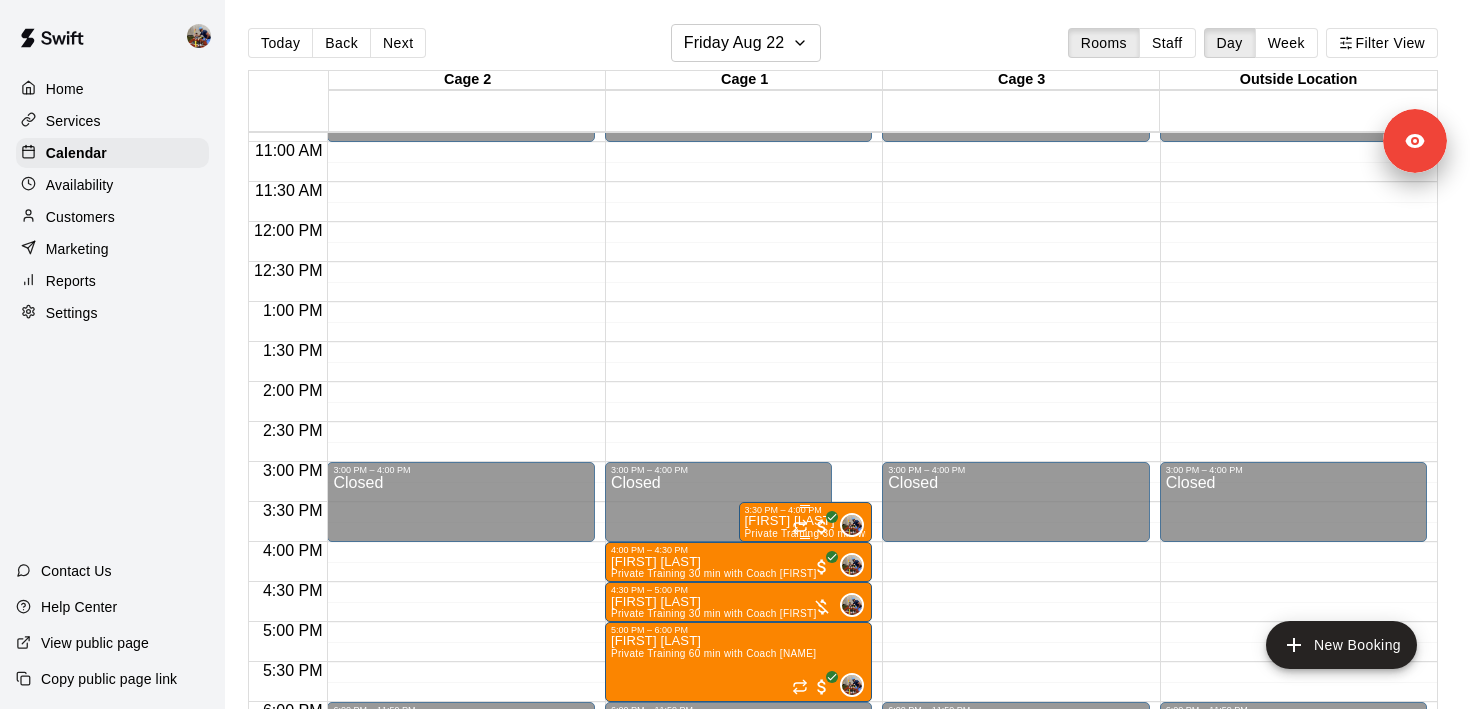 click on "Trey Snyder Private Training 30 min with Coach Blaine" at bounding box center [806, 869] 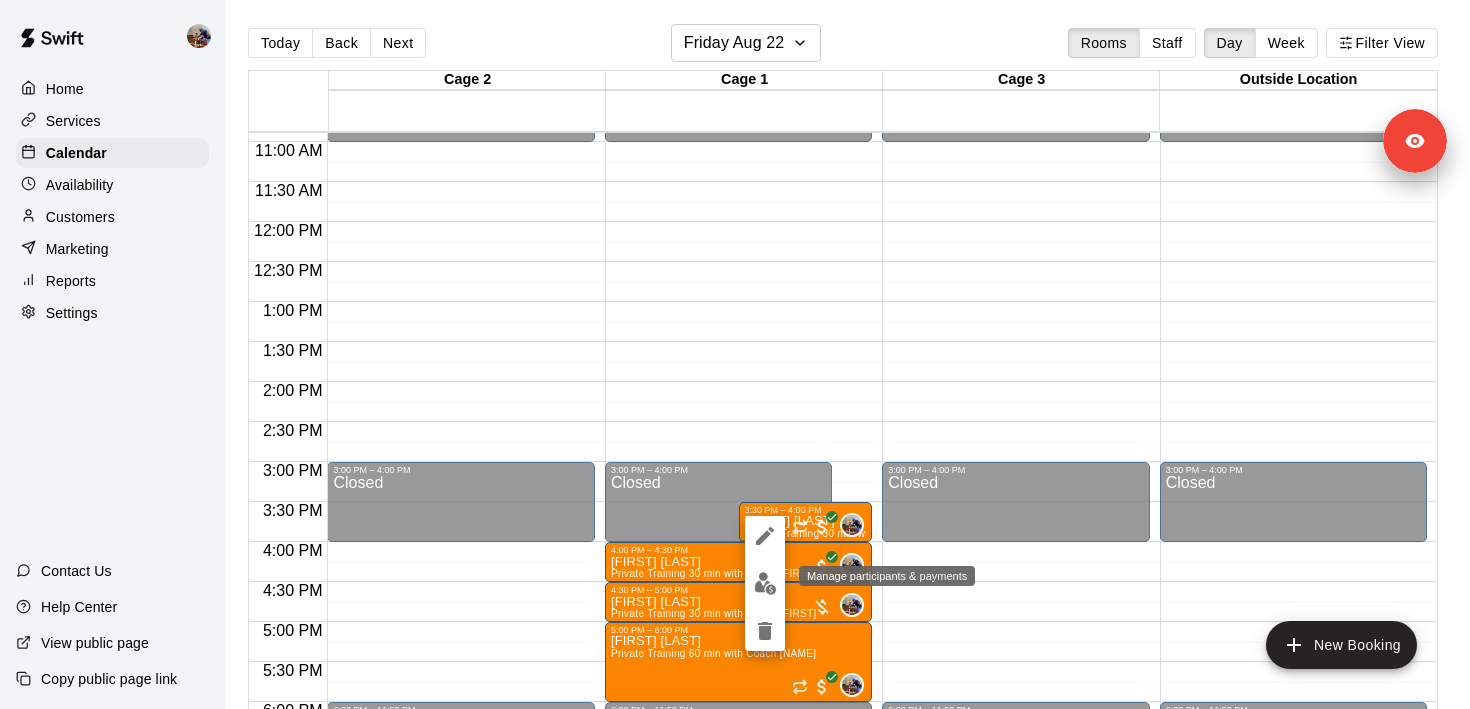 click at bounding box center (765, 583) 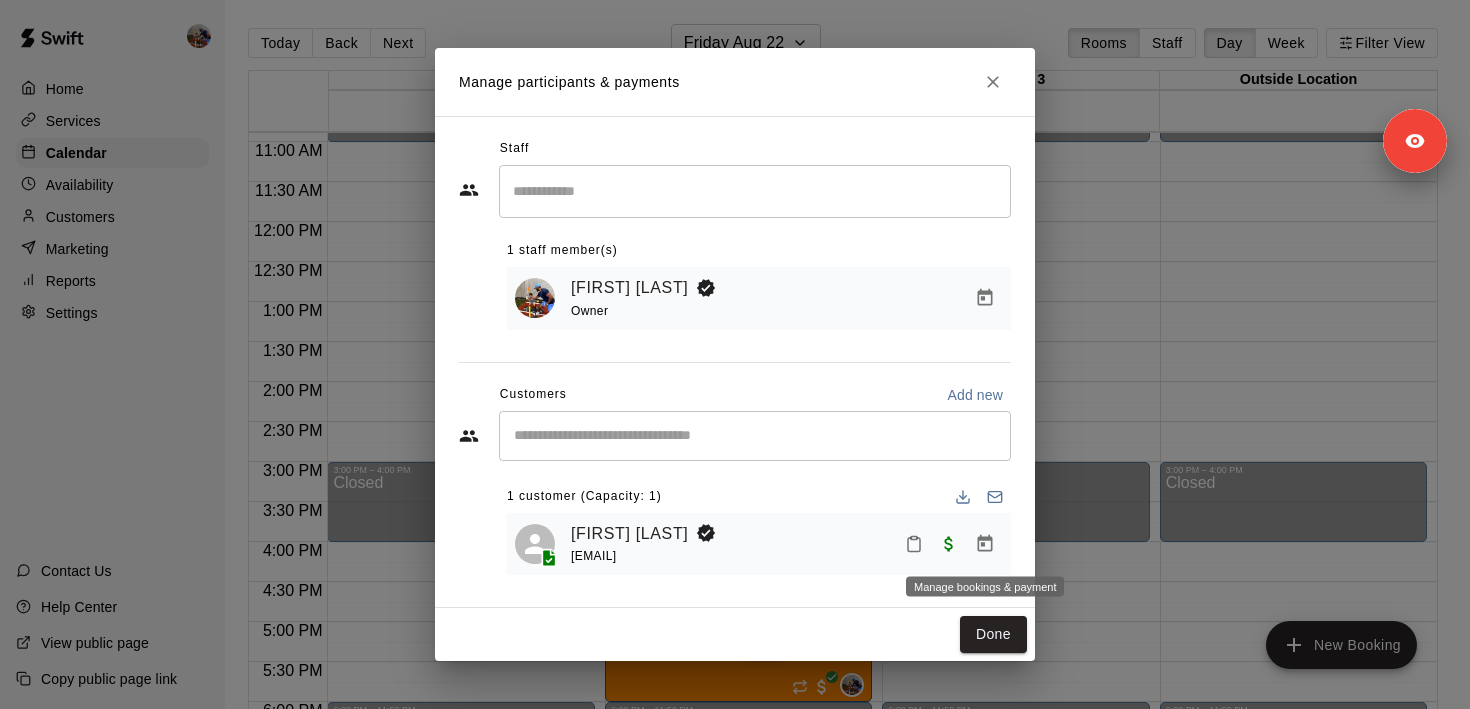 click at bounding box center (985, 544) 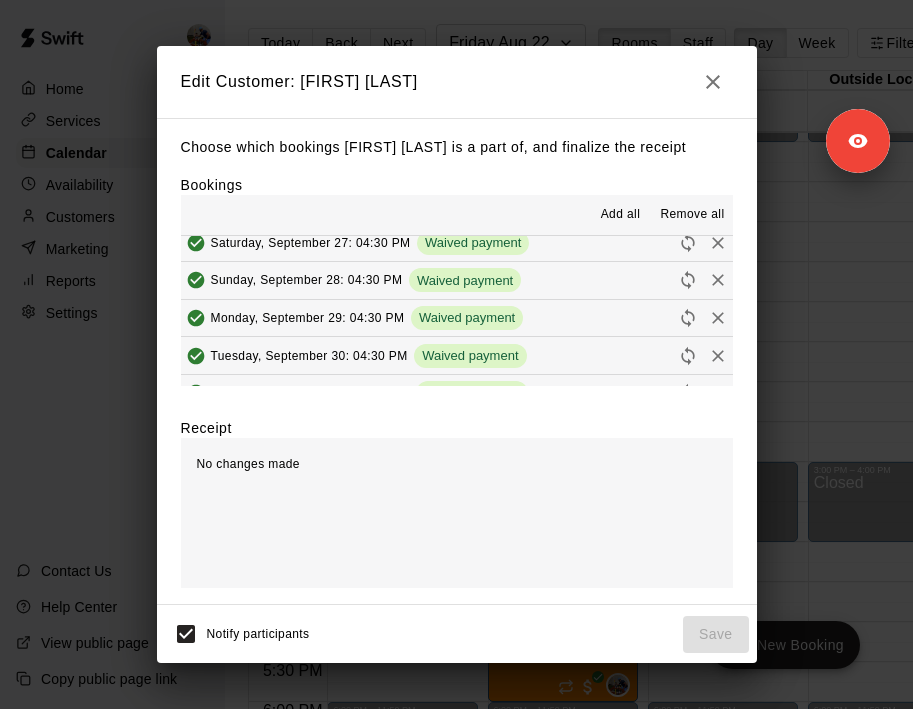 scroll, scrollTop: 0, scrollLeft: 0, axis: both 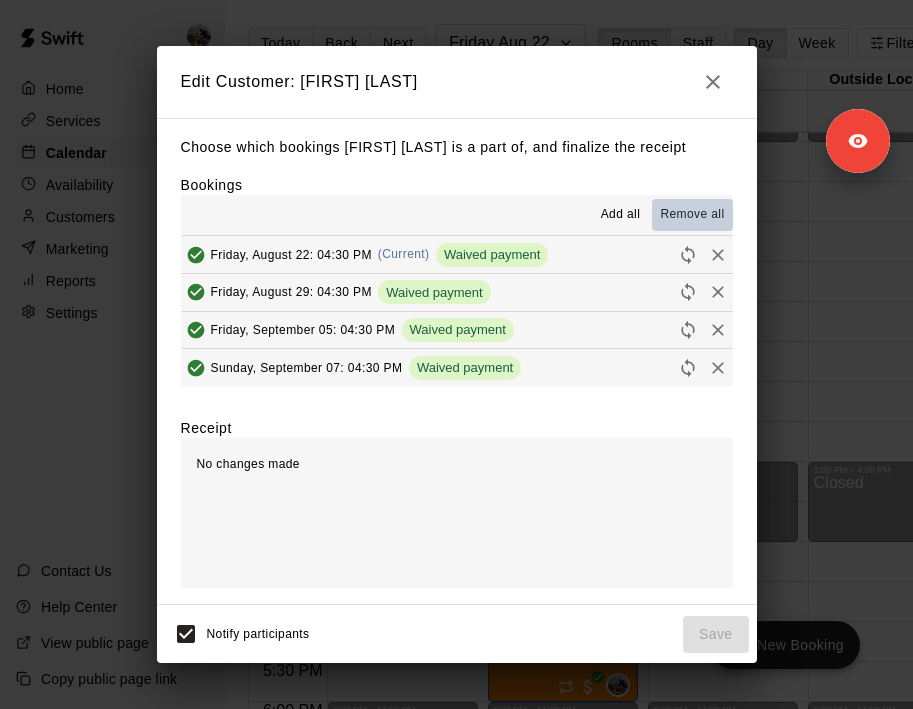 click on "Remove all" at bounding box center (692, 215) 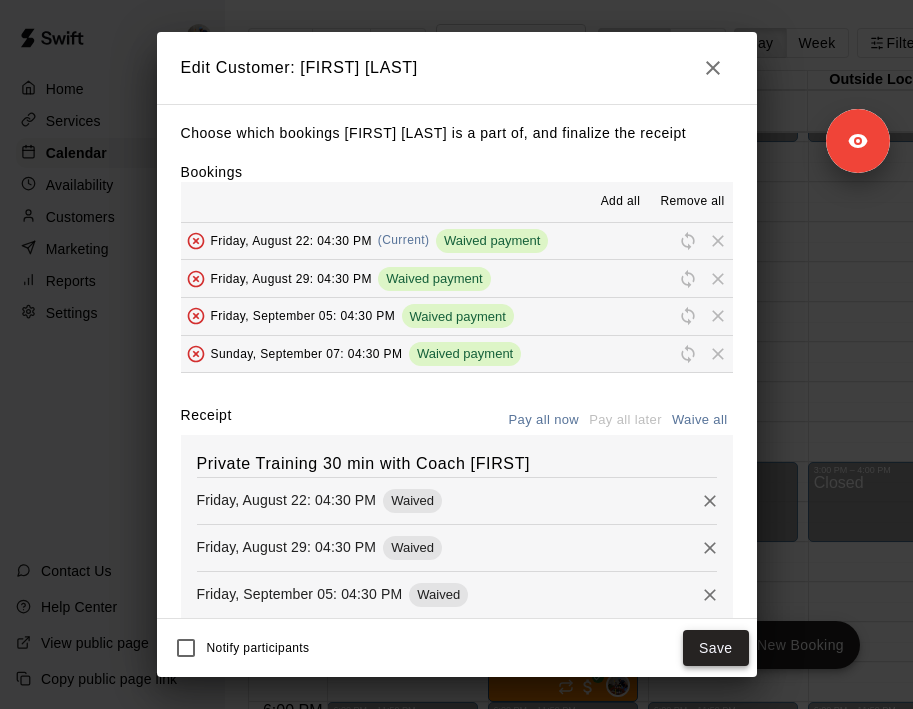 click on "Save" at bounding box center [716, 648] 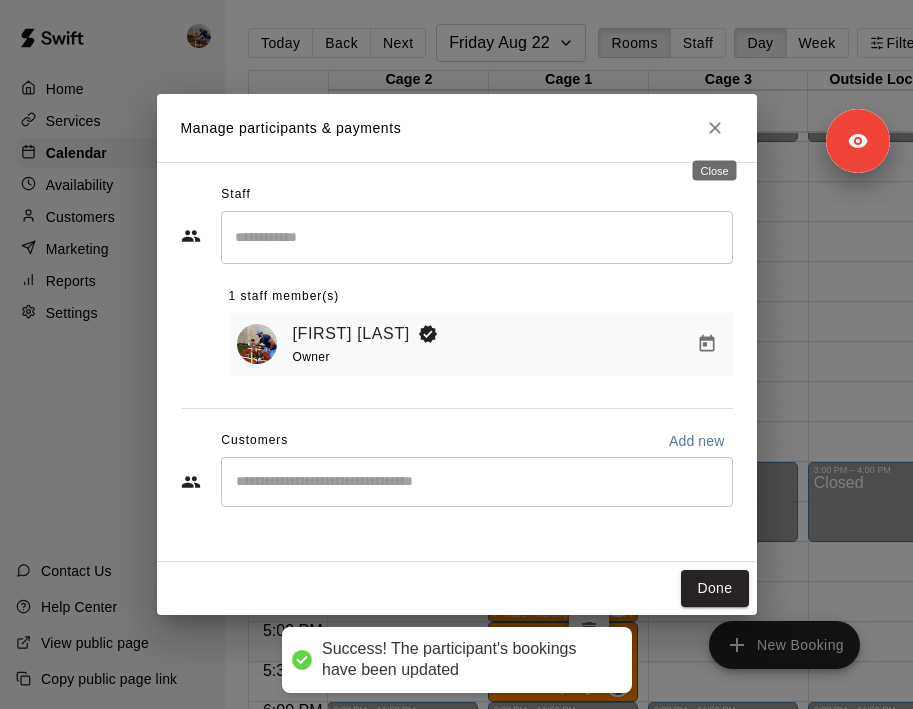 click at bounding box center (715, 128) 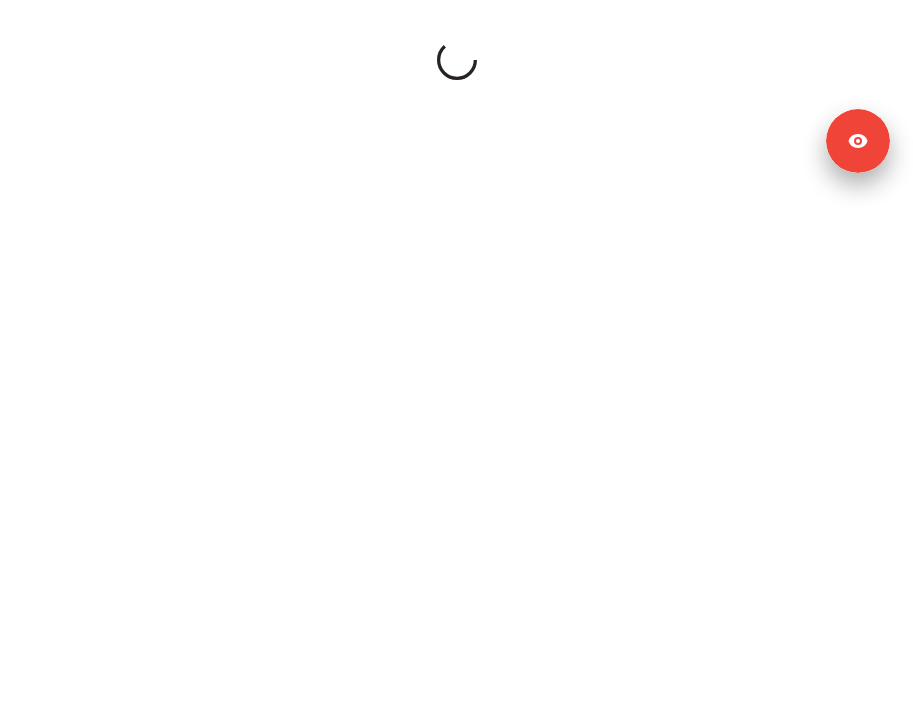 scroll, scrollTop: 0, scrollLeft: 0, axis: both 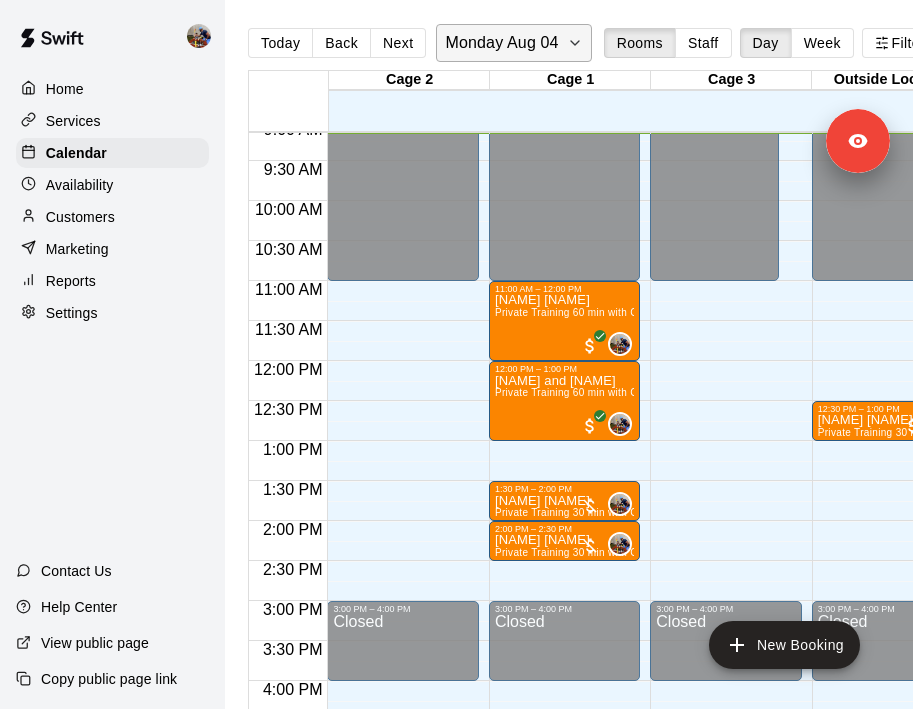 click on "Monday Aug 04" at bounding box center [501, 43] 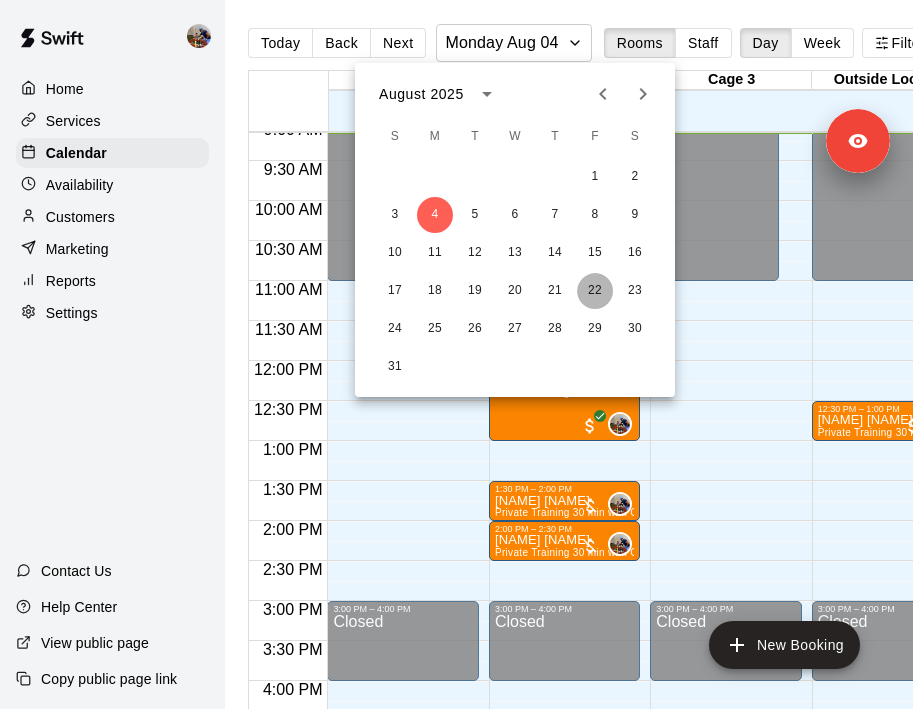 click on "22" at bounding box center [595, 291] 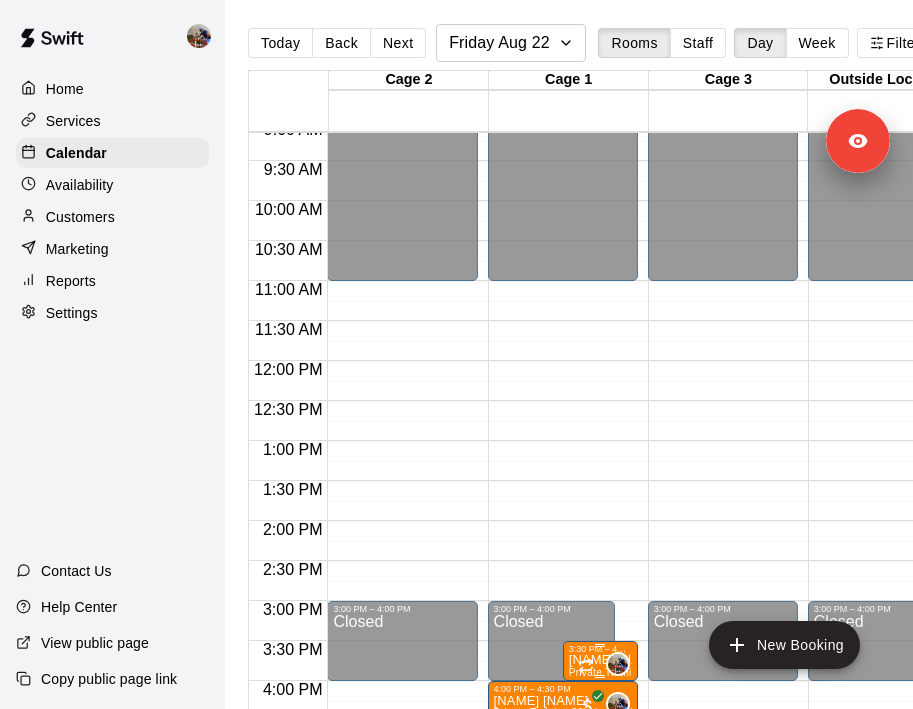 click at bounding box center [588, 666] 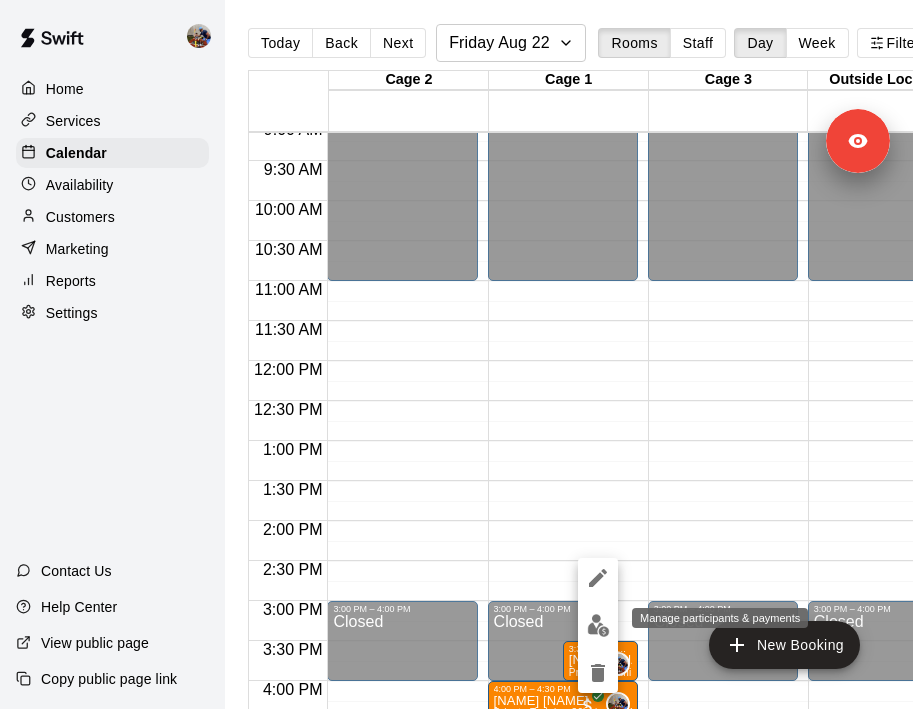 click at bounding box center (598, 625) 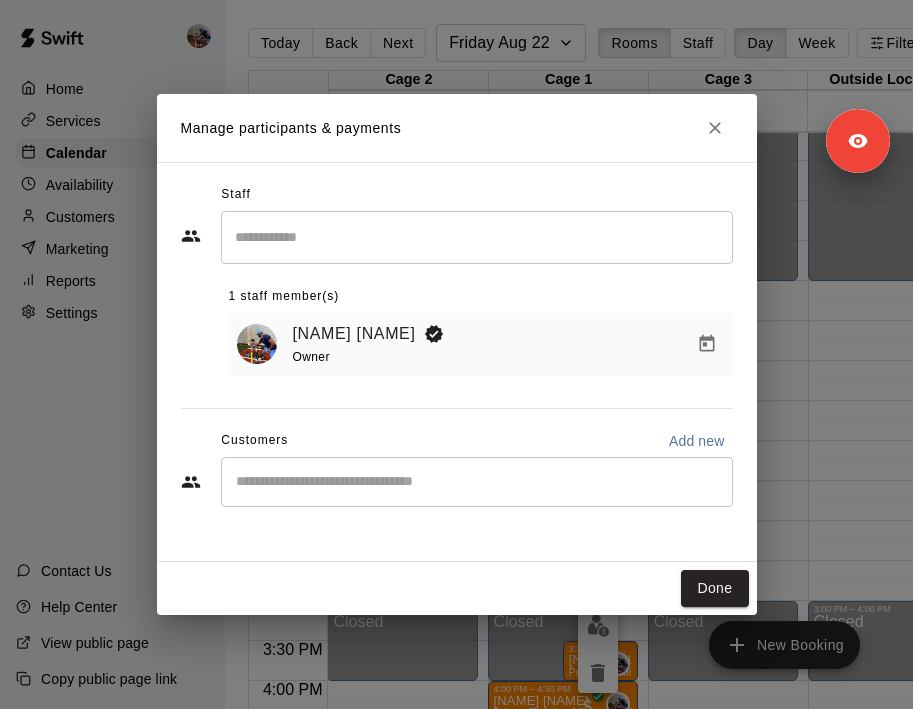 click 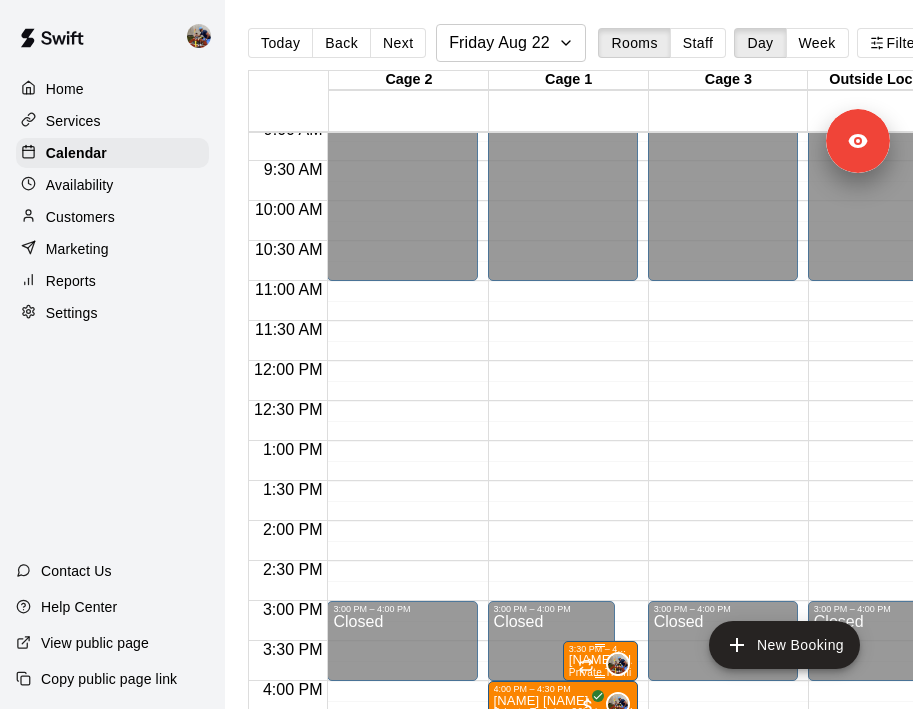 click on "0" at bounding box center [604, 664] 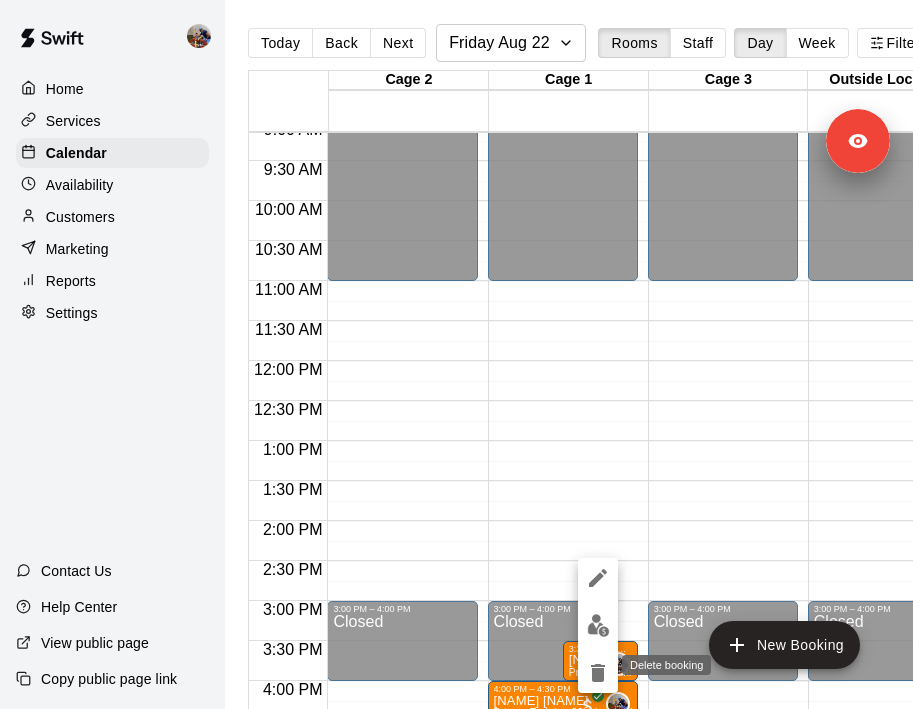 click 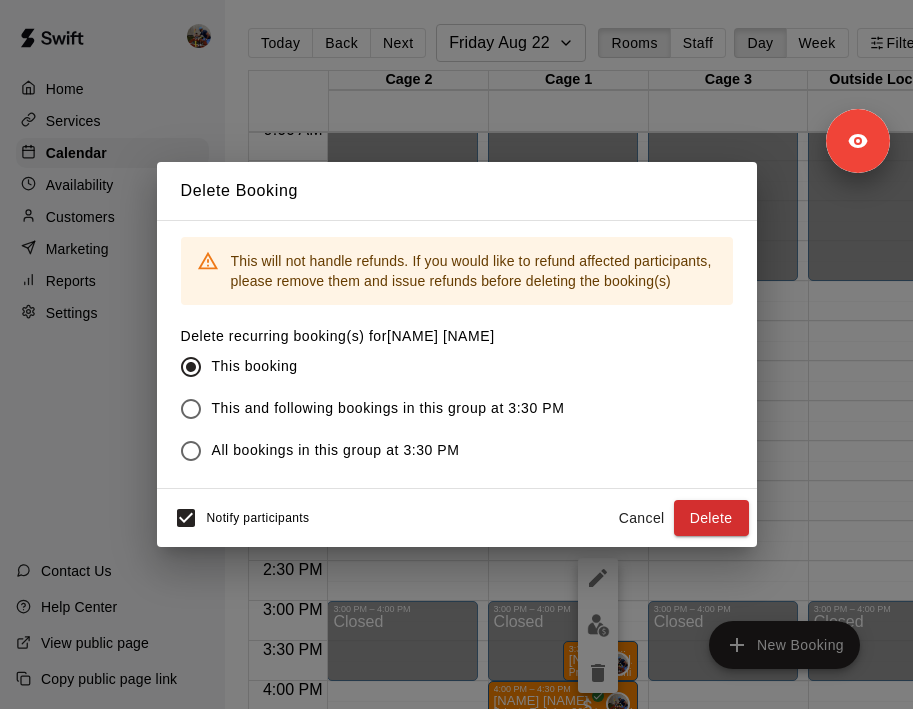 click on "All bookings in this group  at 3:30 PM" at bounding box center [336, 450] 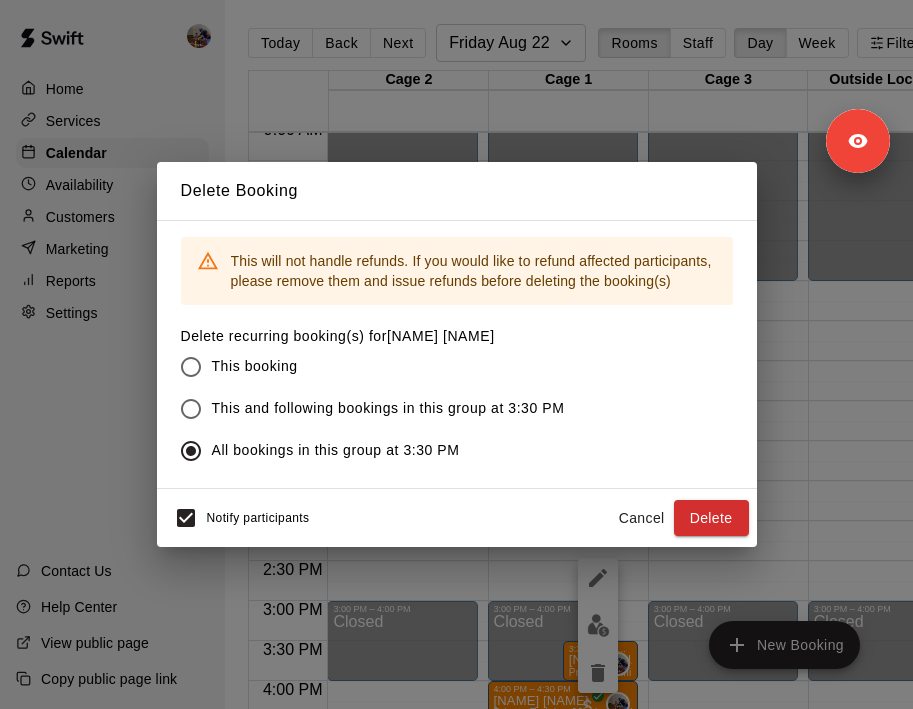 click on "Notify participants" at bounding box center (258, 518) 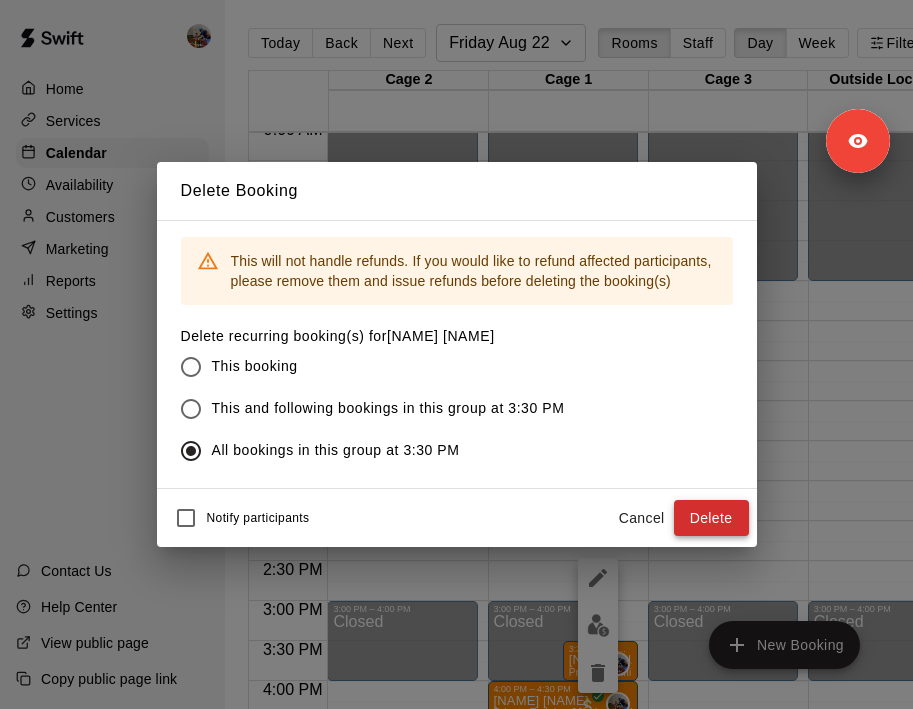 click on "Delete" at bounding box center [711, 518] 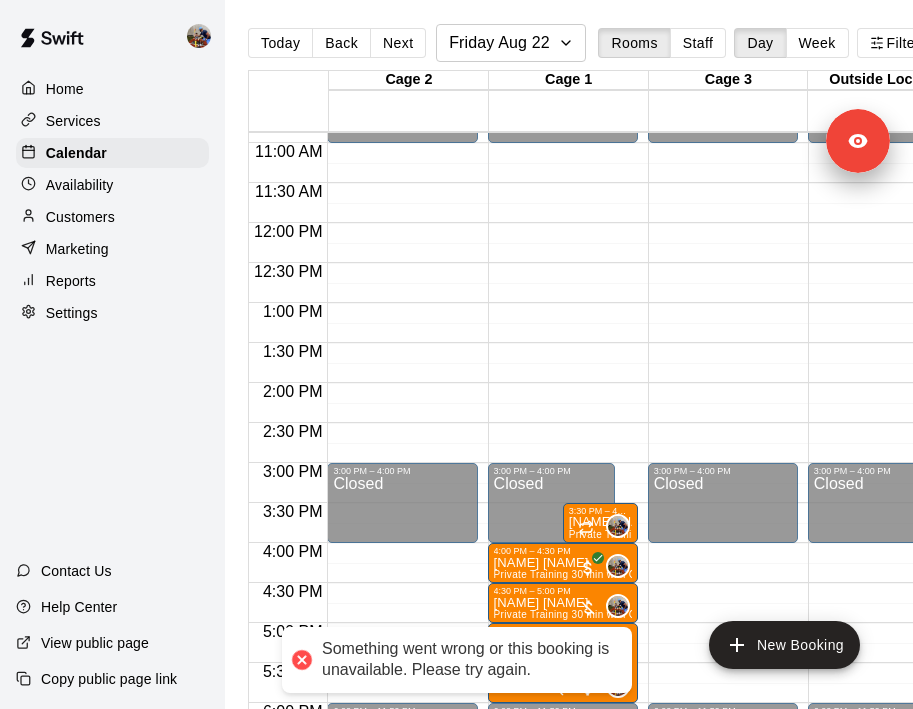 scroll, scrollTop: 877, scrollLeft: 0, axis: vertical 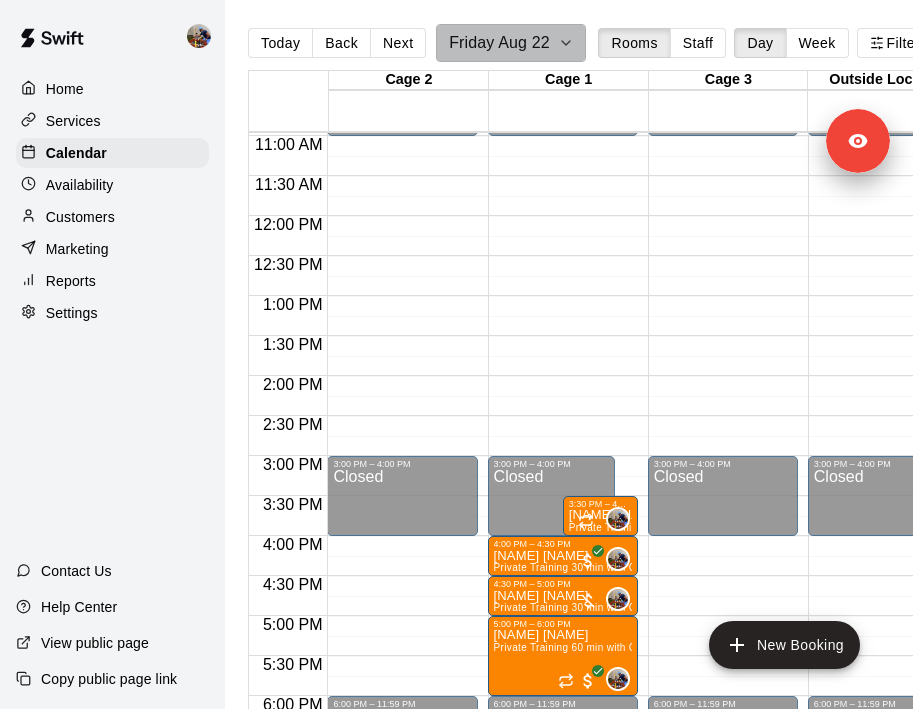 click on "Friday Aug 22" at bounding box center [511, 43] 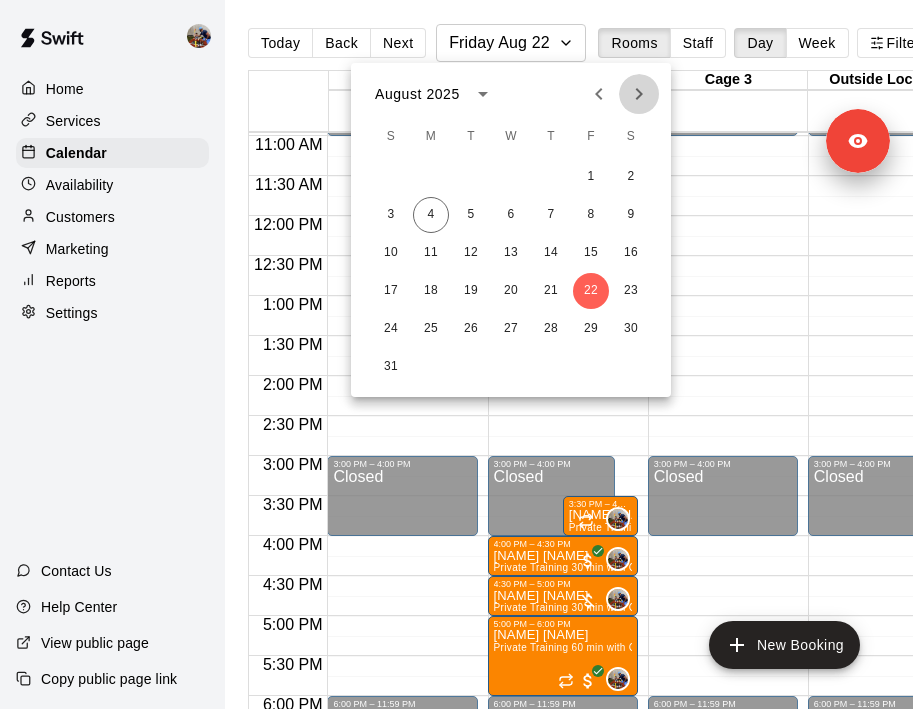 click 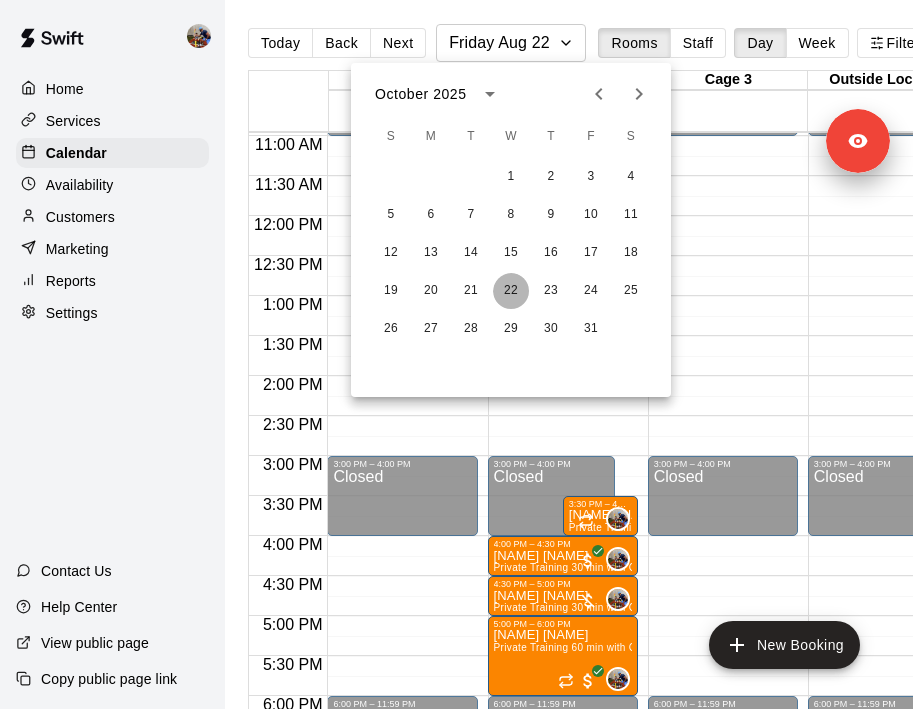 click on "22" at bounding box center [511, 291] 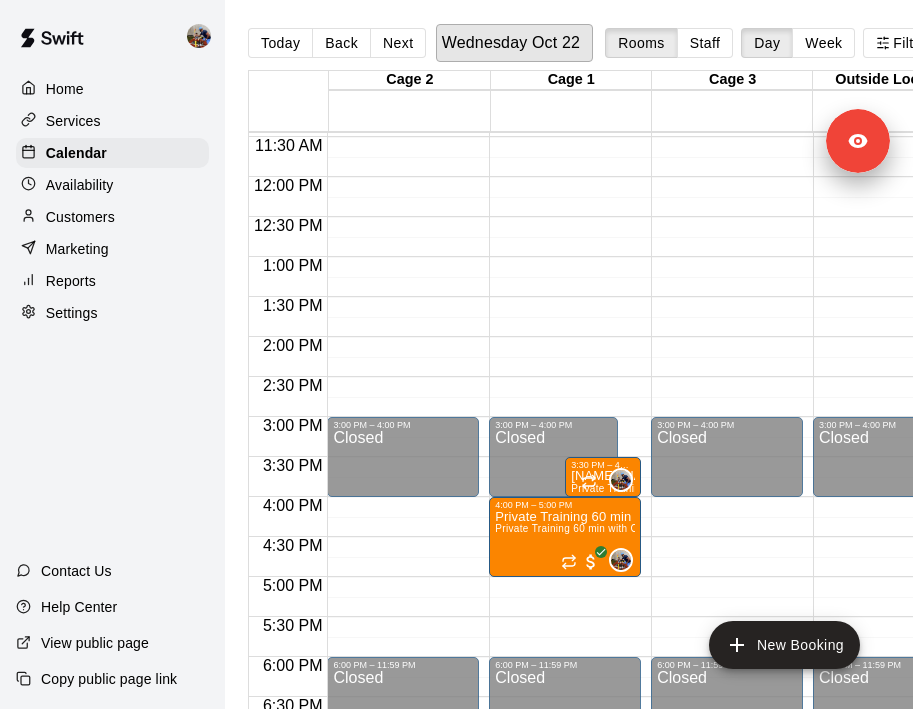 scroll, scrollTop: 919, scrollLeft: 0, axis: vertical 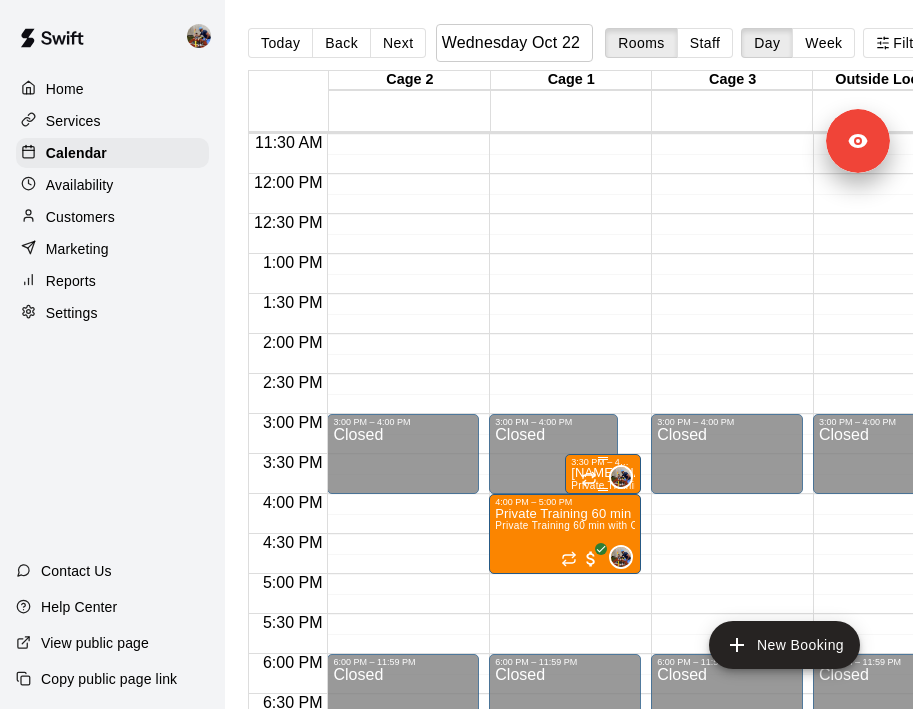 click on "0" at bounding box center [607, 477] 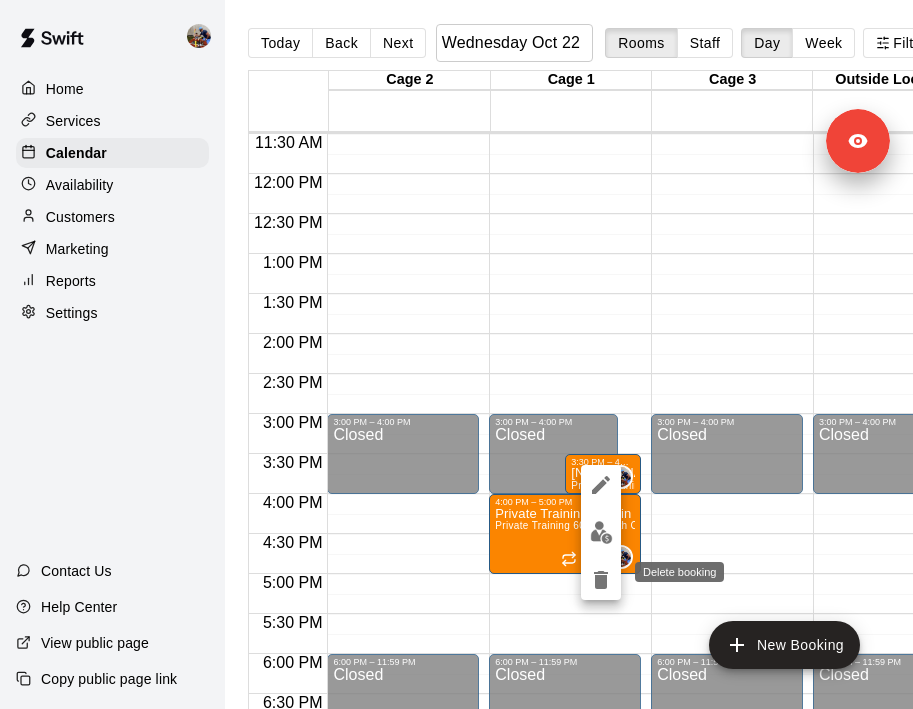 click at bounding box center (601, 580) 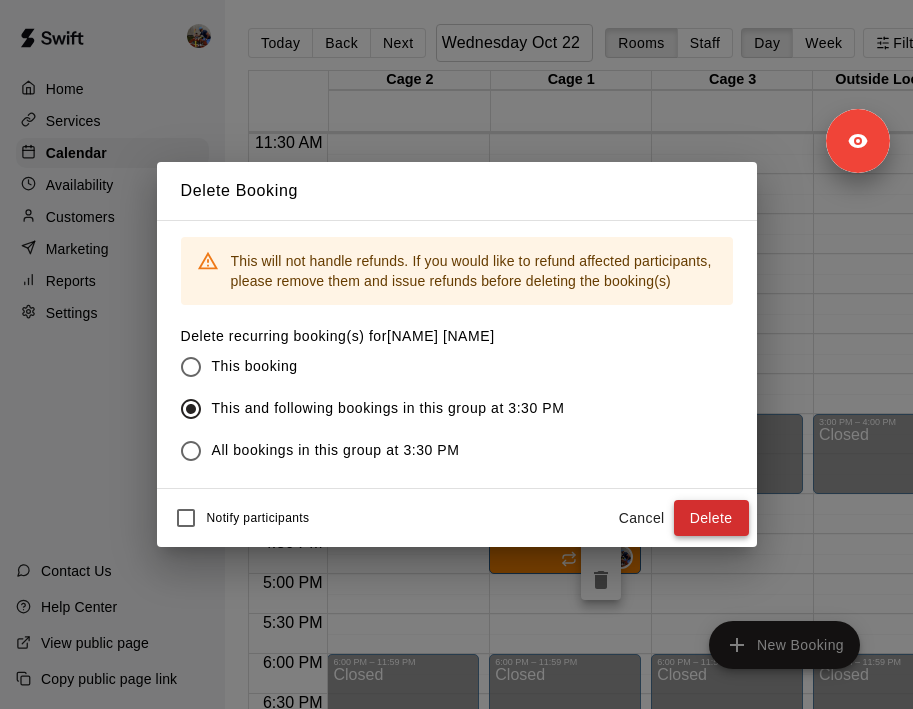 click on "Delete" at bounding box center (711, 518) 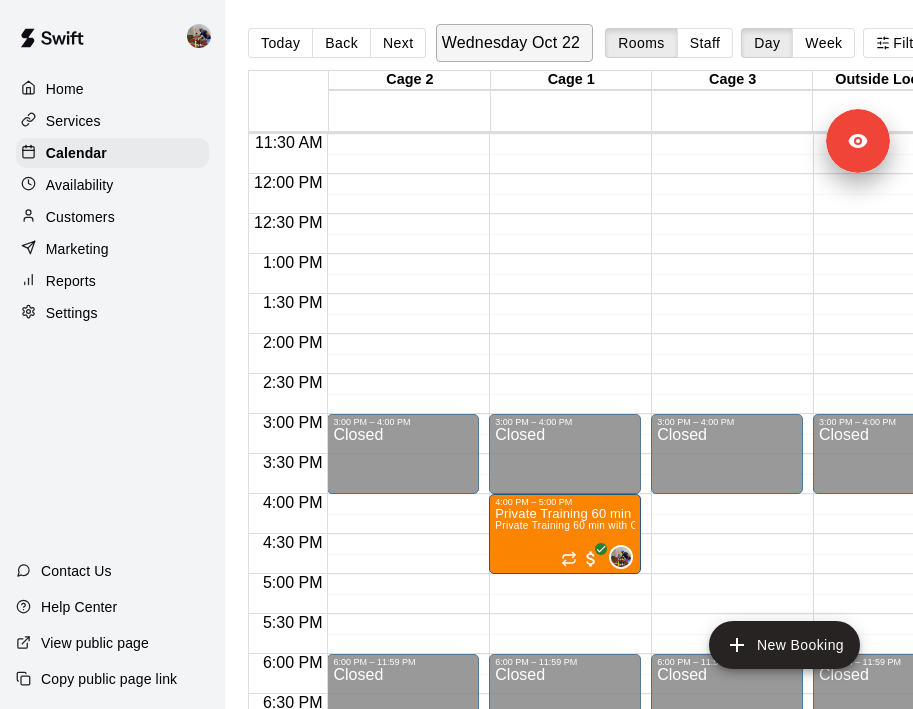 click on "Wednesday Oct 22" at bounding box center (511, 43) 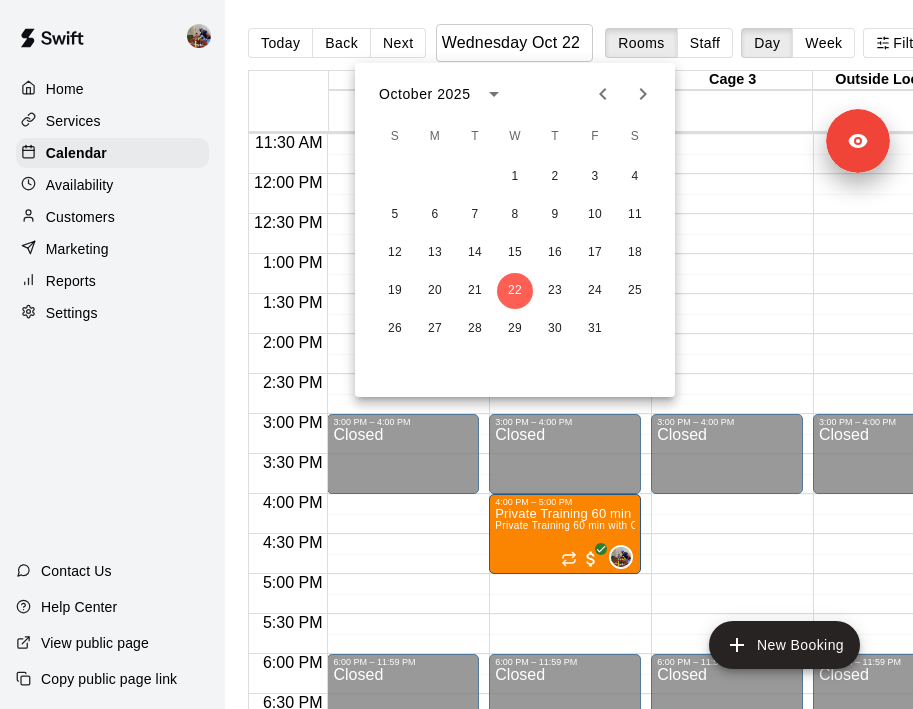 click 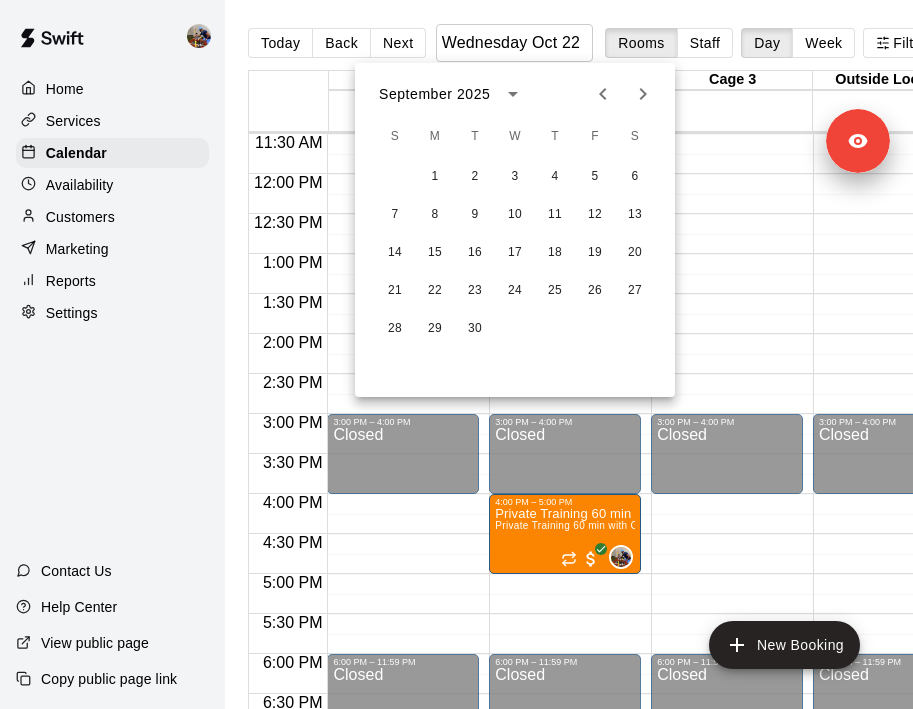 click 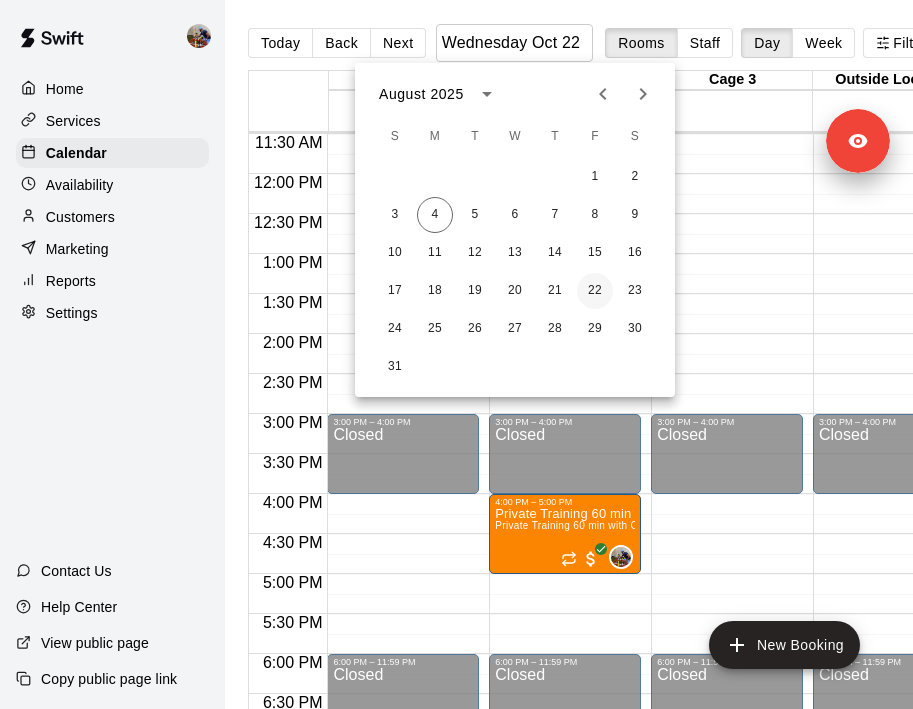 click on "22" at bounding box center (595, 291) 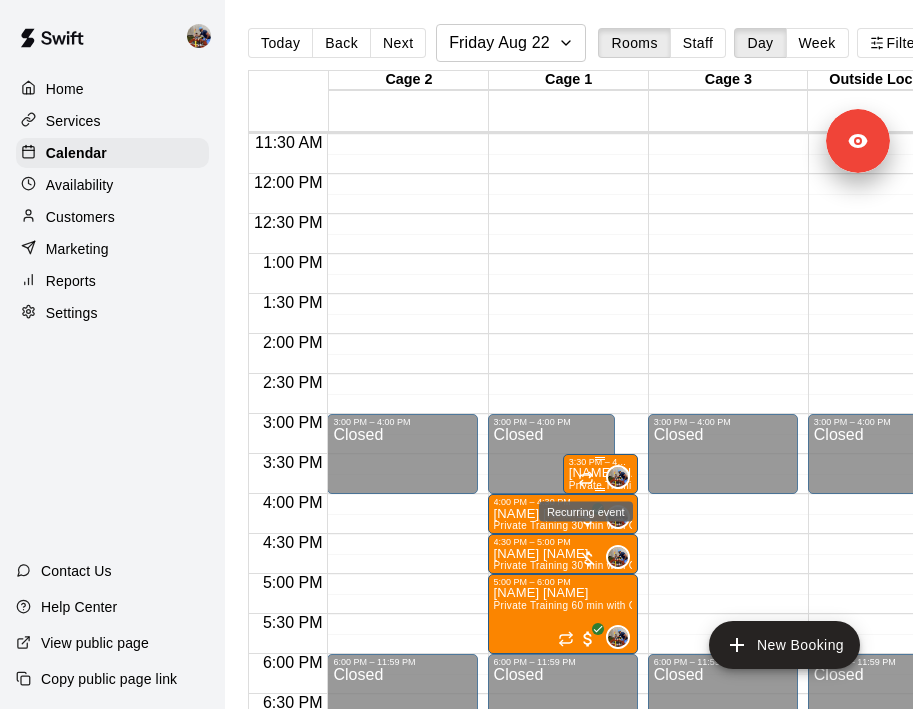 click 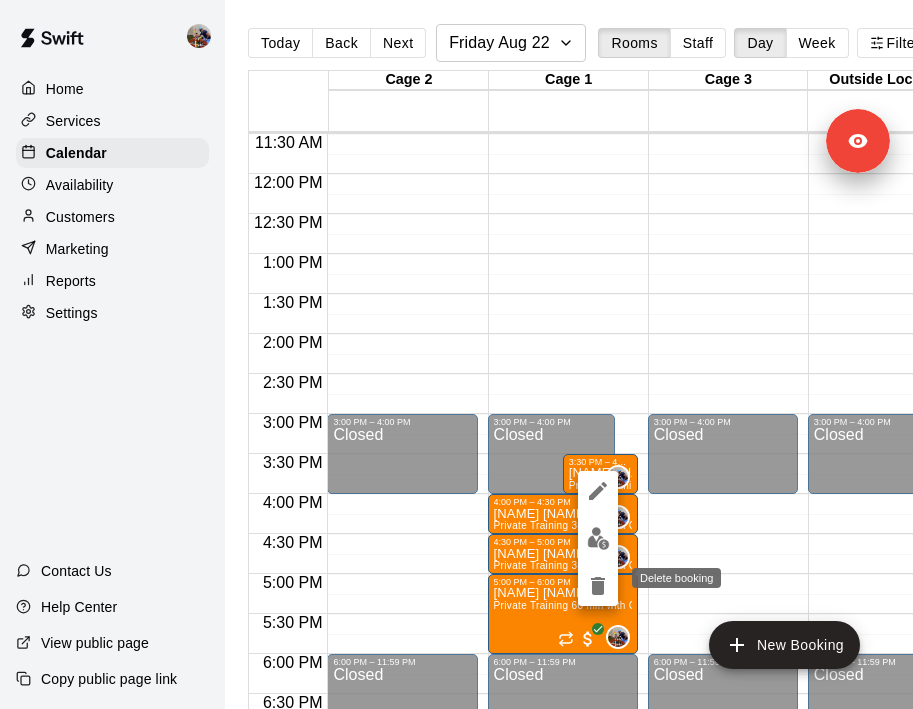 click 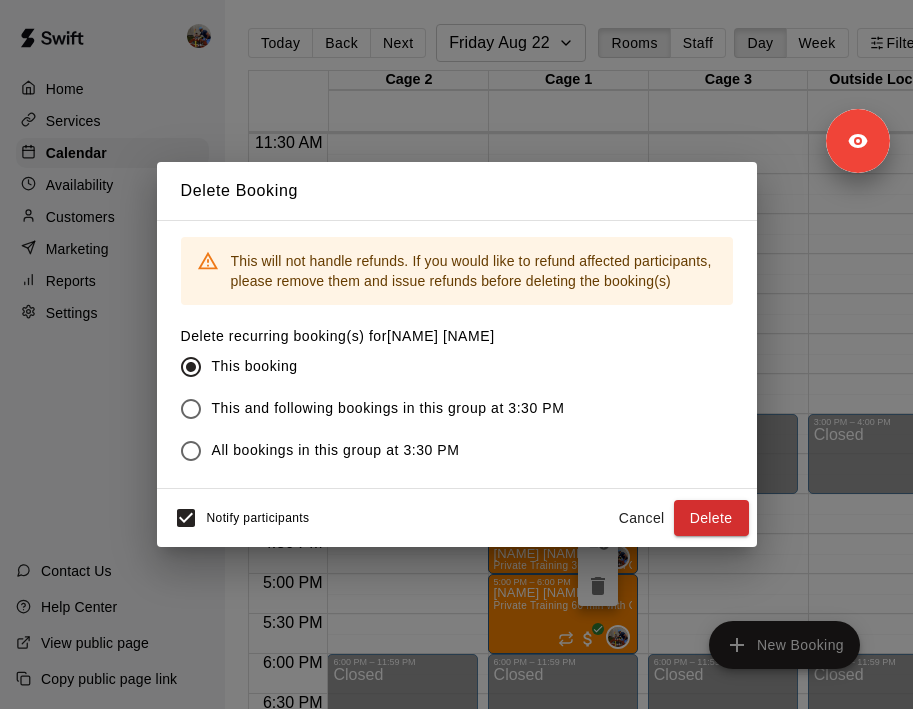 click on "This and following bookings in this group at 3:30 PM" at bounding box center (367, 409) 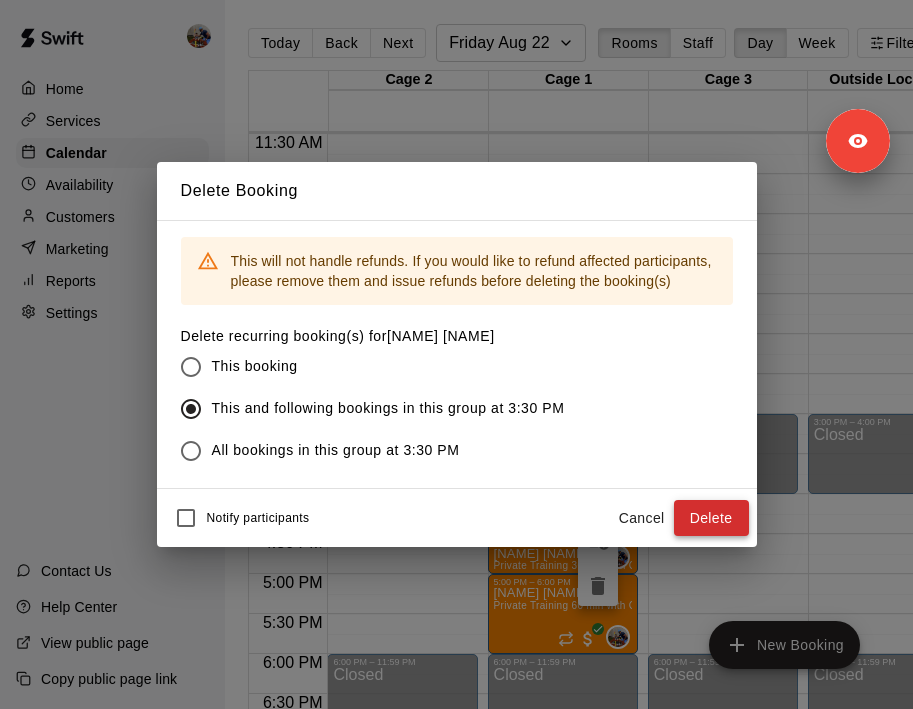 click on "Delete" at bounding box center [711, 518] 